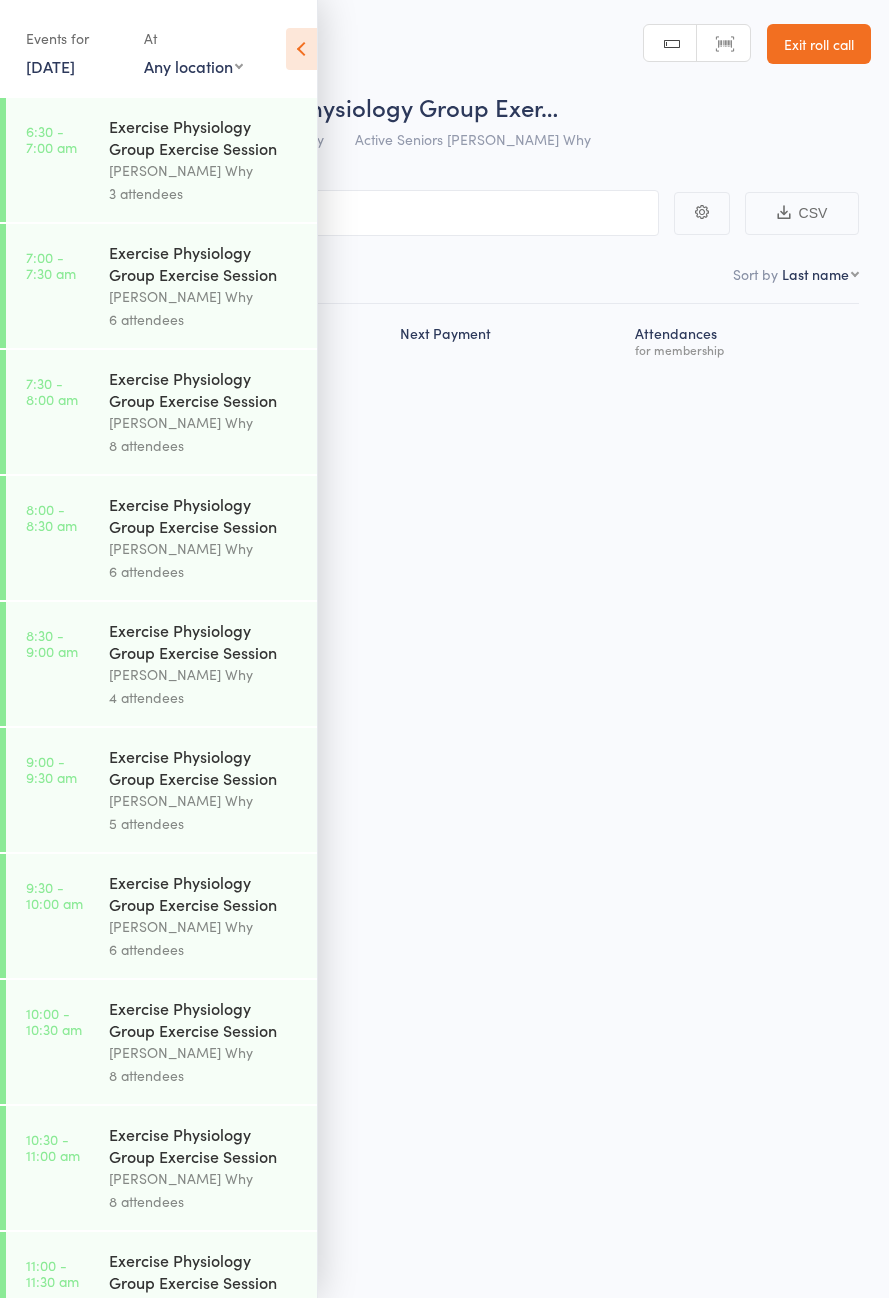 scroll, scrollTop: 0, scrollLeft: 0, axis: both 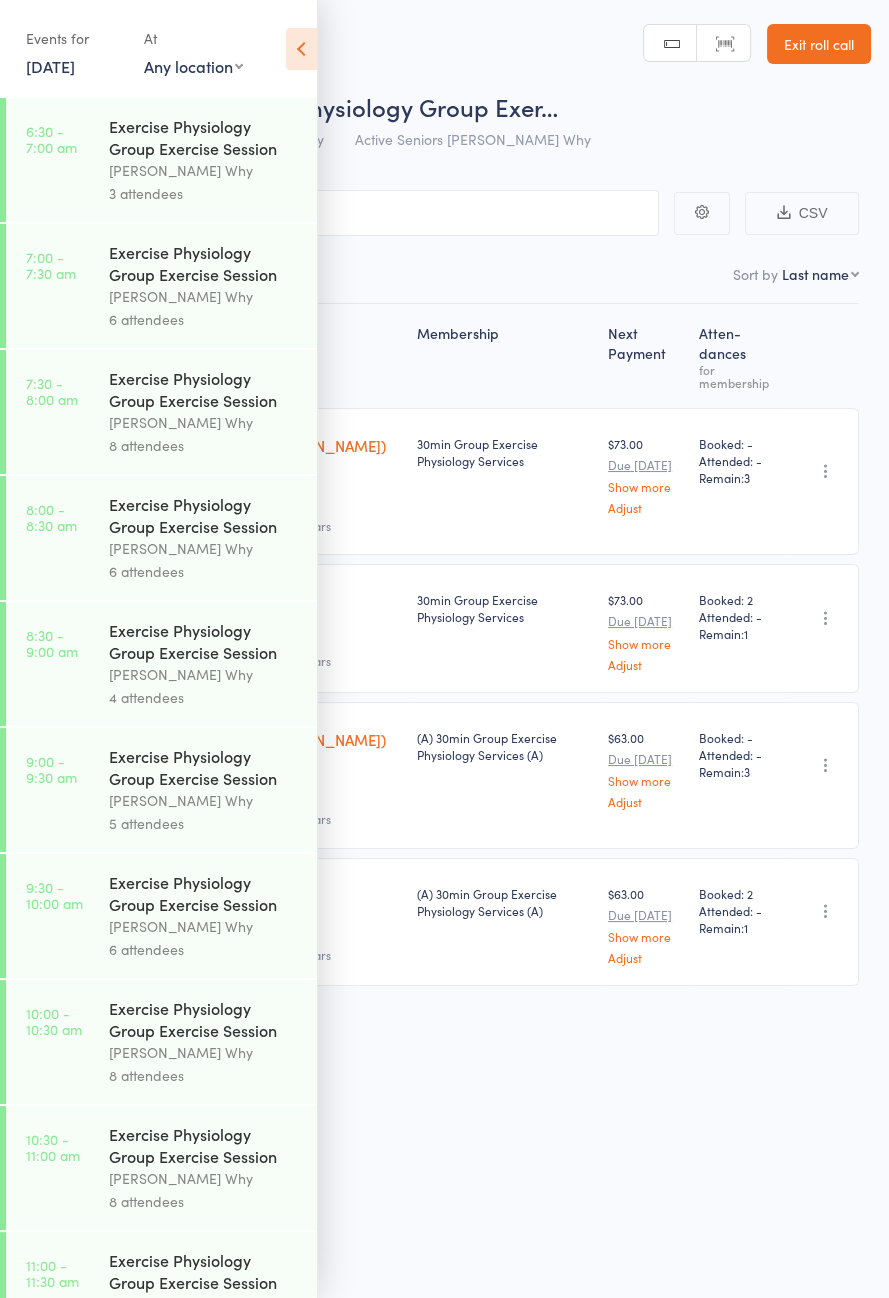 click on "[PERSON_NAME] Why" at bounding box center (204, 170) 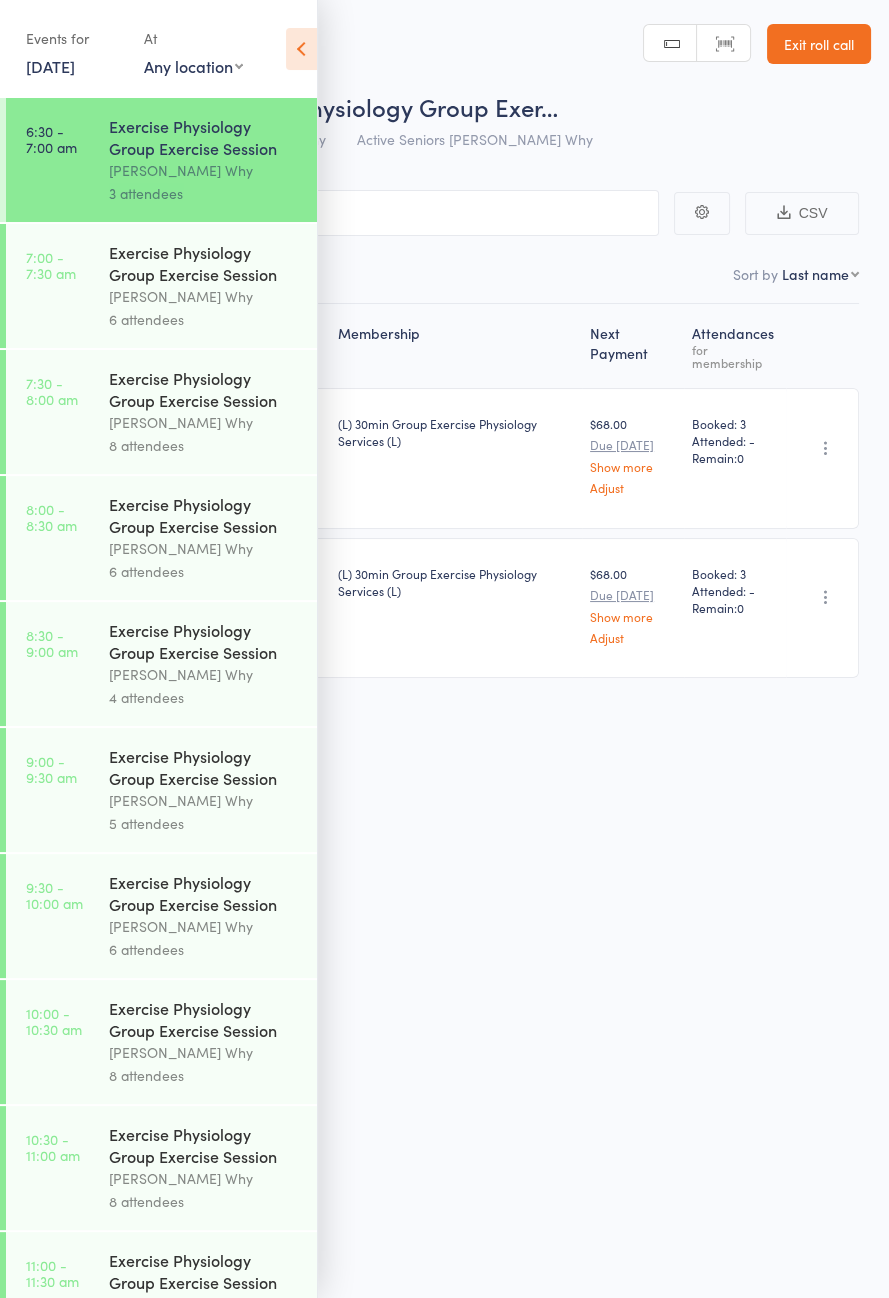 click at bounding box center (301, 49) 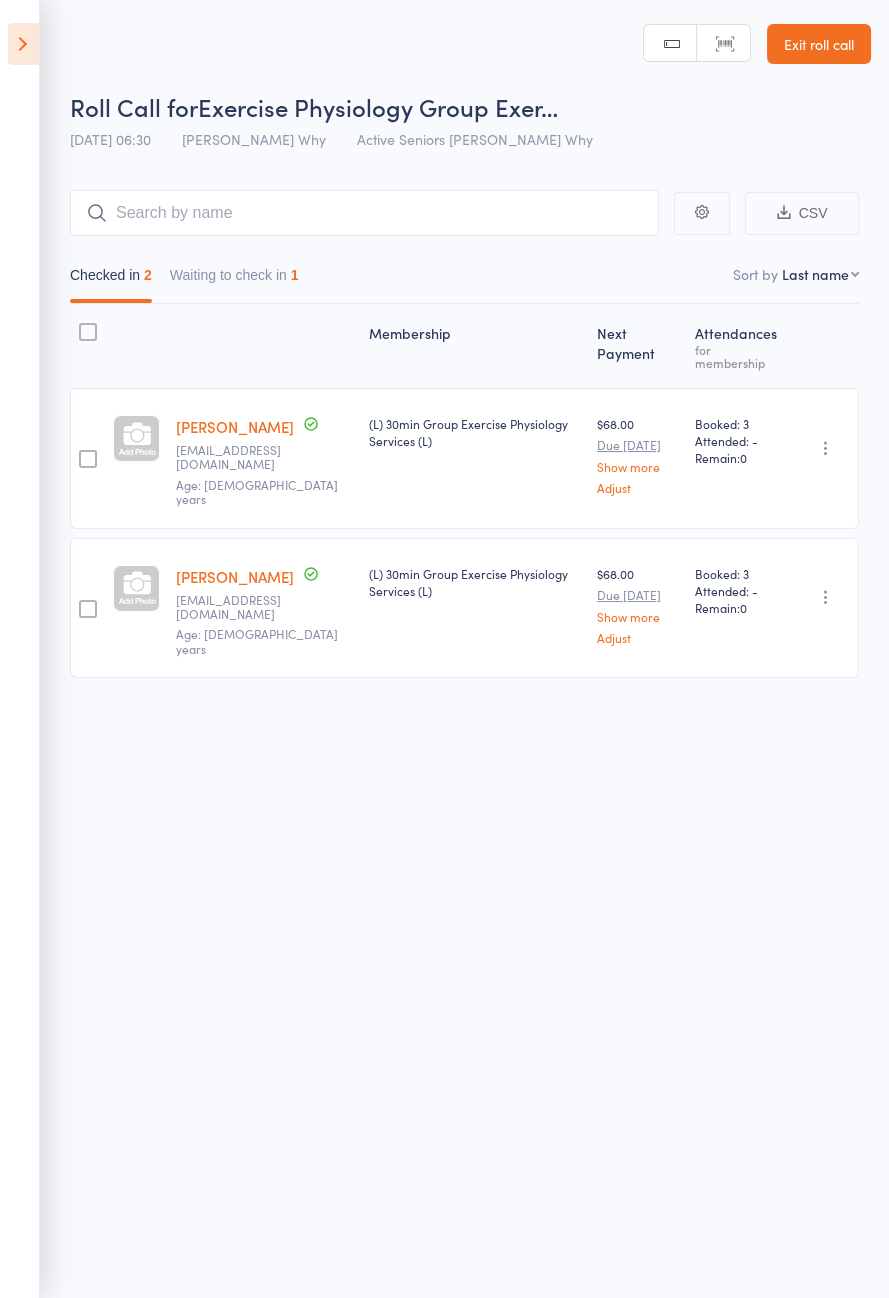 click on "Waiting to check in  1" at bounding box center (234, 280) 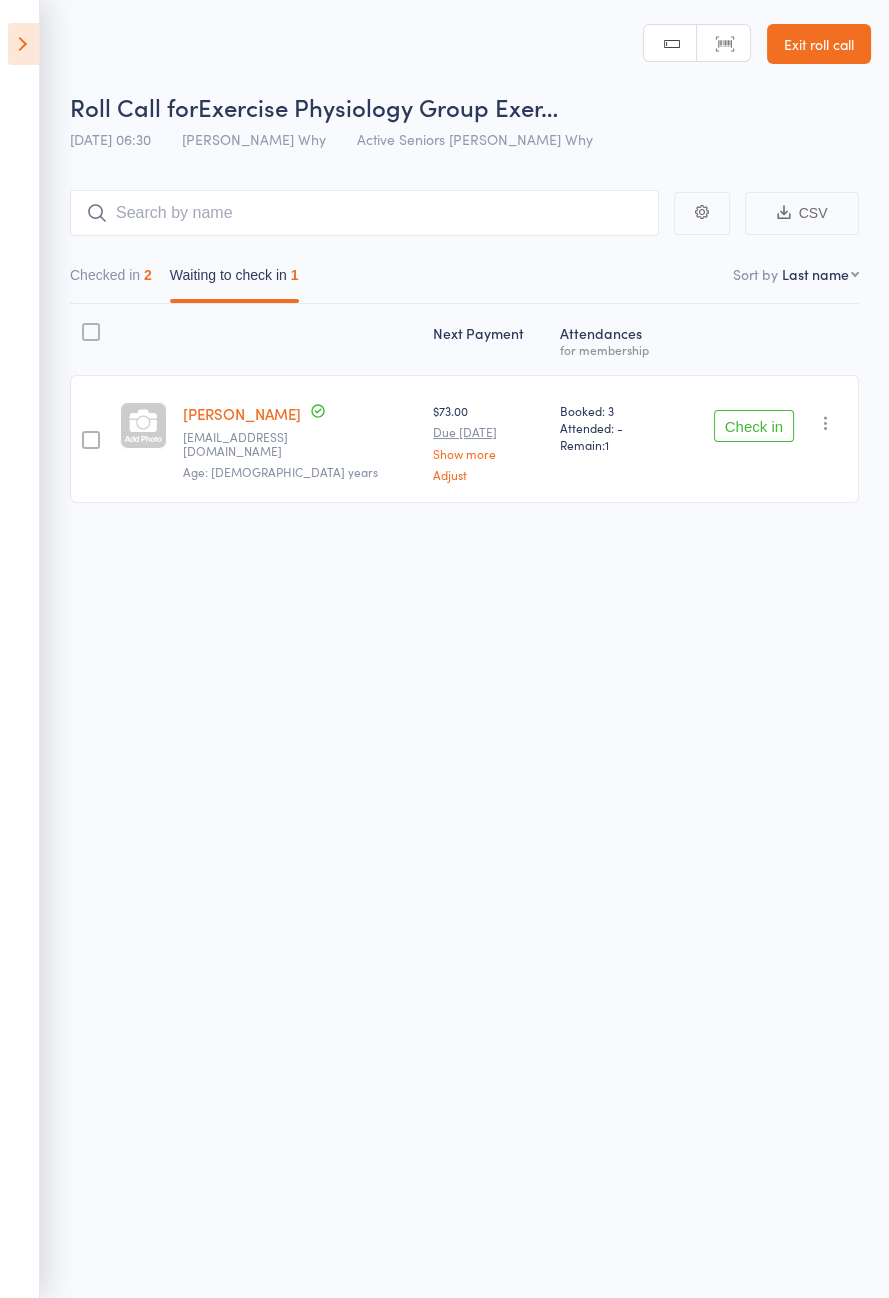 click at bounding box center (23, 44) 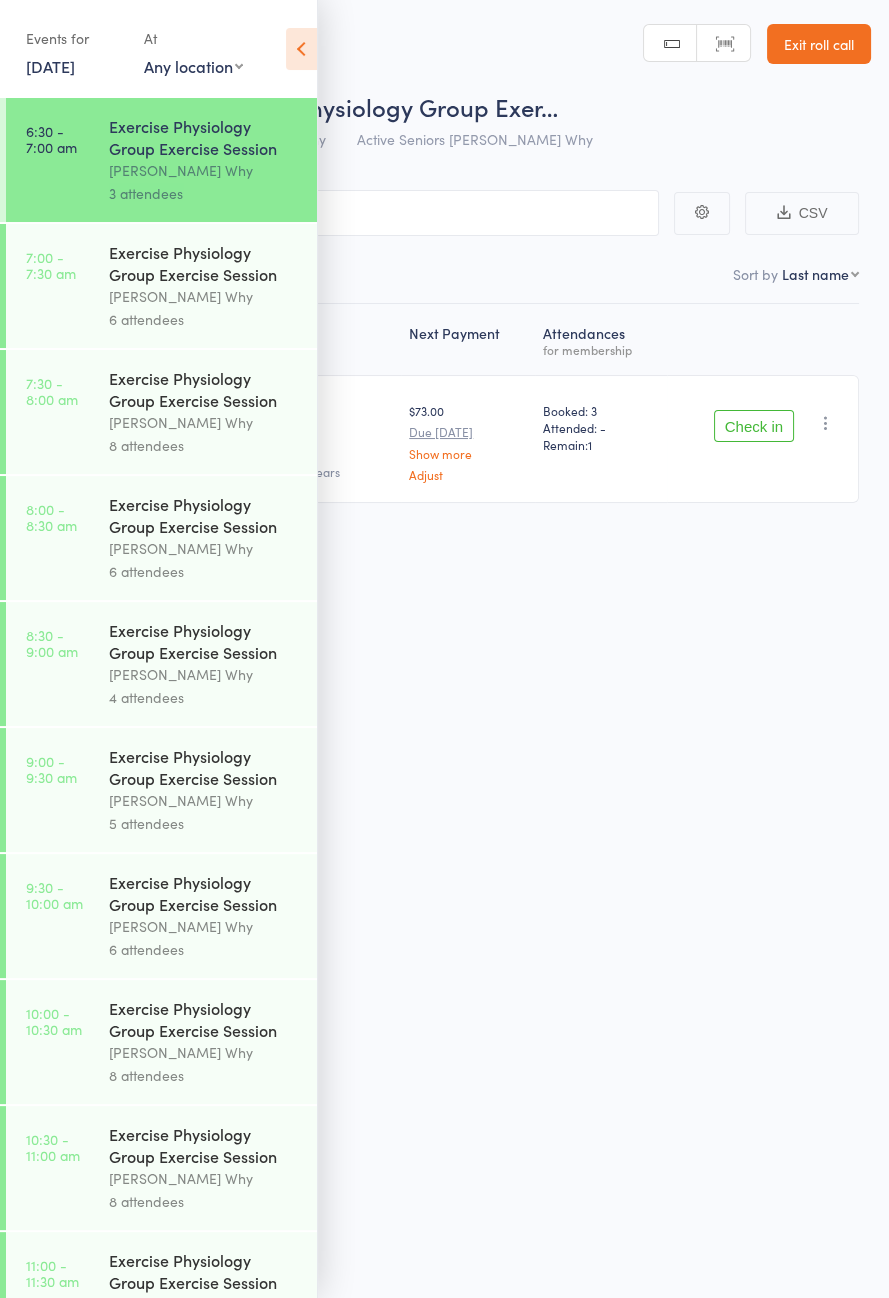 click on "[DATE]" at bounding box center [50, 66] 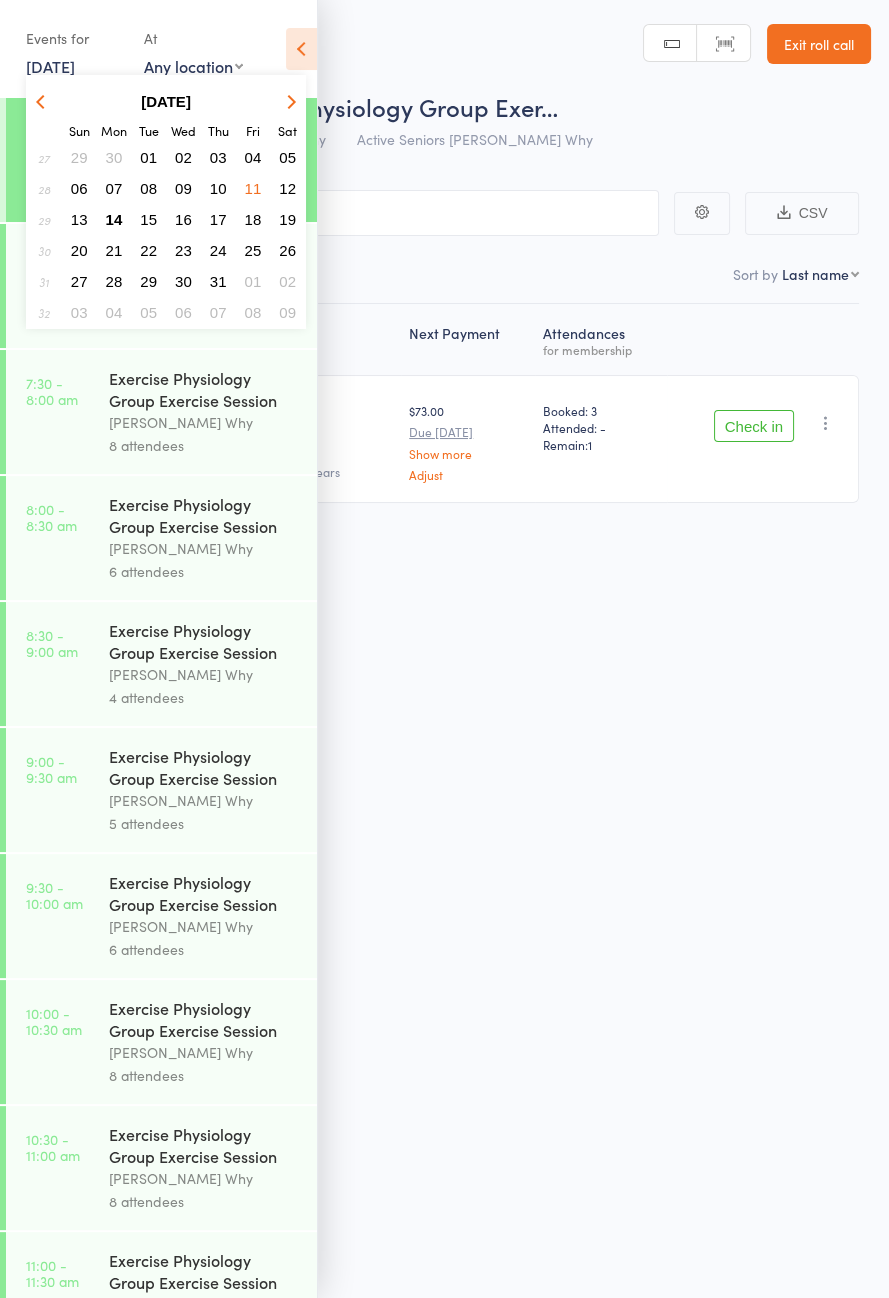 click on "14" at bounding box center [114, 219] 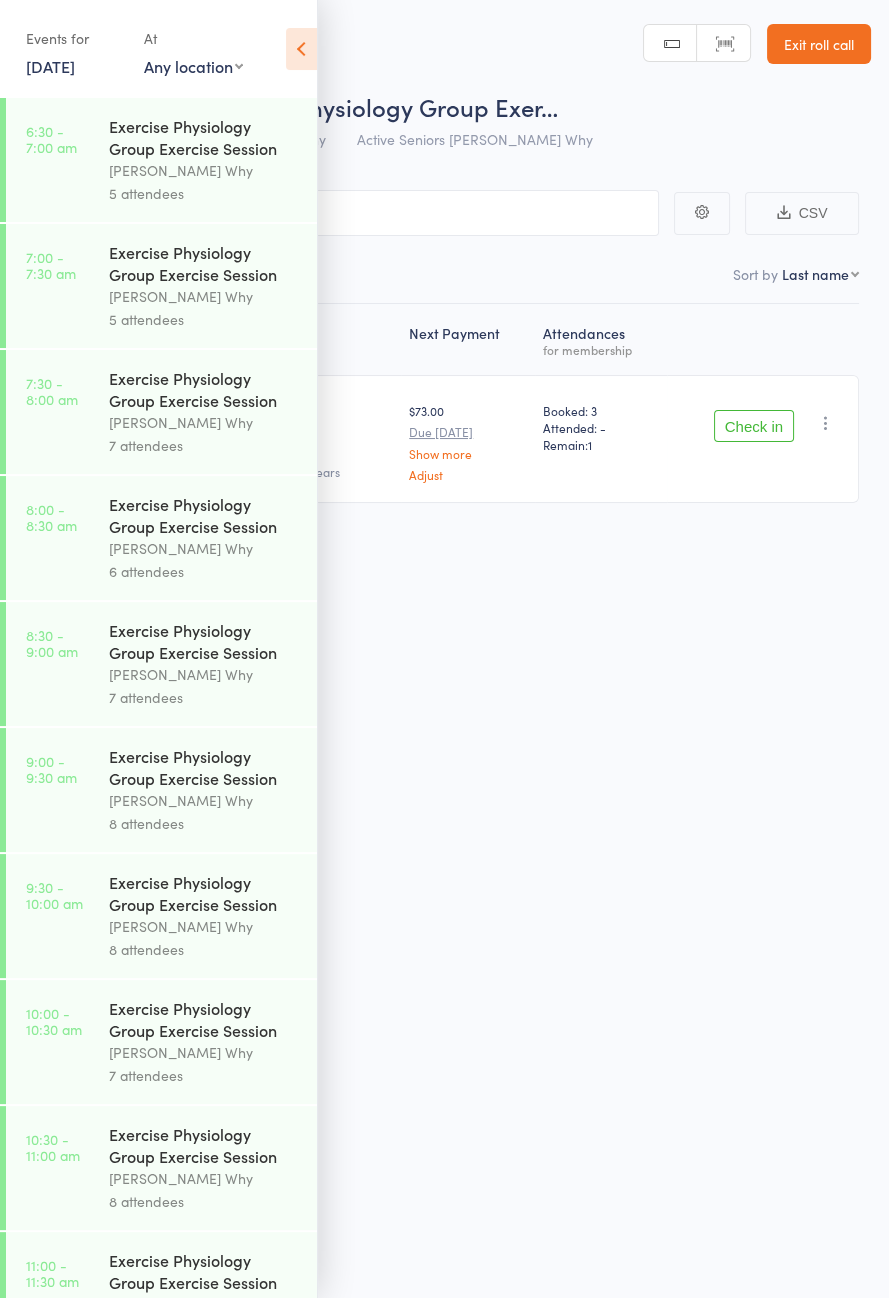click on "6:30 - 7:00 am Exercise Physiology Group Exercise Session [PERSON_NAME] Why 5 attendees" at bounding box center (161, 160) 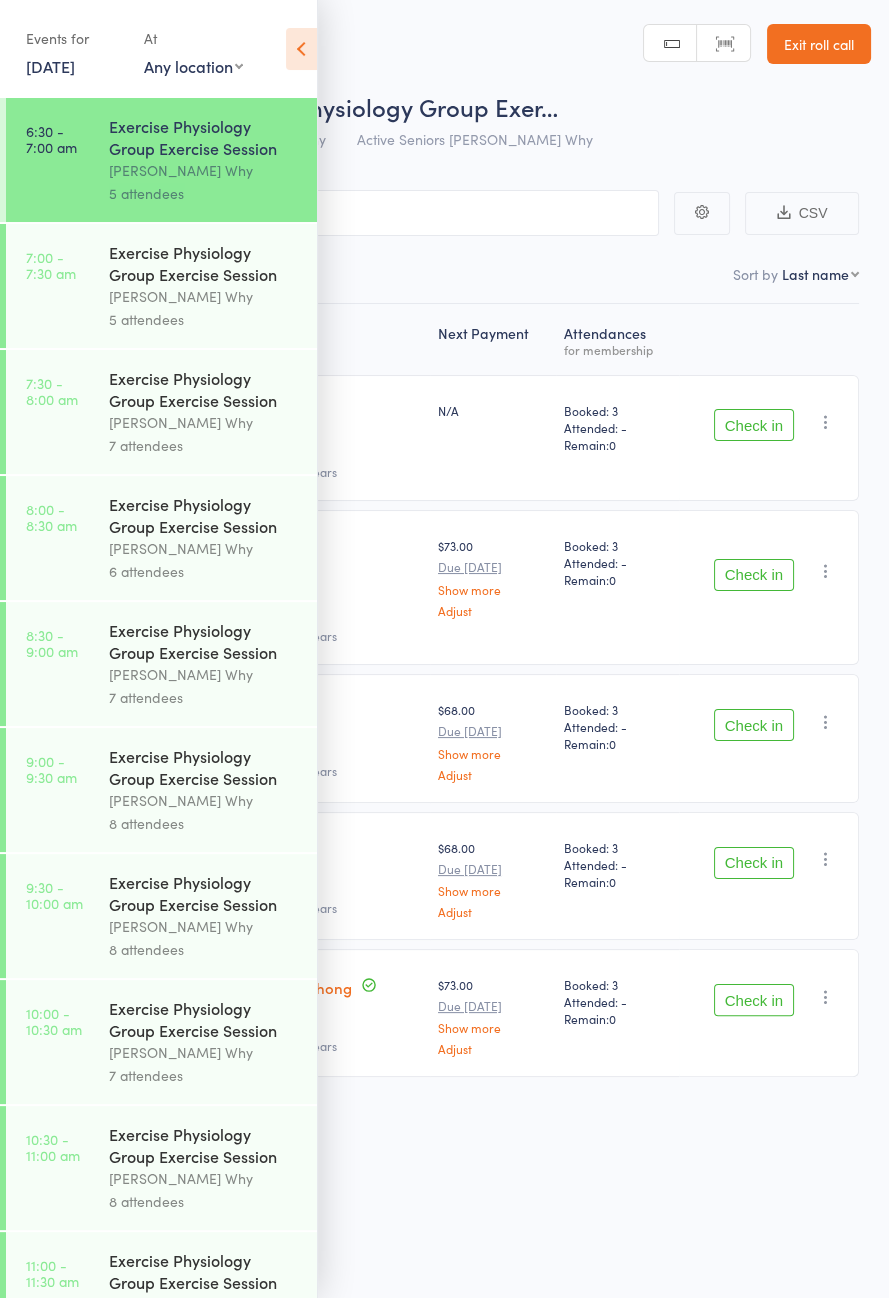 click at bounding box center (301, 49) 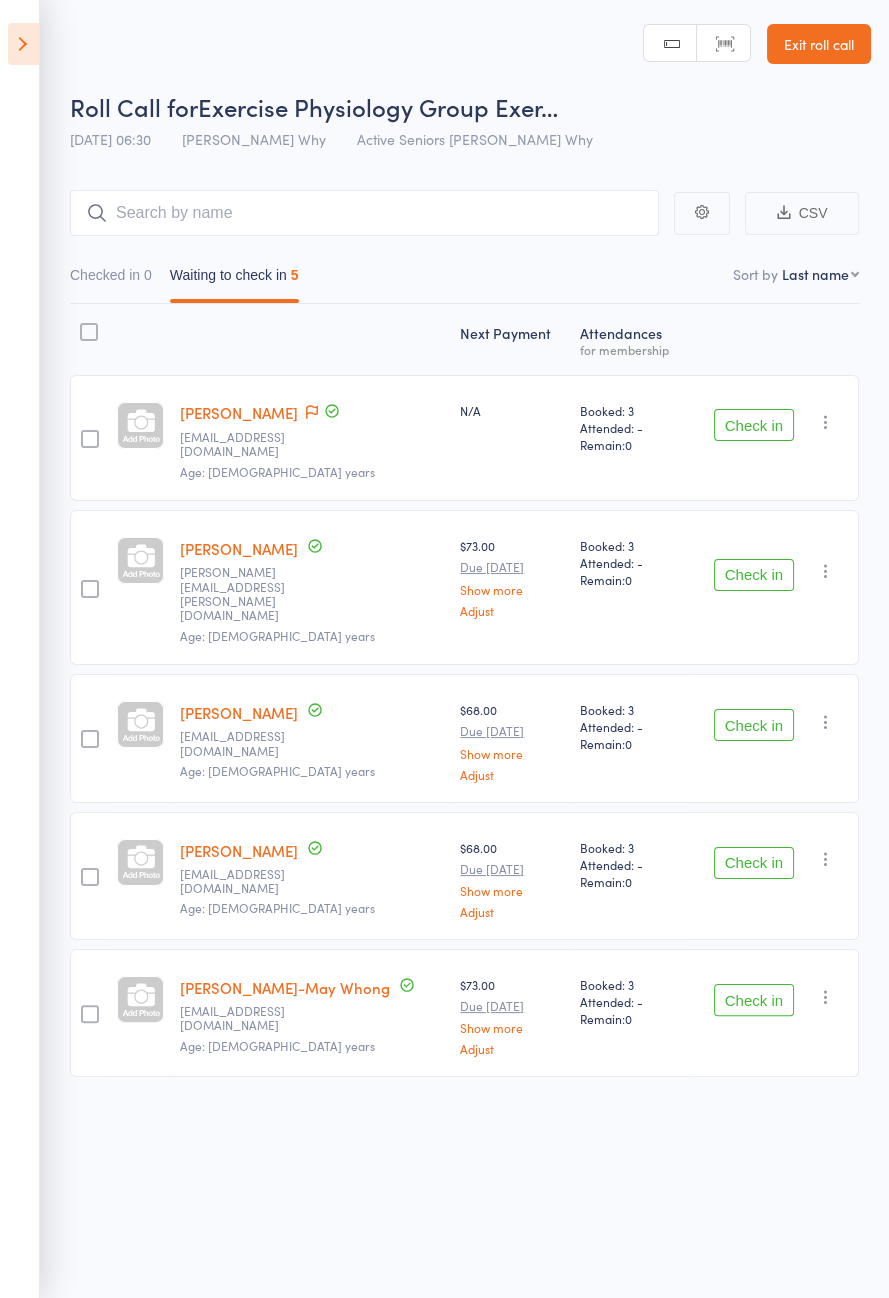 click 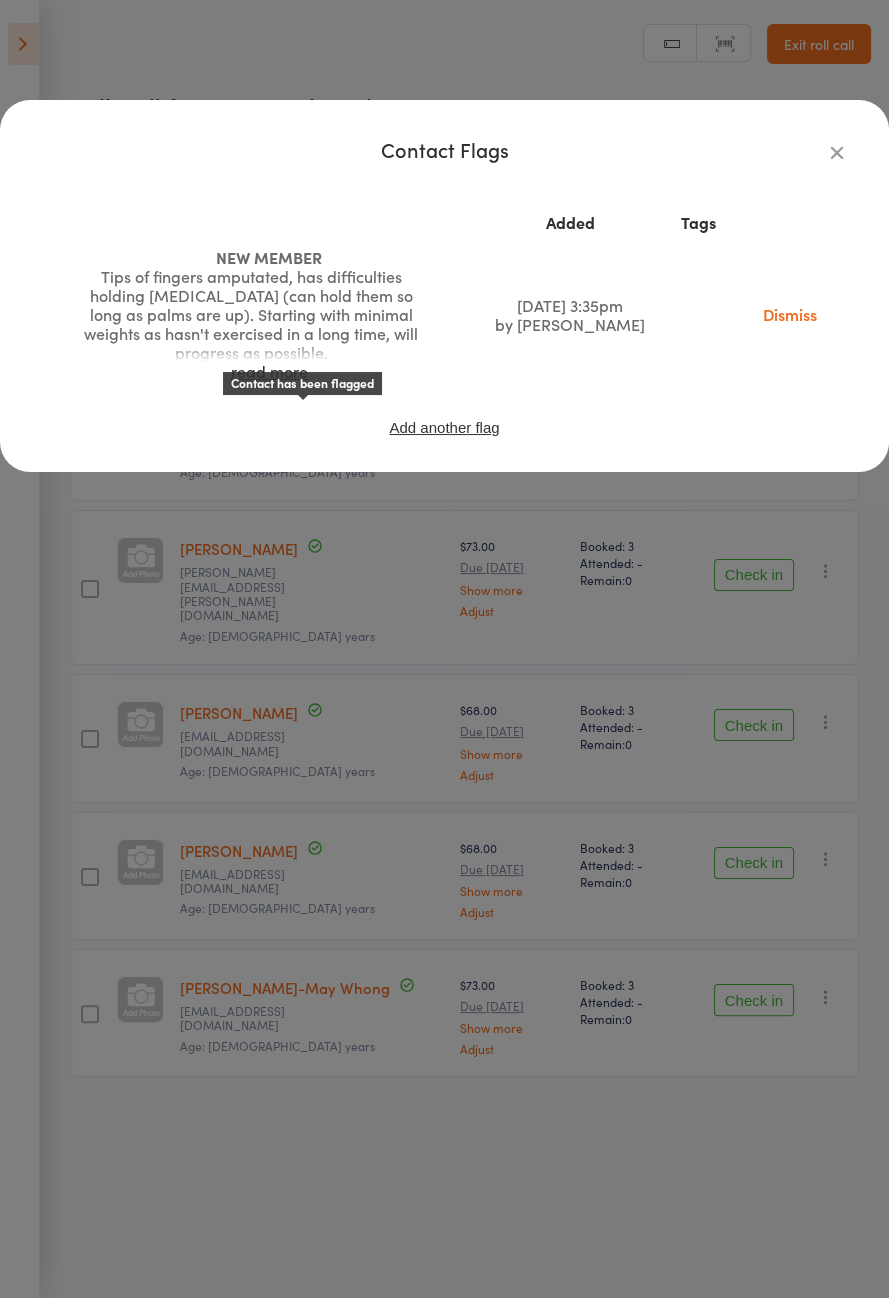 click on "Add another flag" at bounding box center [444, 427] 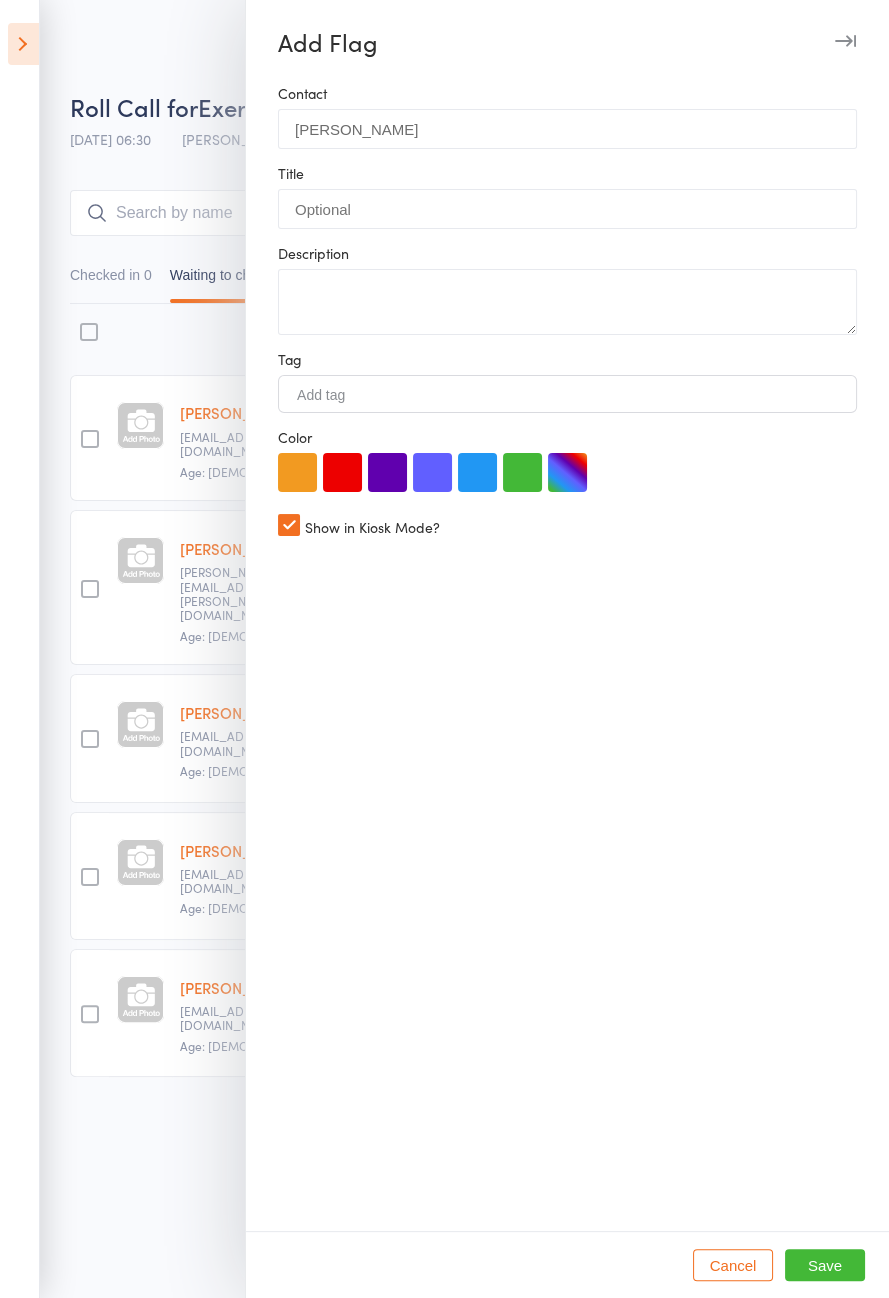 click at bounding box center [444, 649] 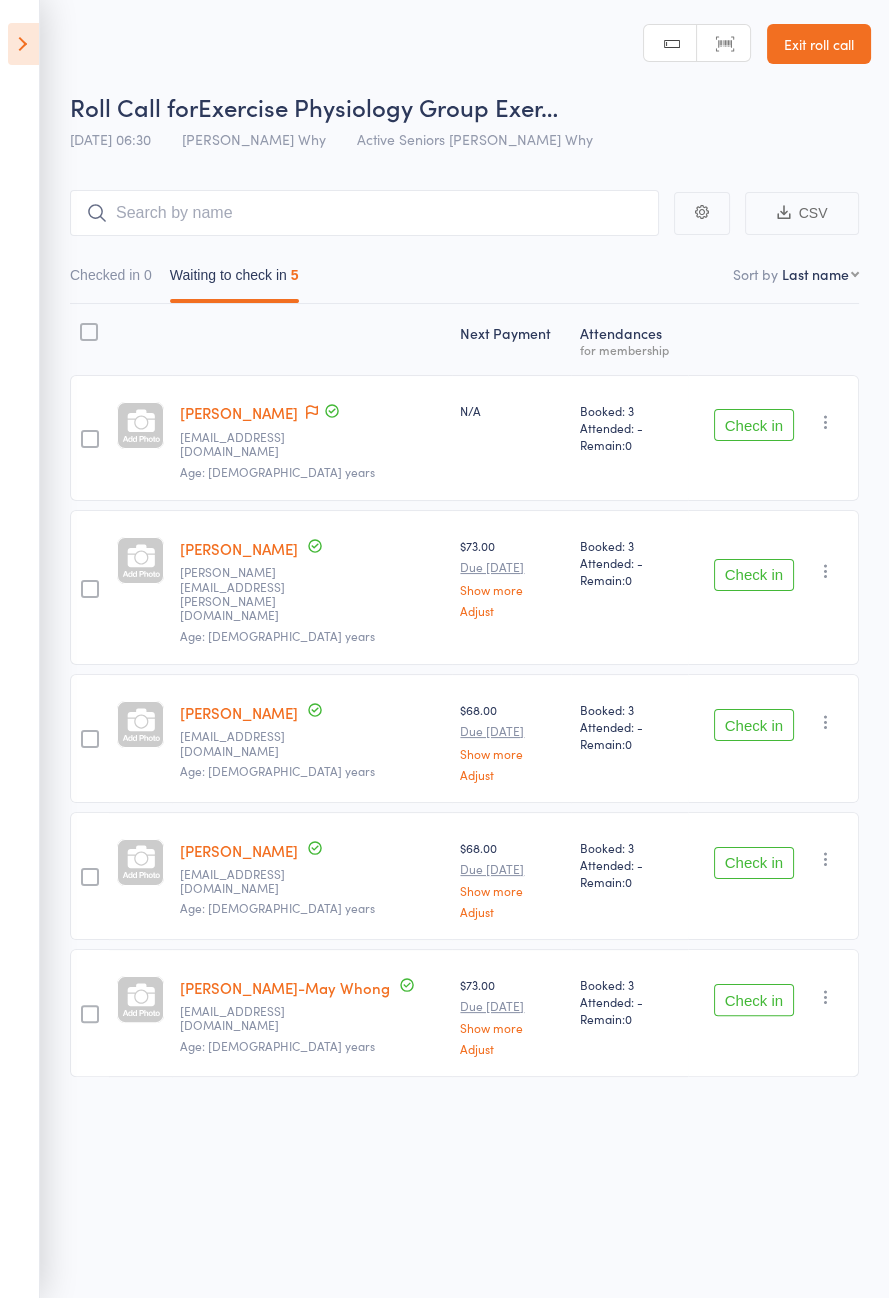 click 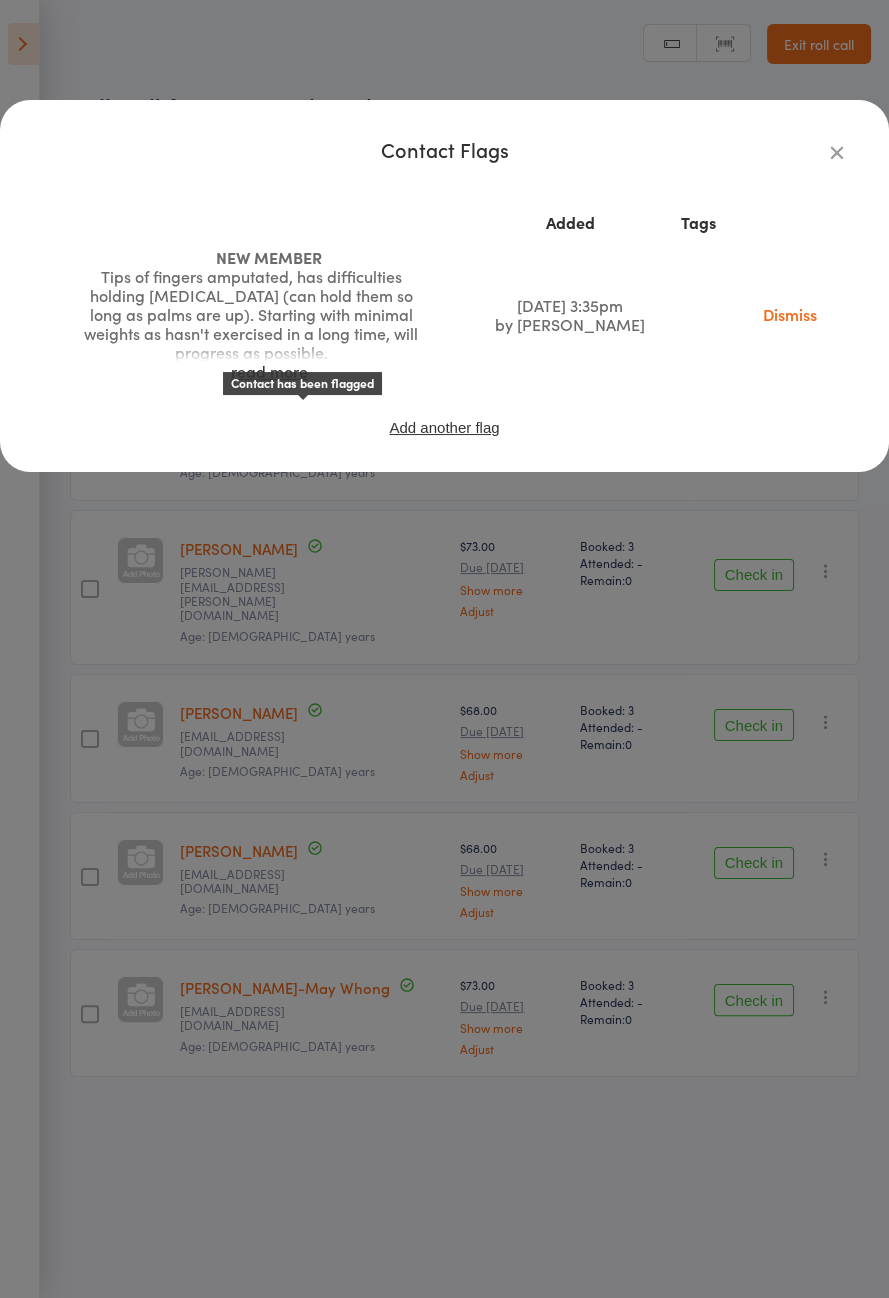 click on "Tips of fingers amputated, has difficulties holding [MEDICAL_DATA] (can hold them so long as palms are up). Starting with minimal weights as hasn't exercised in a long time, will progress as possible." at bounding box center [251, 314] 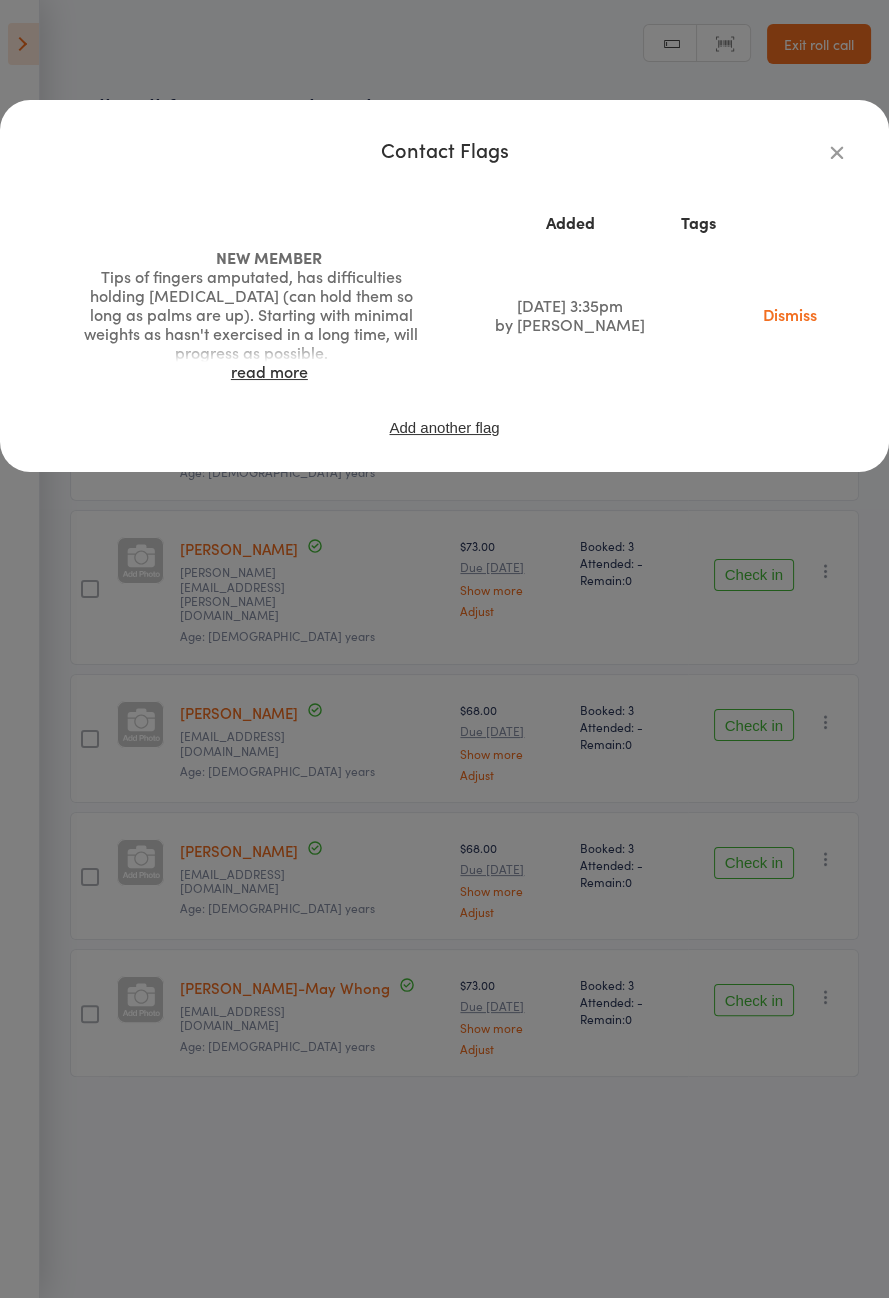 click on "read more" at bounding box center (269, 371) 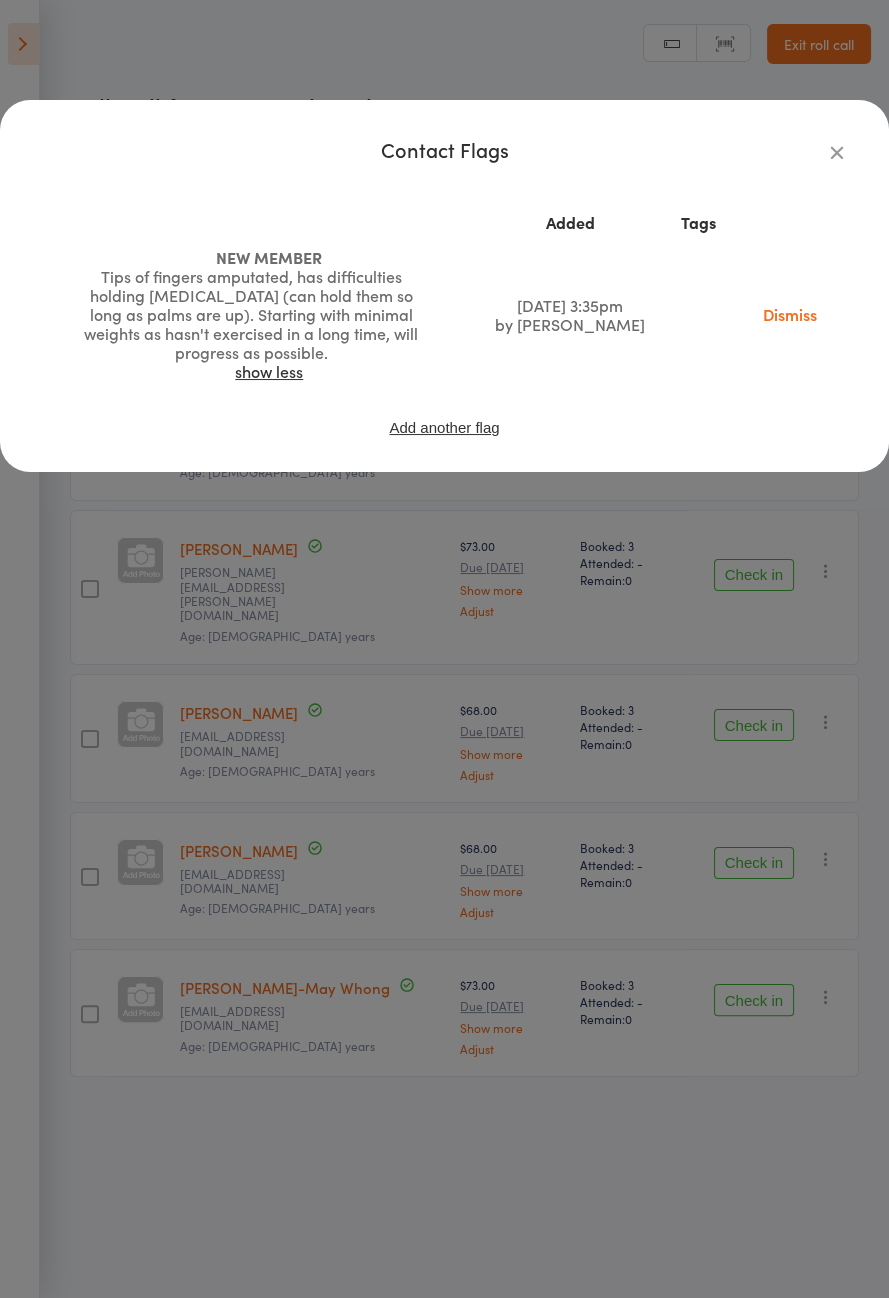 click on "Contact Flags Added Tags NEW MEMBER
Tips of fingers amputated, has difficulties holding [MEDICAL_DATA] (can hold them so long as palms are up). Starting with minimal weights as hasn't exercised in a long time, will progress as possible.
show less
[DATE] 3:35pm by [PERSON_NAME] Dismiss Add another flag" at bounding box center (444, 649) 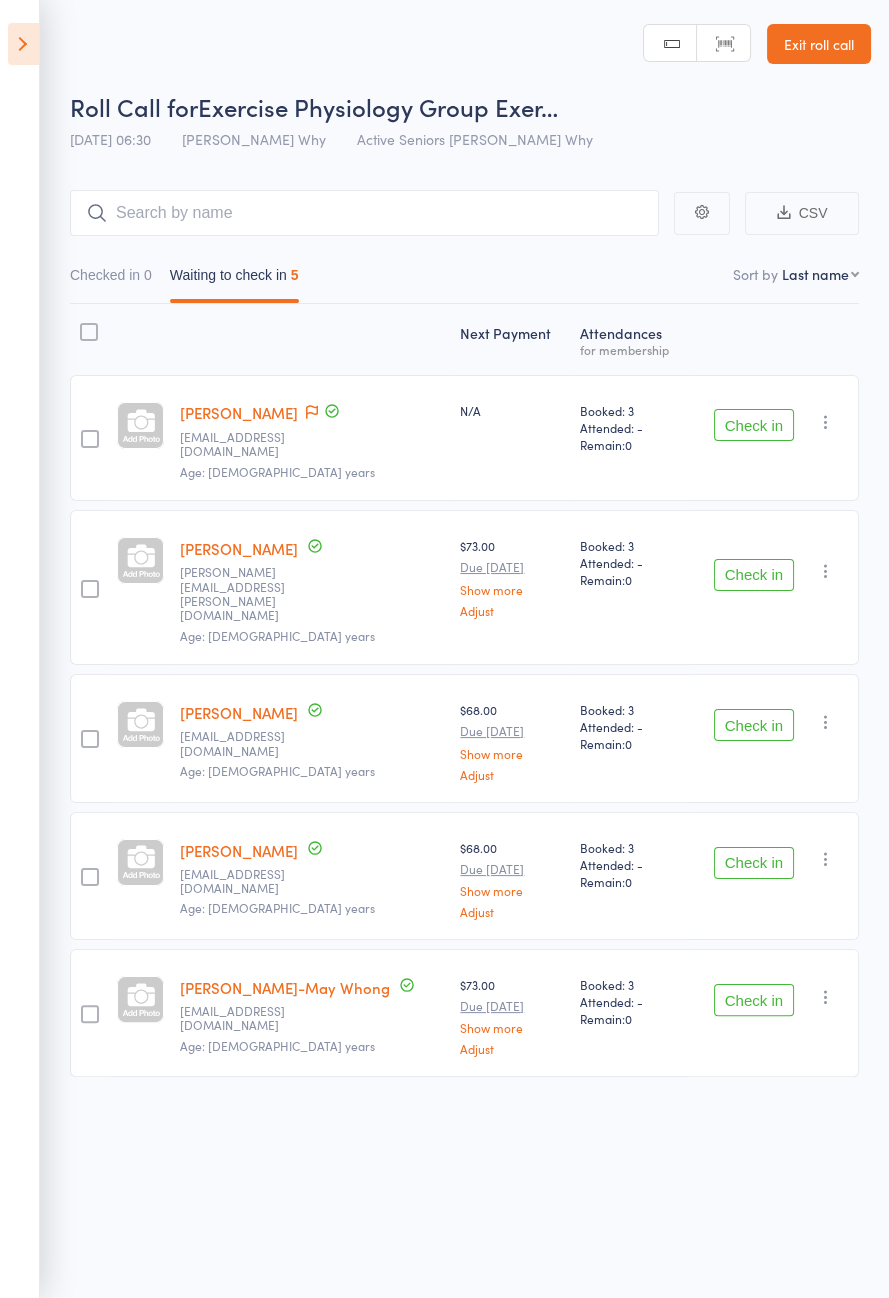 click on "Check in" at bounding box center (754, 425) 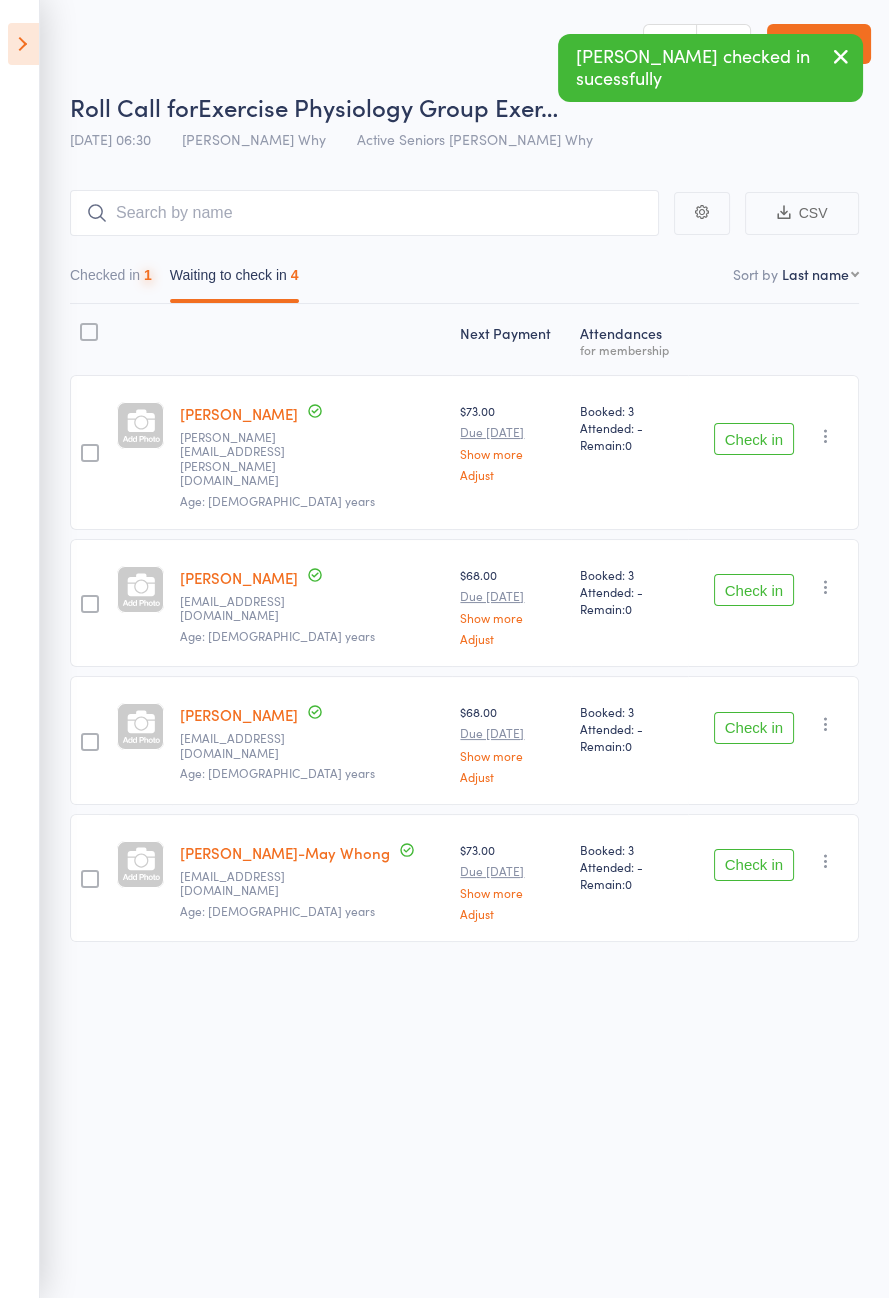 click on "Check in" at bounding box center [754, 439] 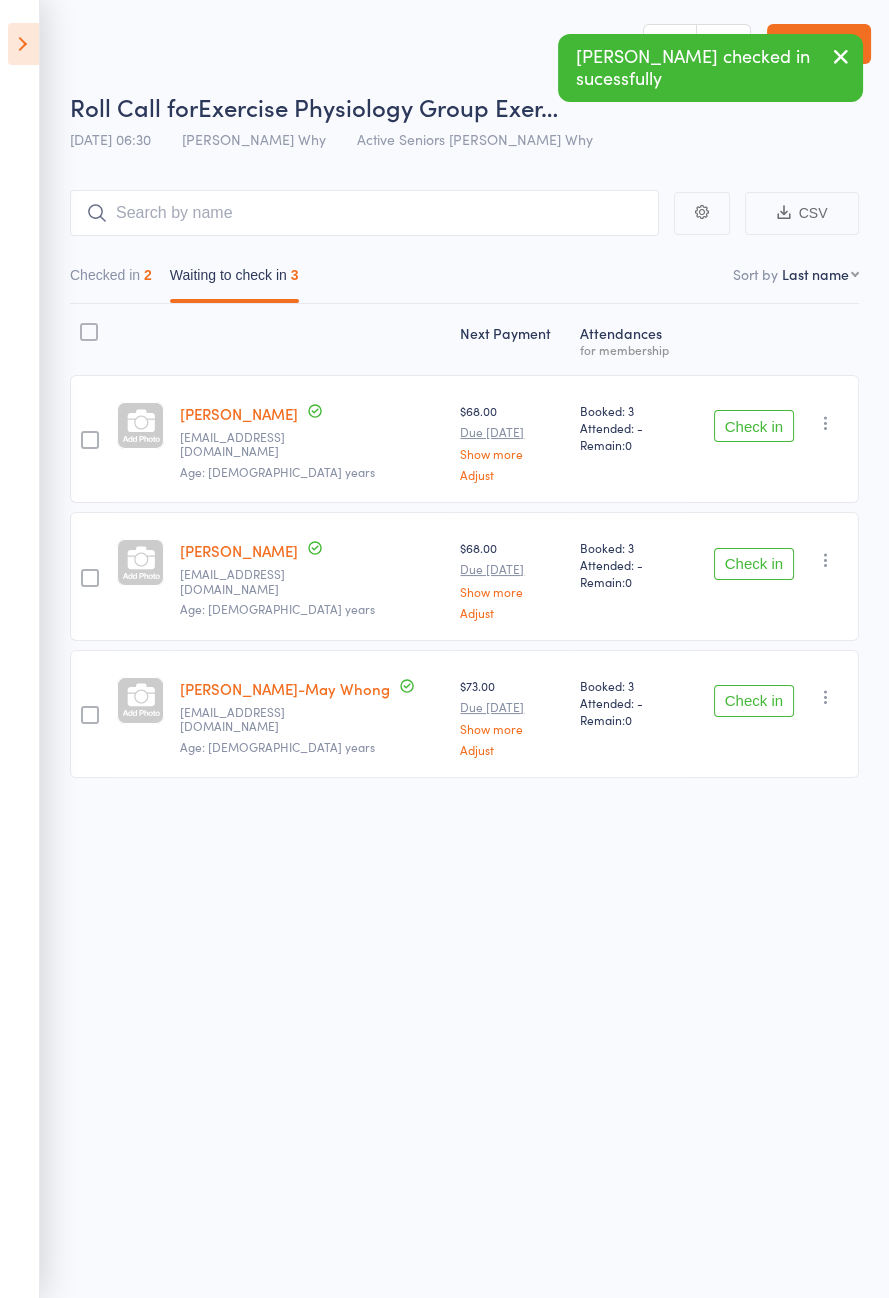 click on "Check in" at bounding box center [754, 564] 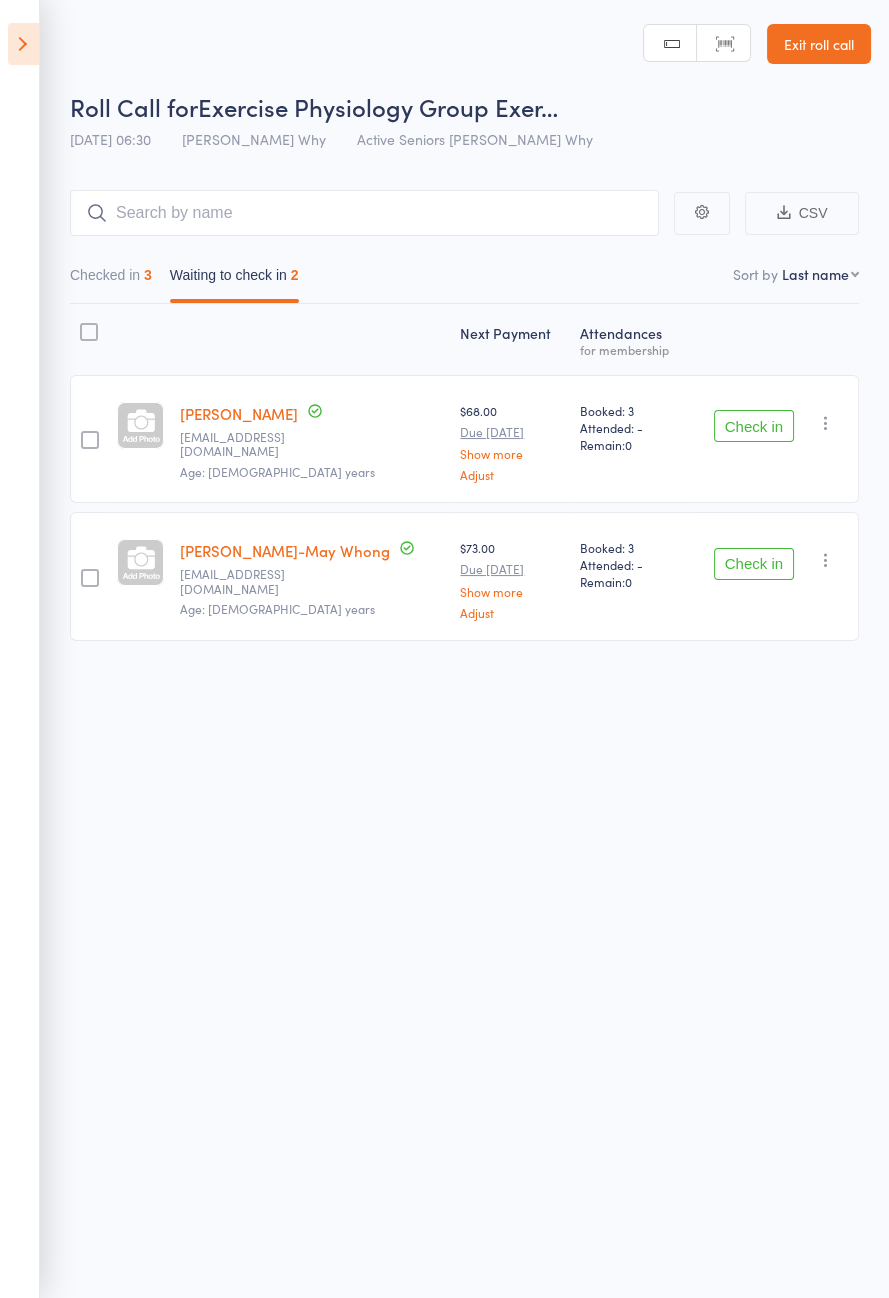 click on "Check in" at bounding box center (754, 426) 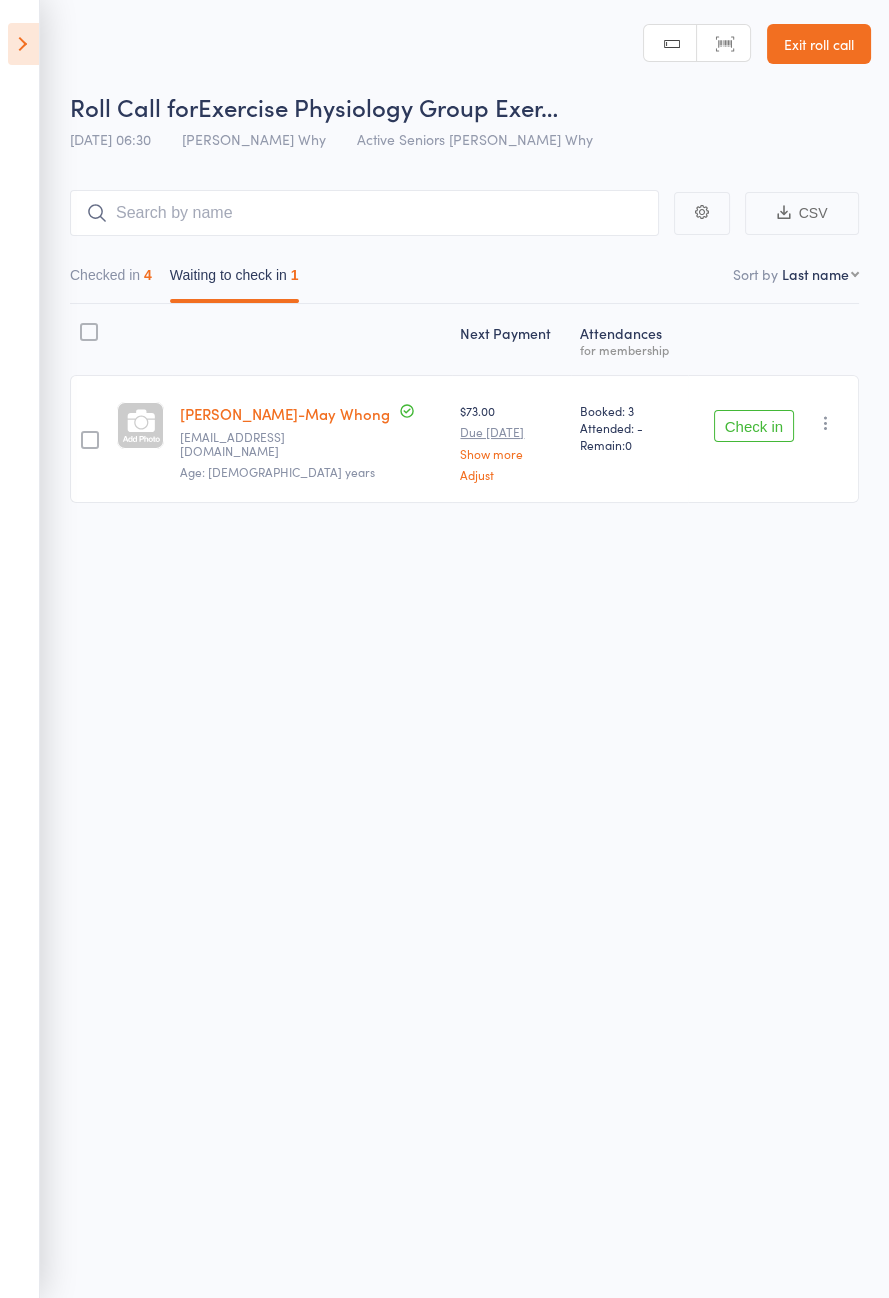 click on "Check in" at bounding box center (754, 426) 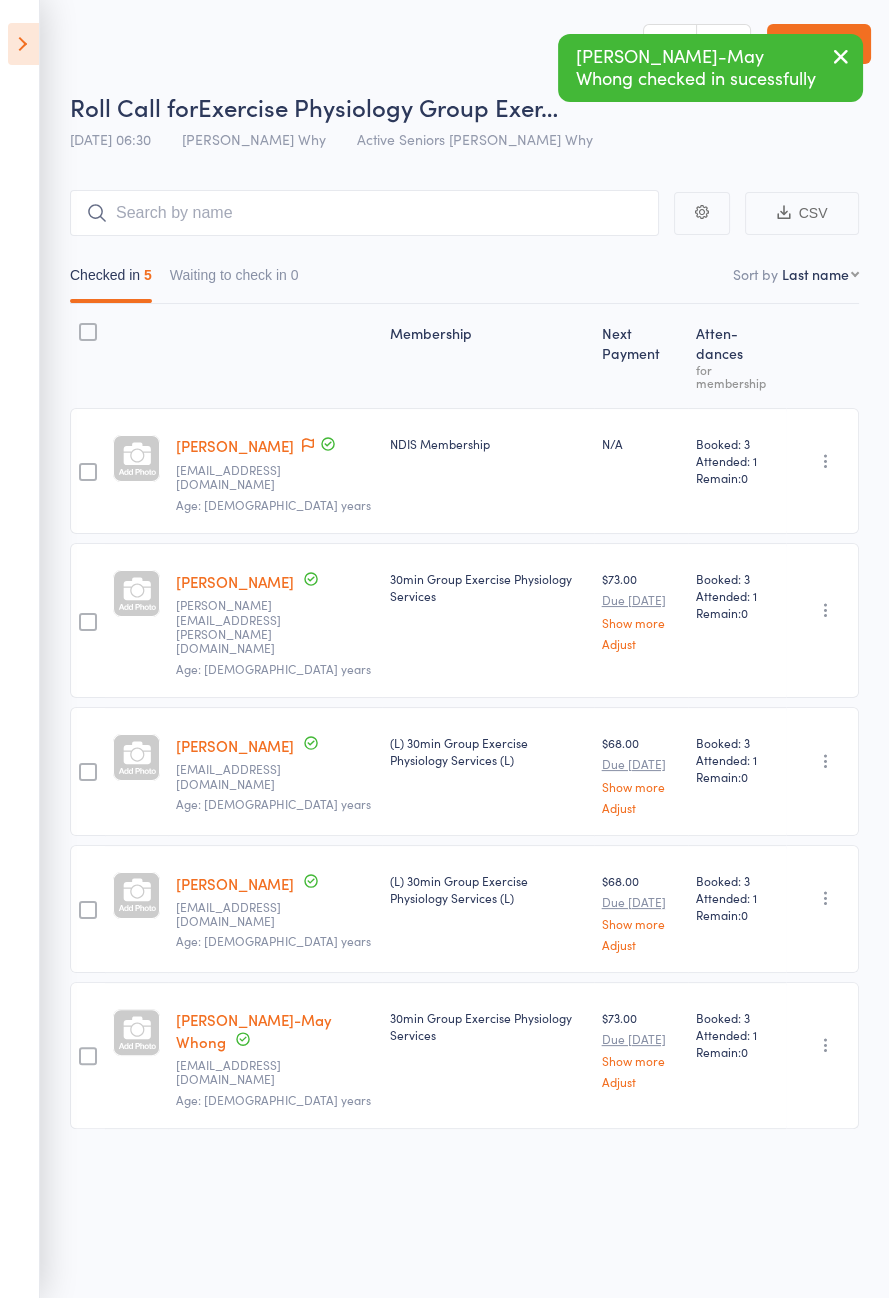 click at bounding box center [23, 44] 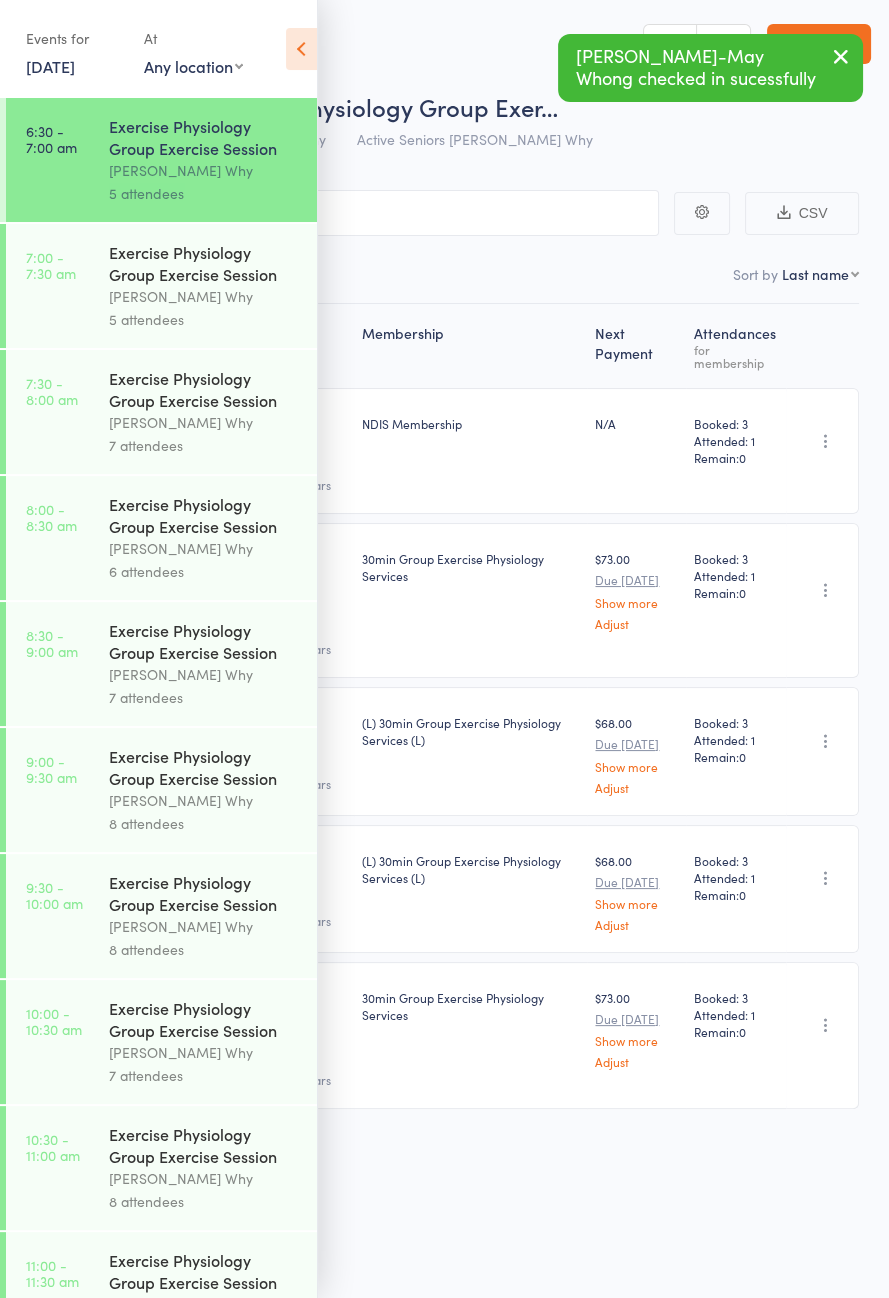 click on "7:00 - 7:30 am" at bounding box center (51, 265) 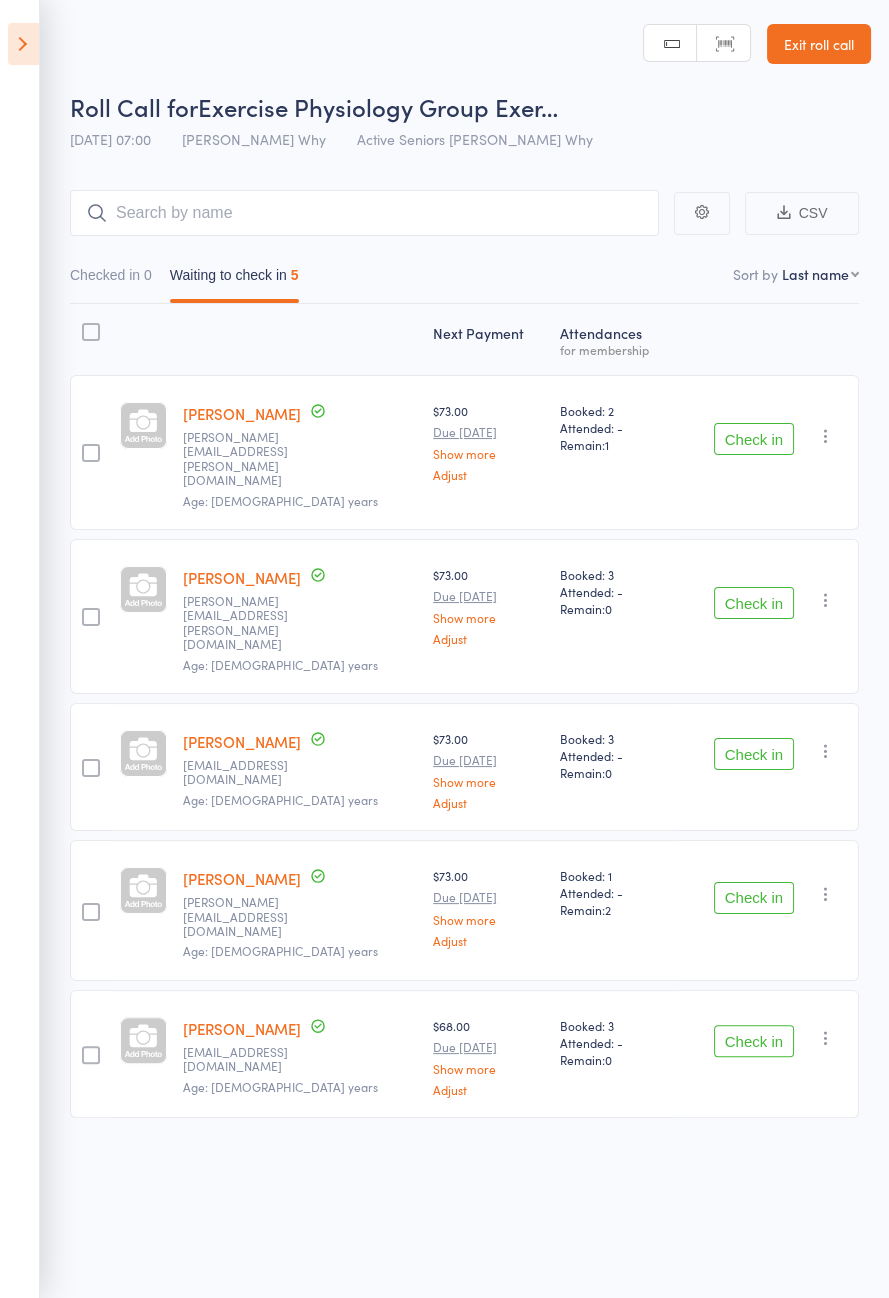 click on "Check in" at bounding box center (754, 439) 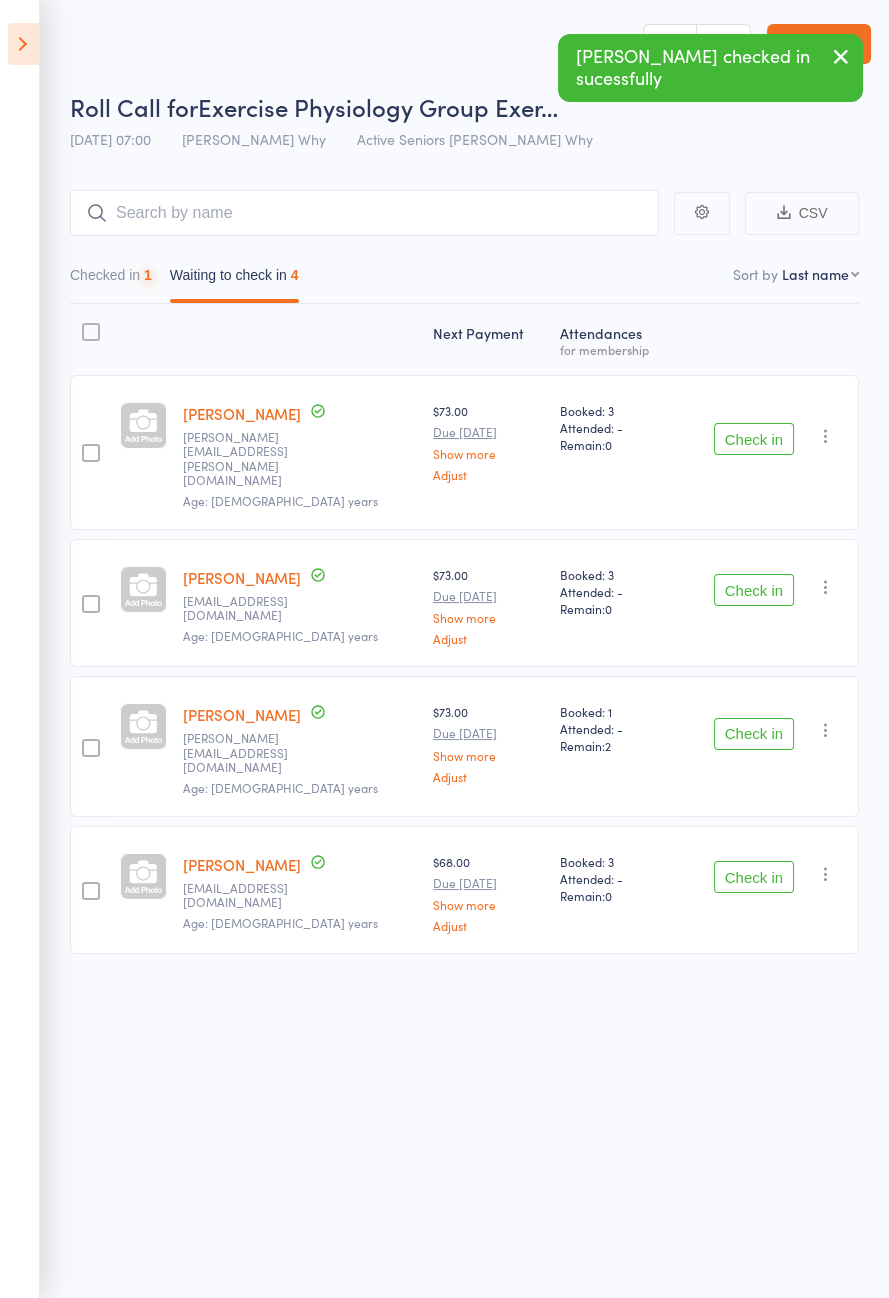 click on "Check in" at bounding box center (754, 439) 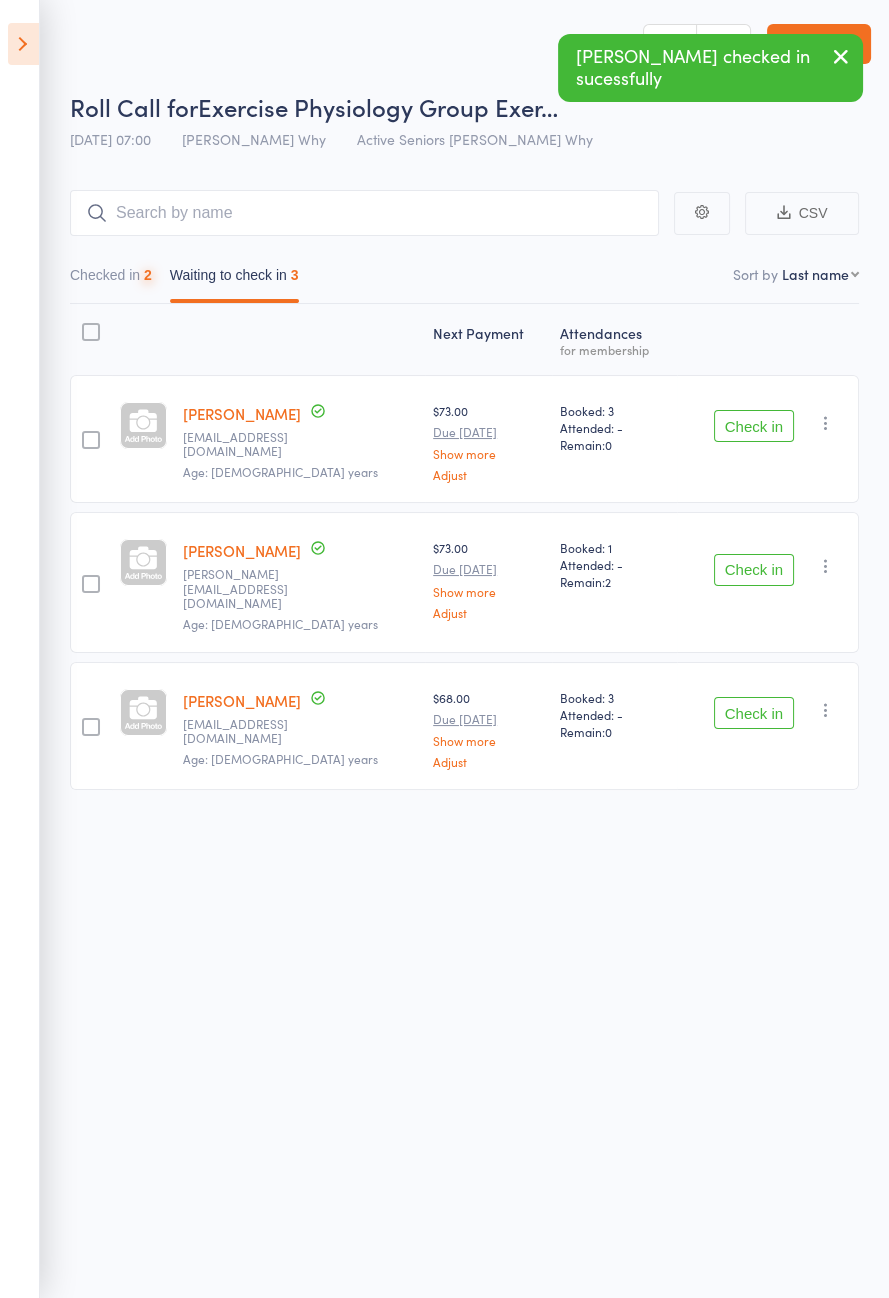 click on "Check in" at bounding box center [754, 426] 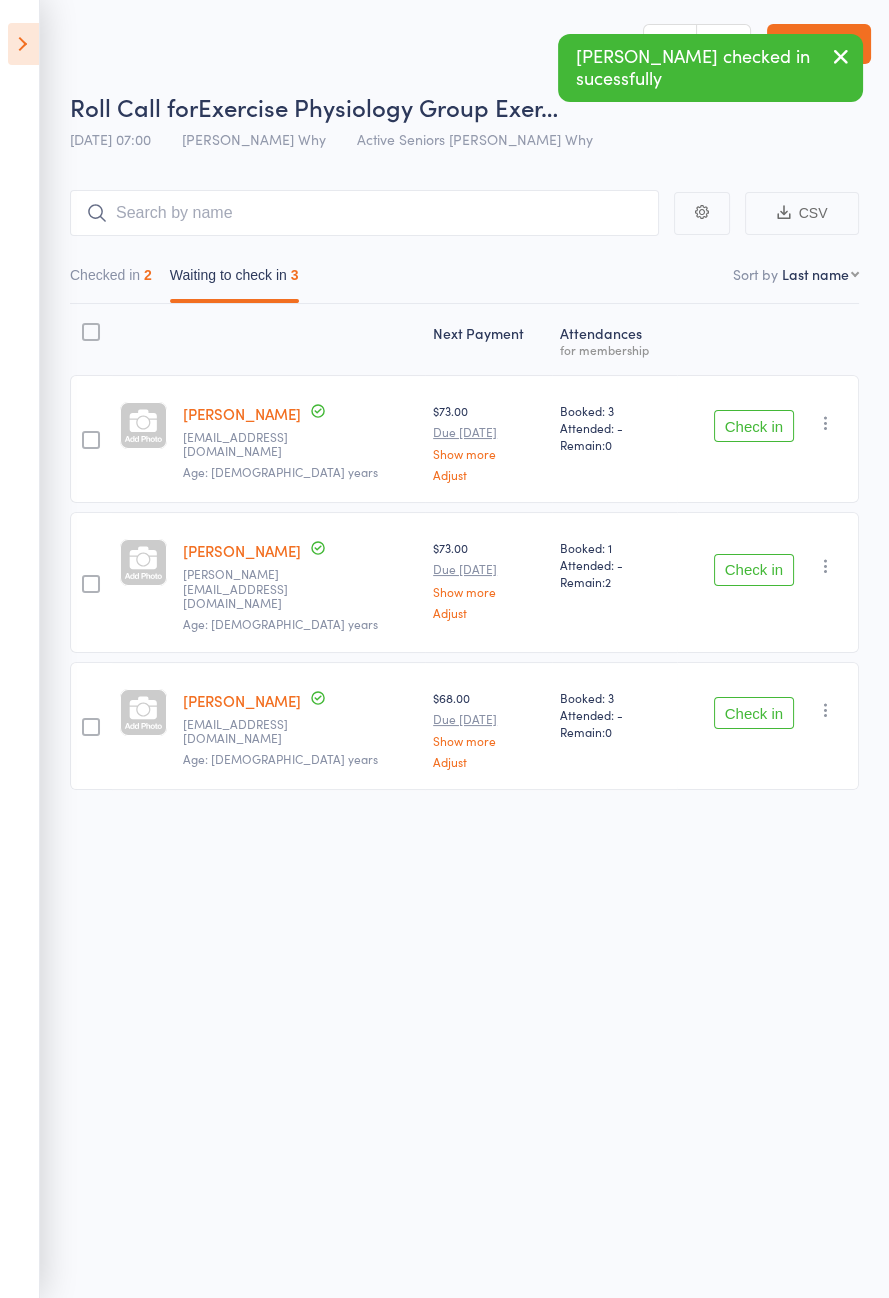click on "Check in" at bounding box center (754, 426) 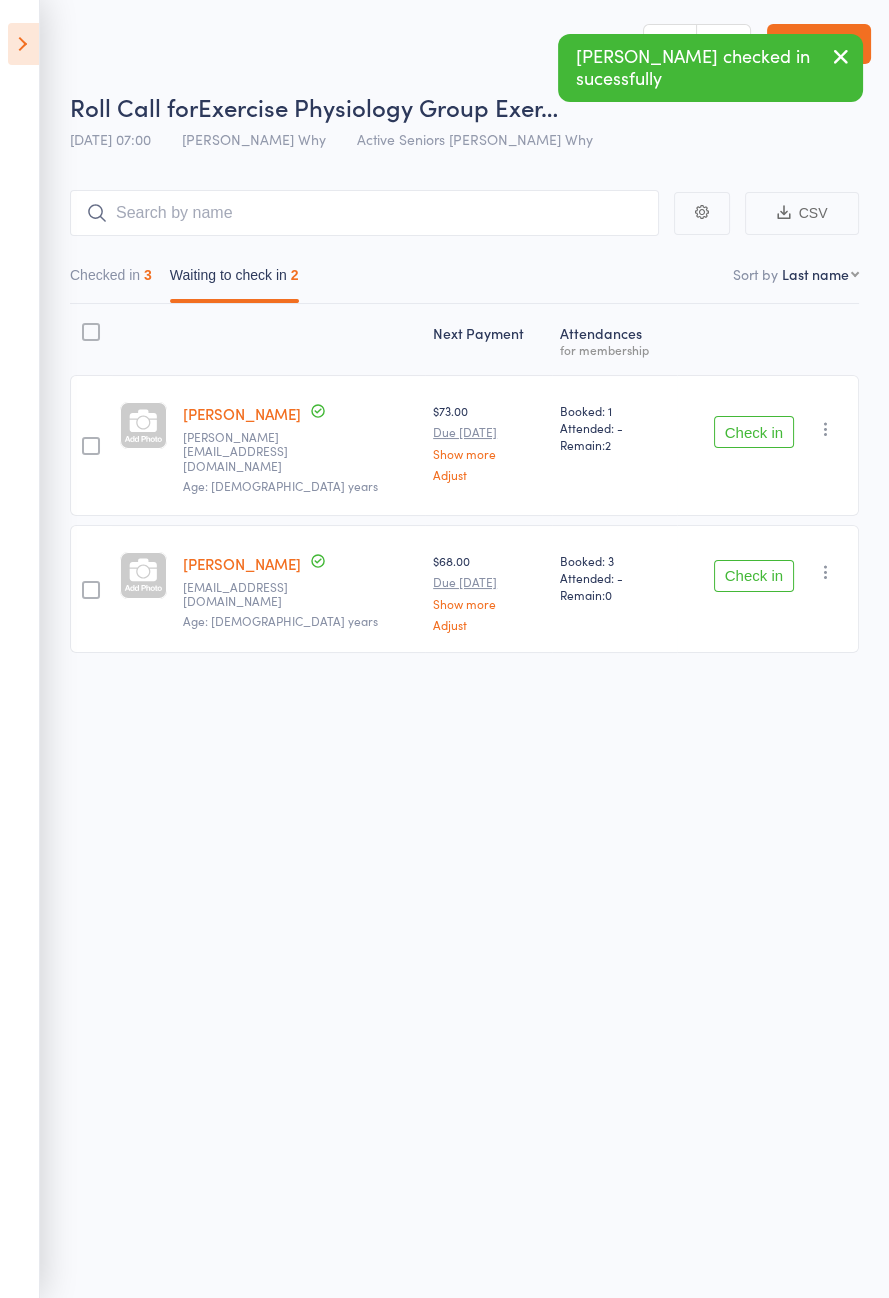 click on "Check in" at bounding box center [754, 432] 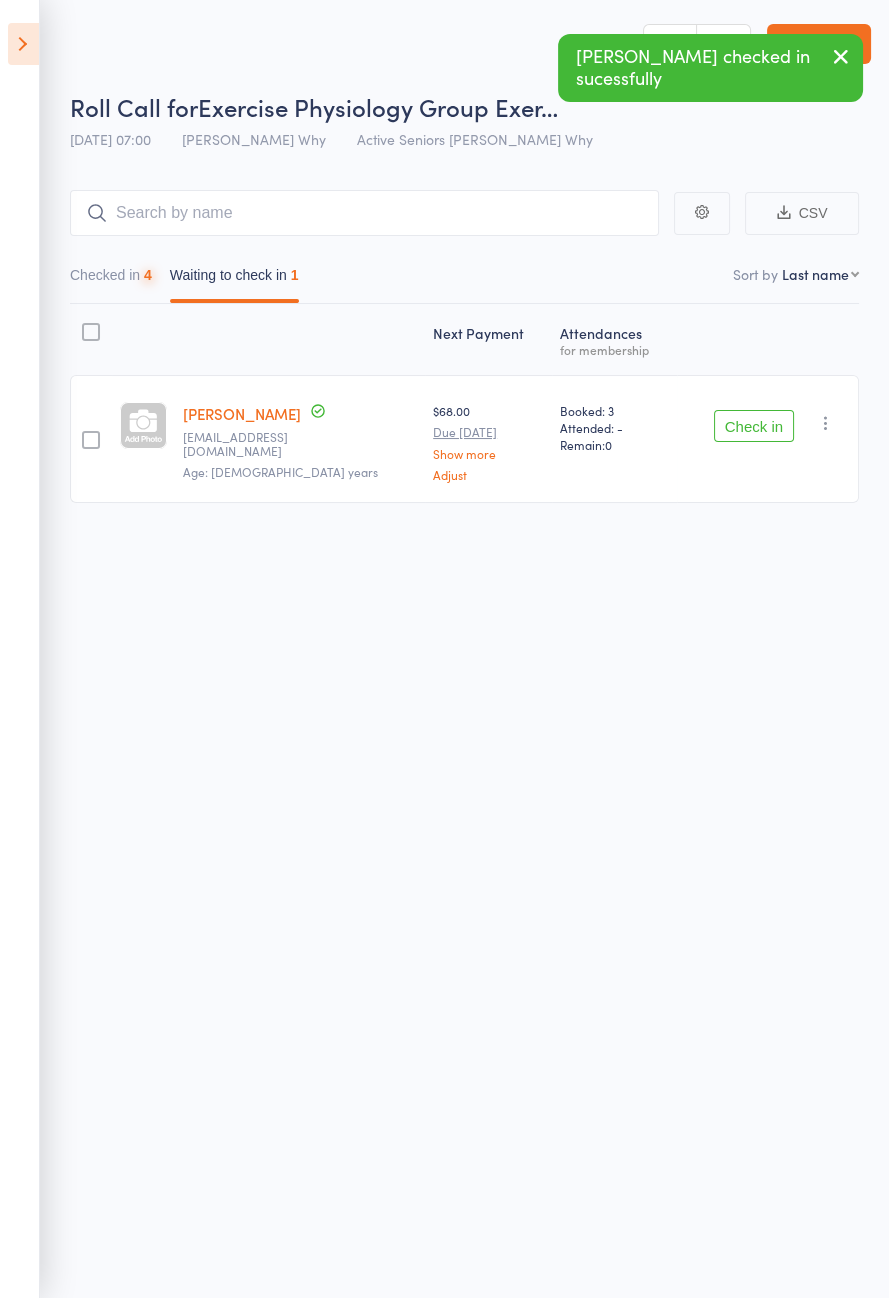click on "Check in" at bounding box center [754, 426] 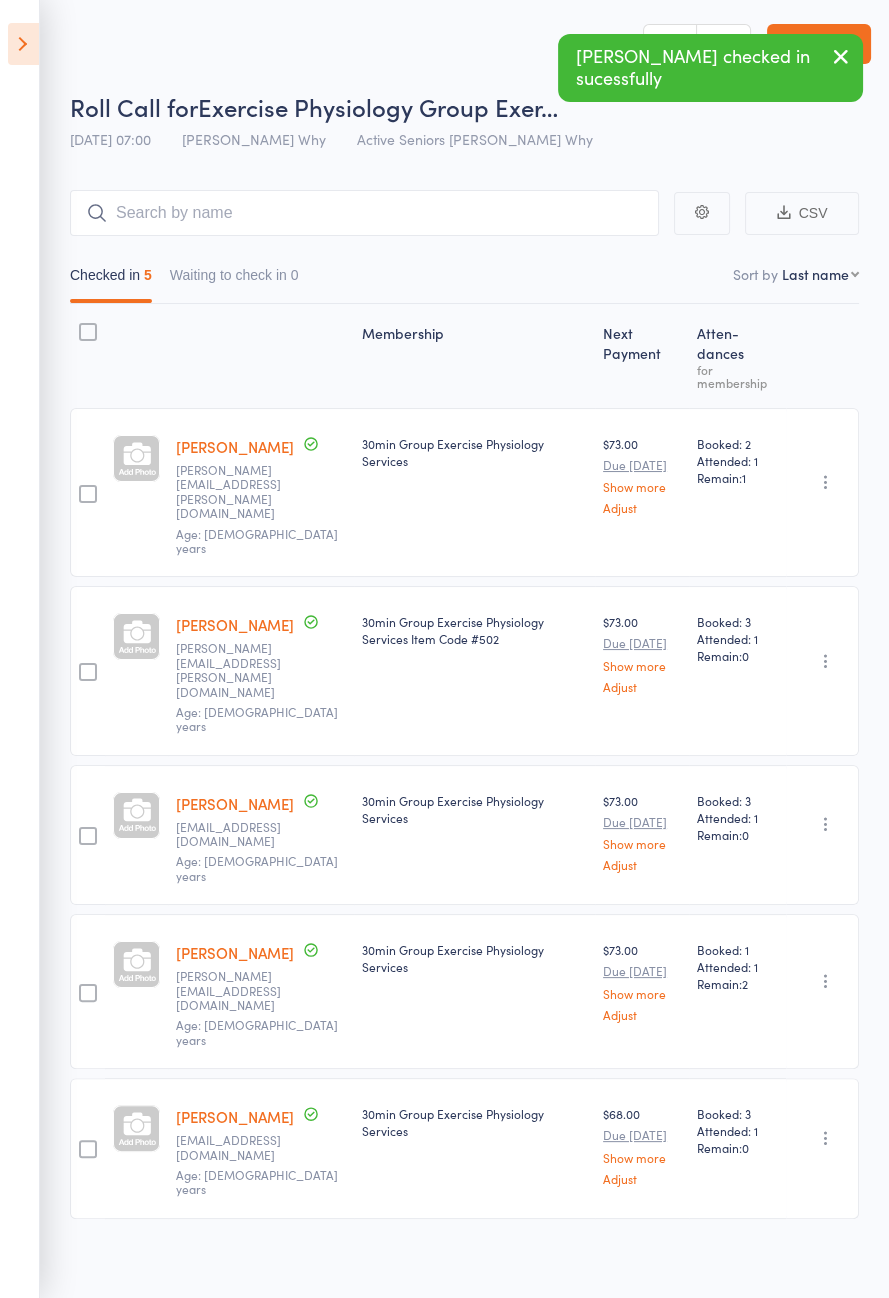 click at bounding box center [23, 44] 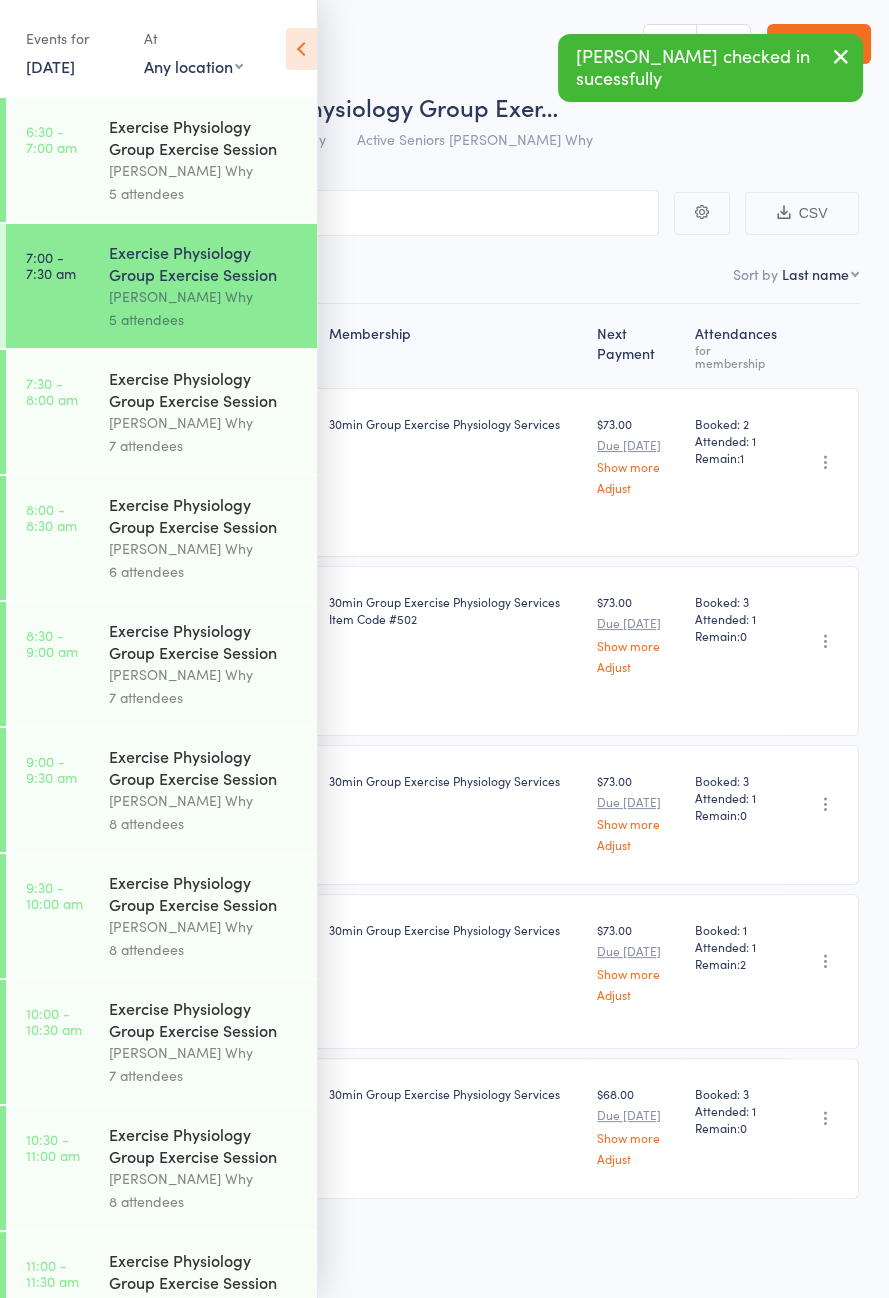 click on "[PERSON_NAME] Why" at bounding box center (204, 422) 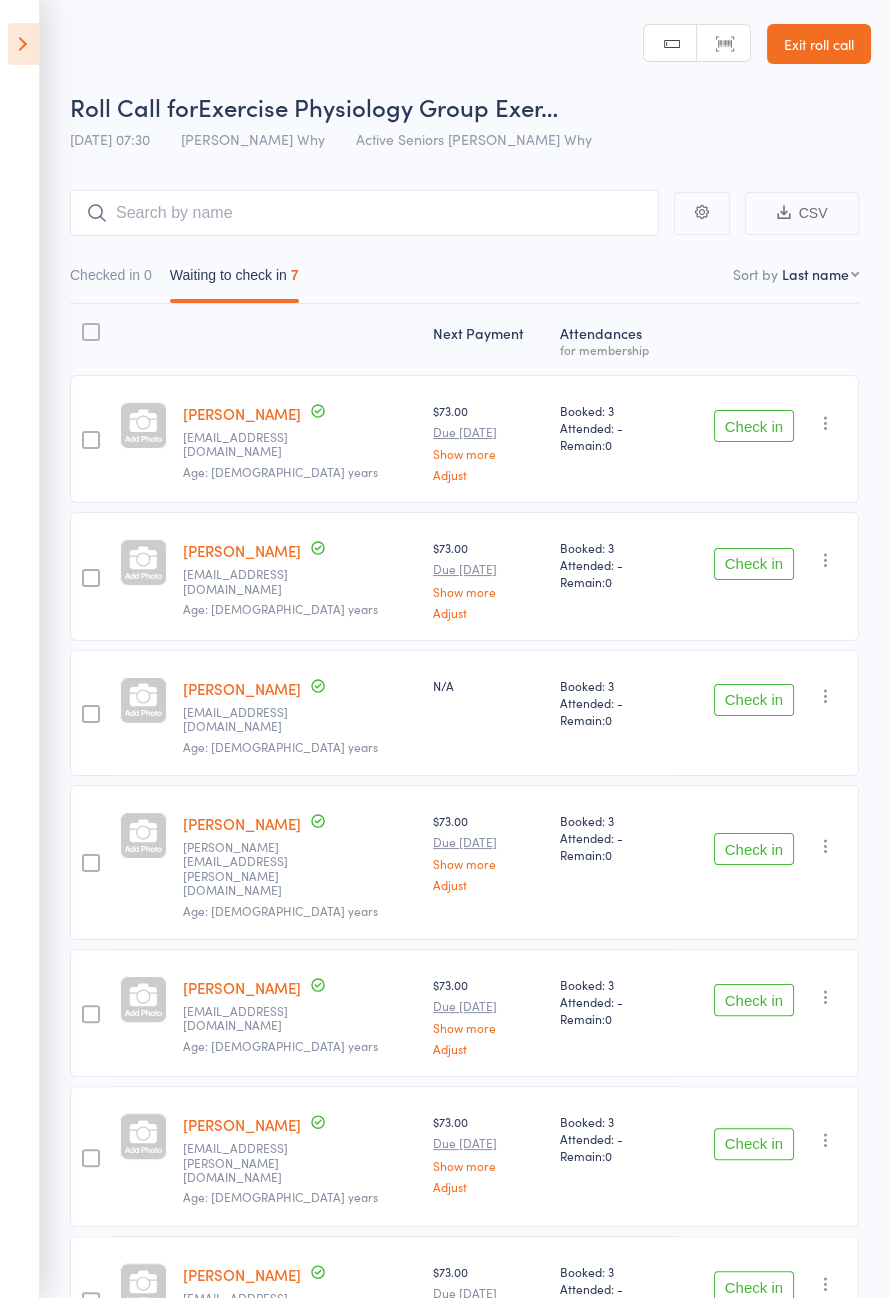 click on "Check in" at bounding box center (754, 700) 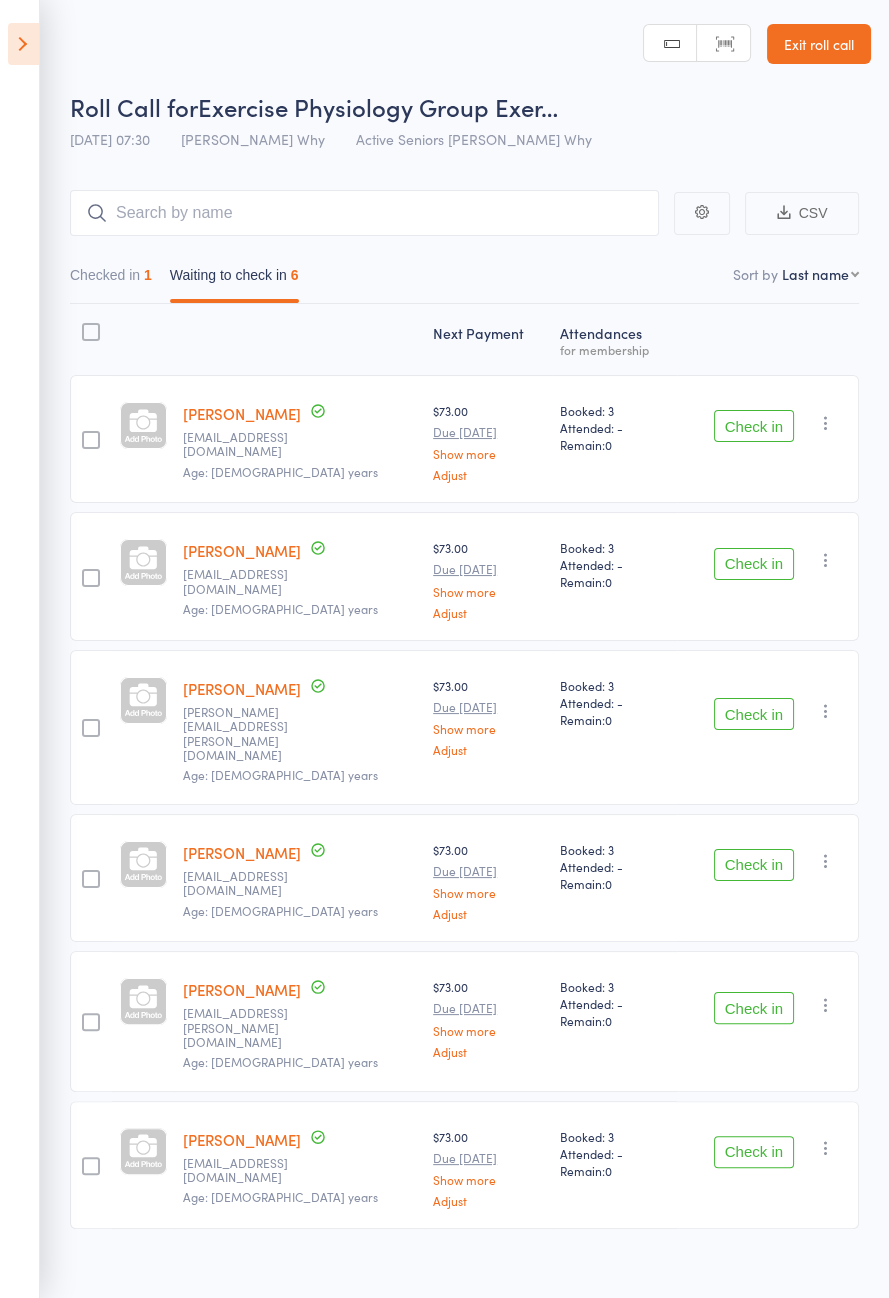 click on "Checked in  1" at bounding box center (111, 280) 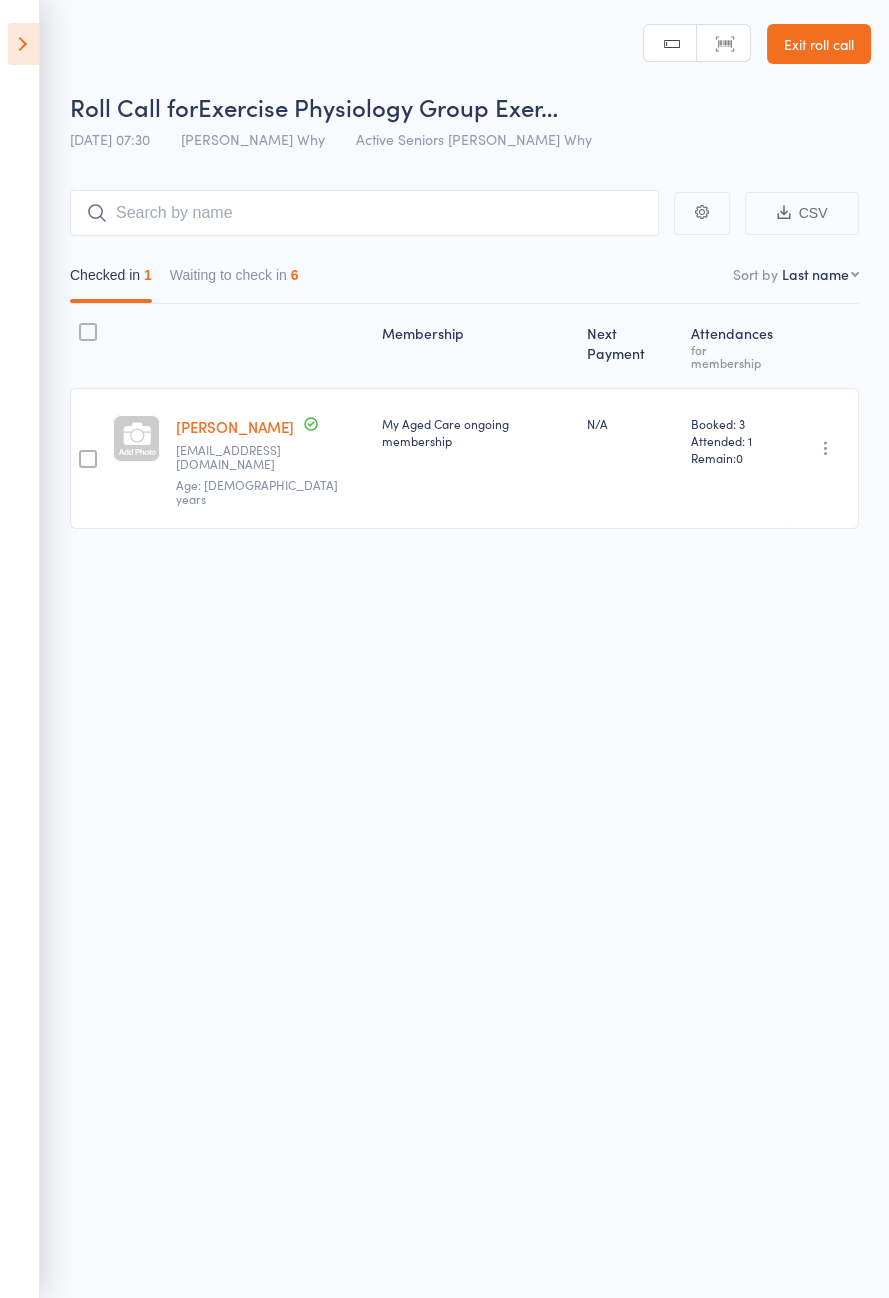click on "Waiting to check in  6" at bounding box center (234, 280) 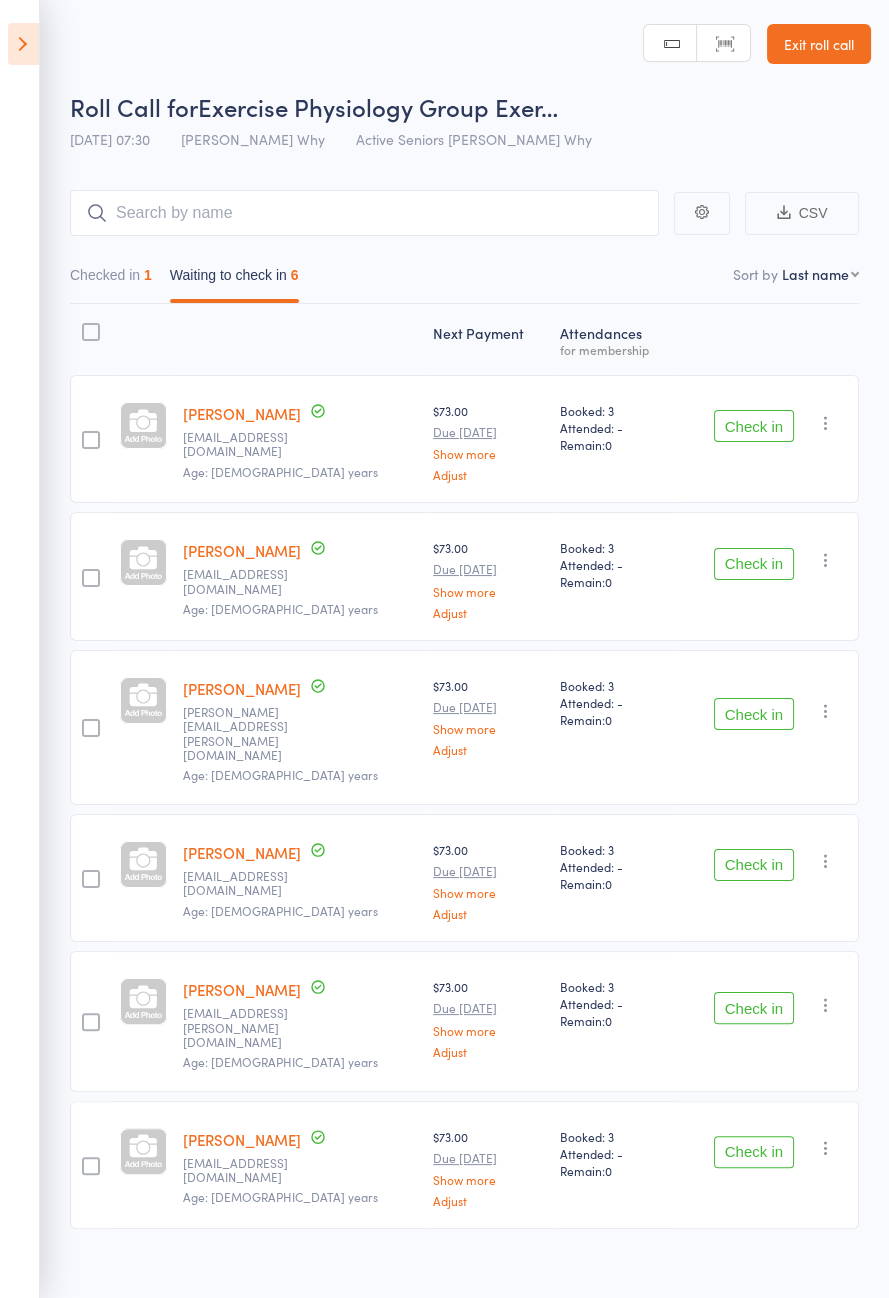 click on "Check in" at bounding box center (754, 1152) 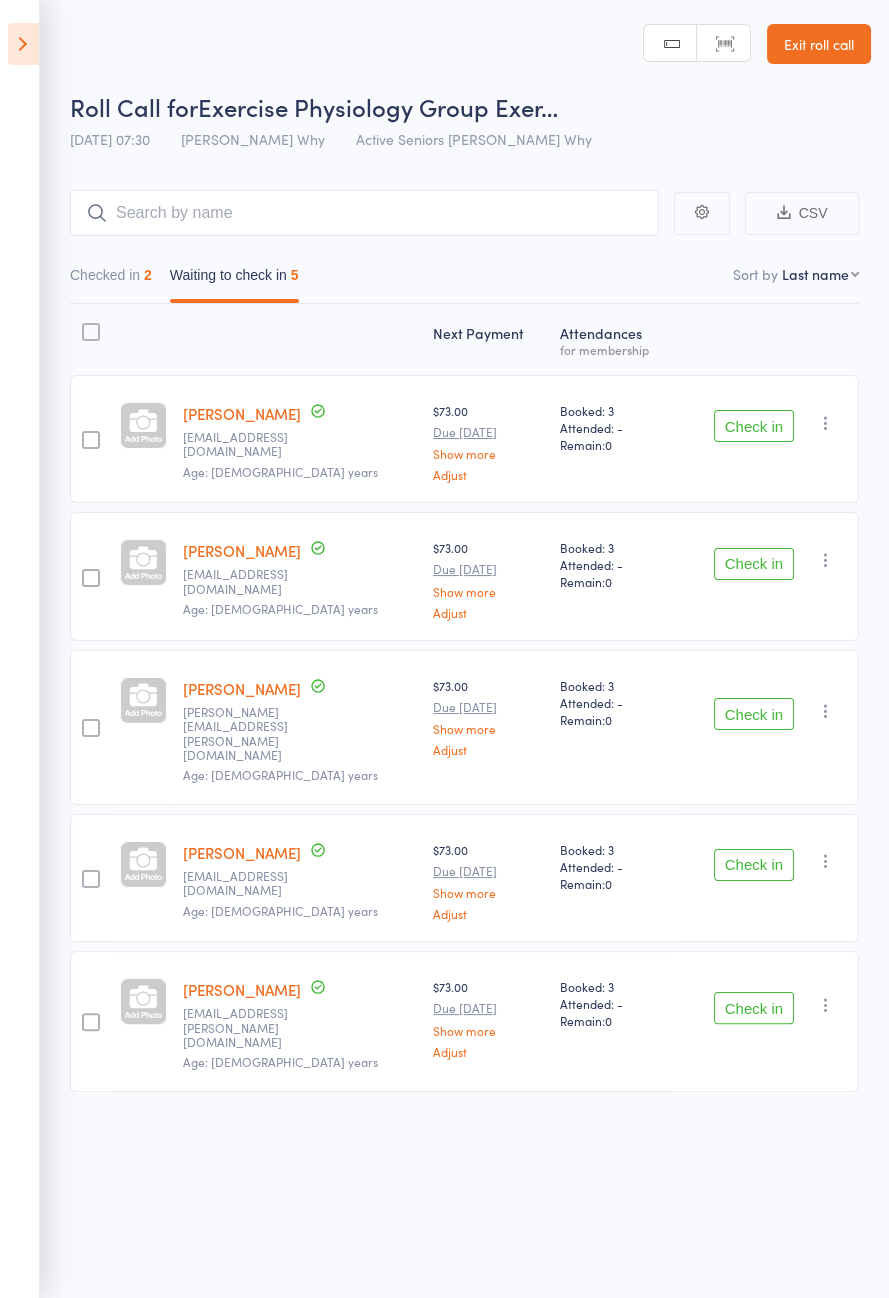 click on "Check in" at bounding box center (754, 426) 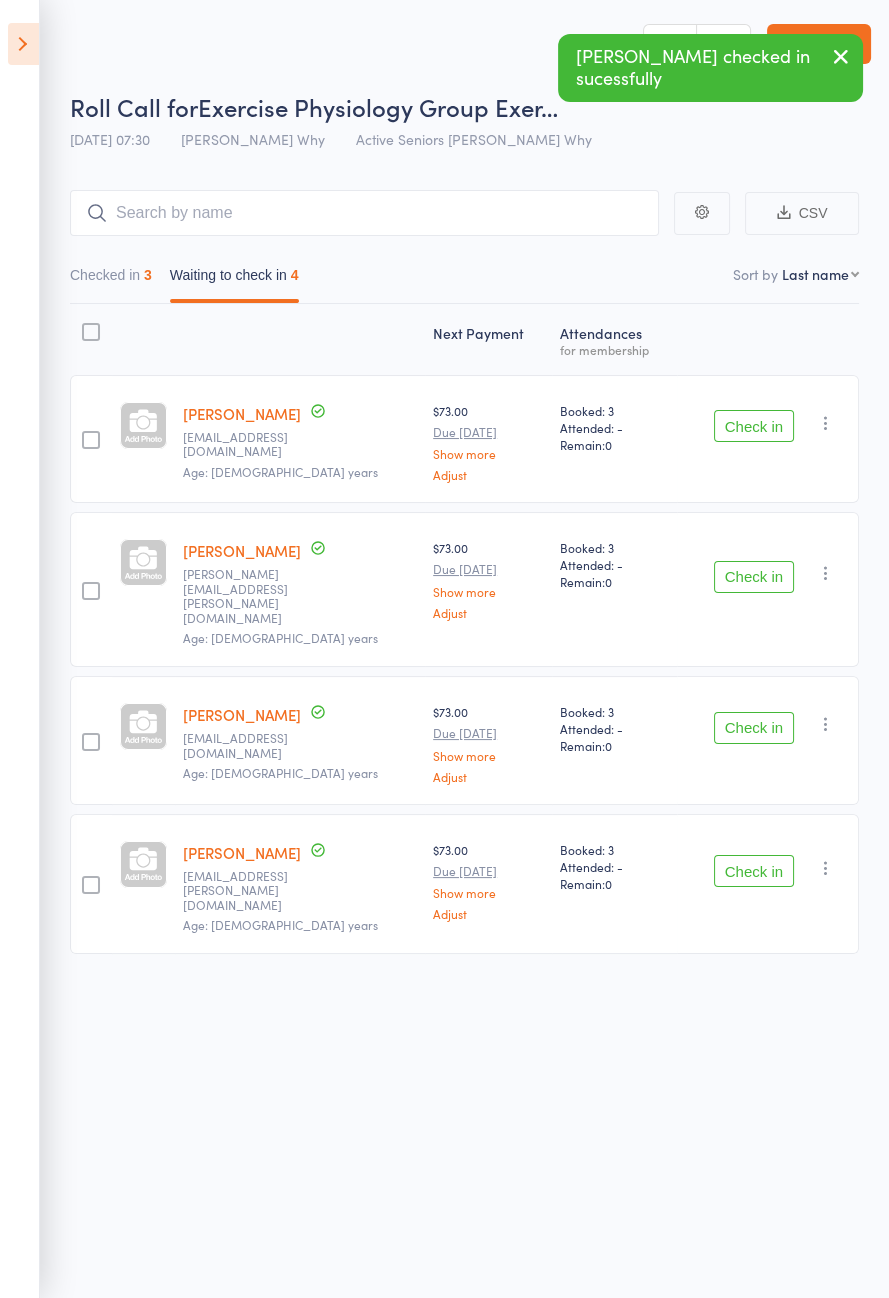 click on "Check in" at bounding box center (754, 426) 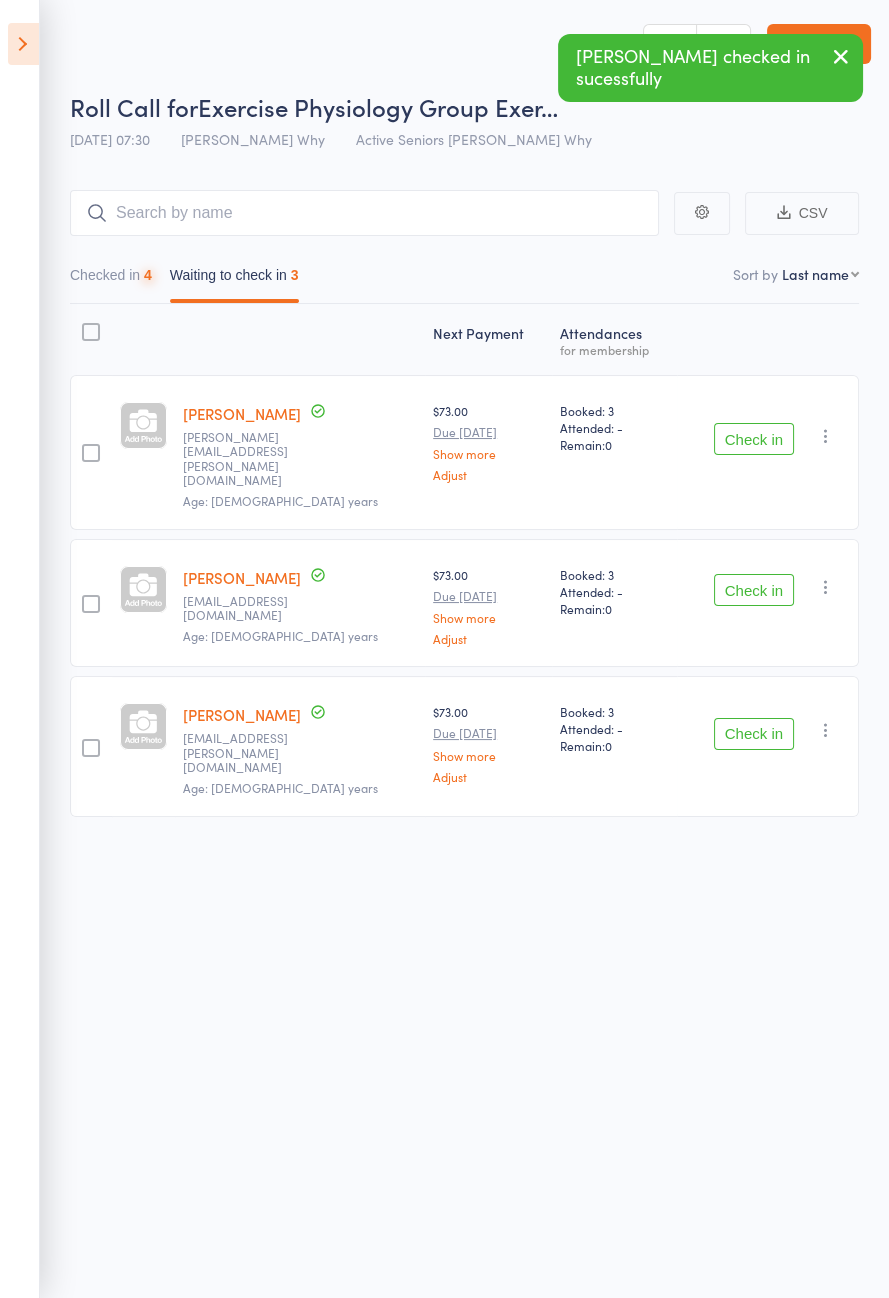 click on "Check in" at bounding box center (754, 439) 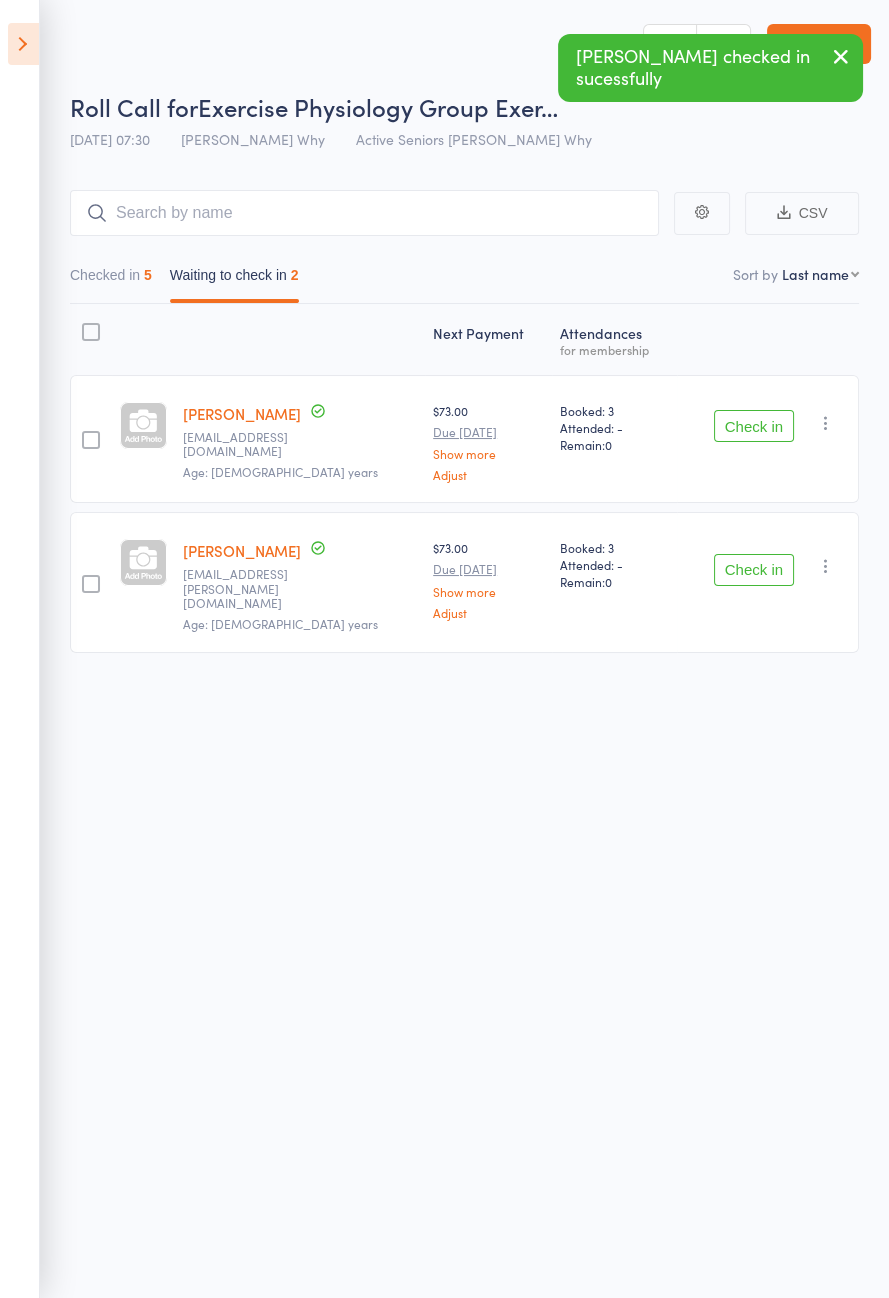 click on "Check in" at bounding box center (754, 570) 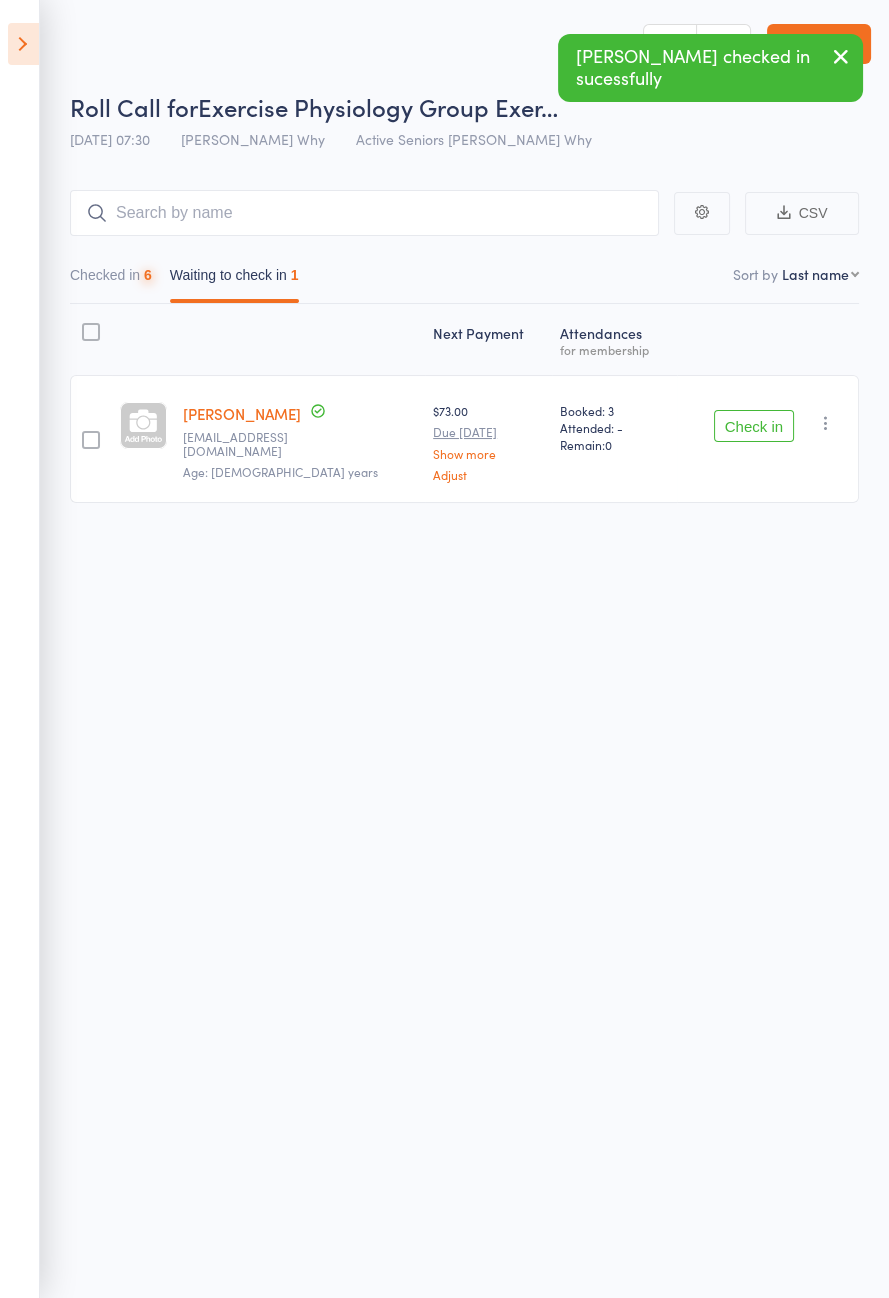 click at bounding box center (23, 44) 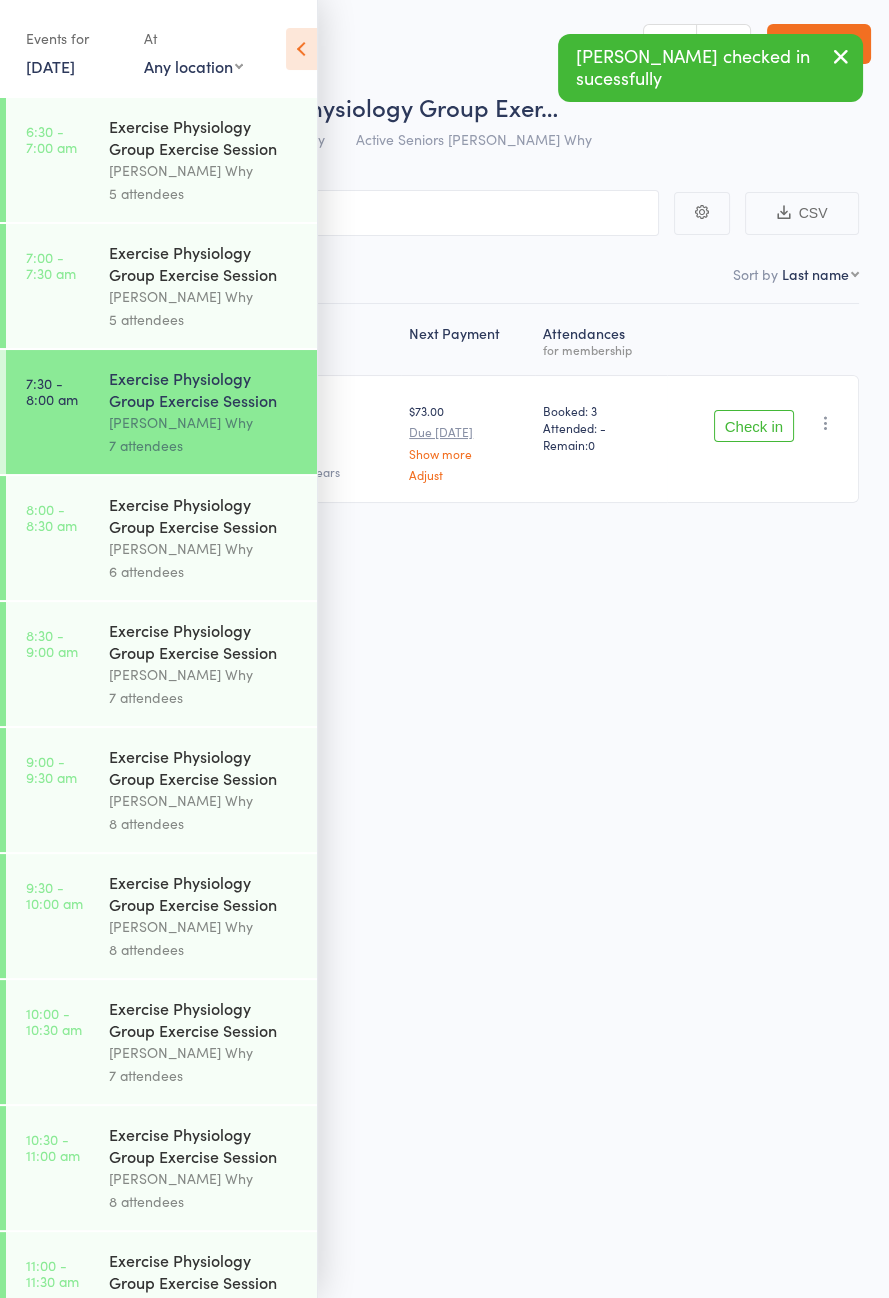click on "[PERSON_NAME] Why" at bounding box center (204, 548) 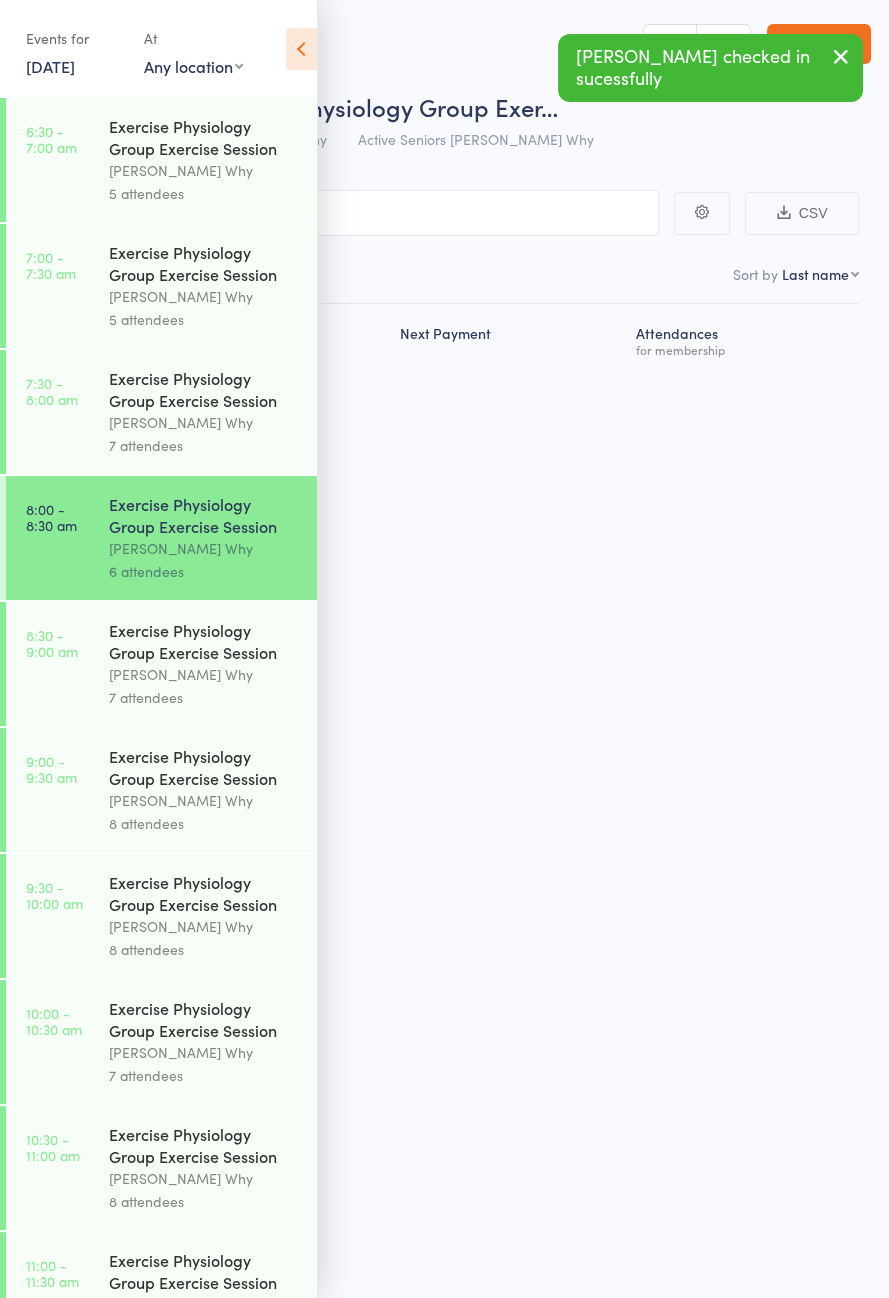 click at bounding box center [301, 49] 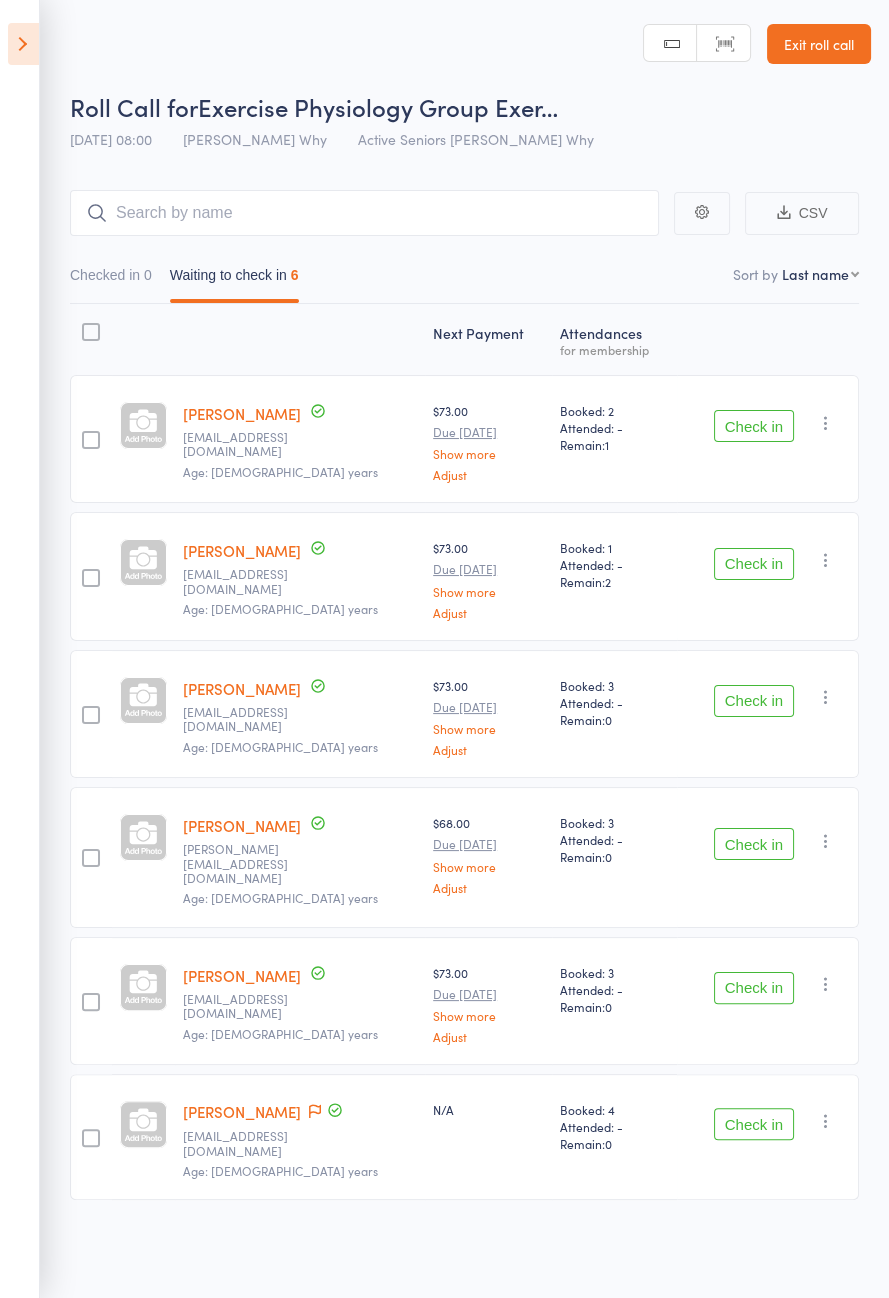 click 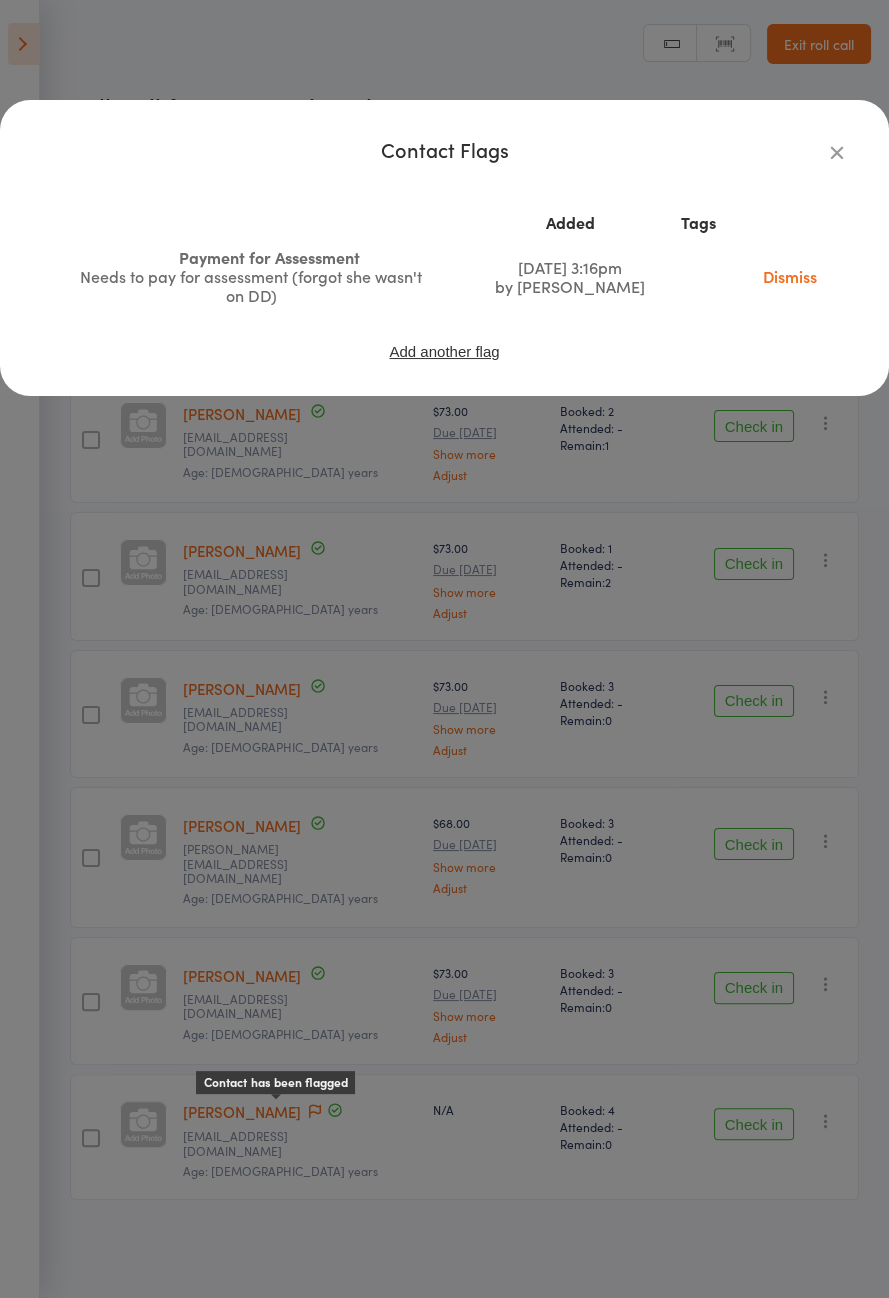 click on "Contact Flags Added Tags Payment for Assessment
Needs to pay for assessment (forgot she wasn't on DD)
[DATE] 3:16pm by [PERSON_NAME] Dismiss Add another flag" at bounding box center (444, 649) 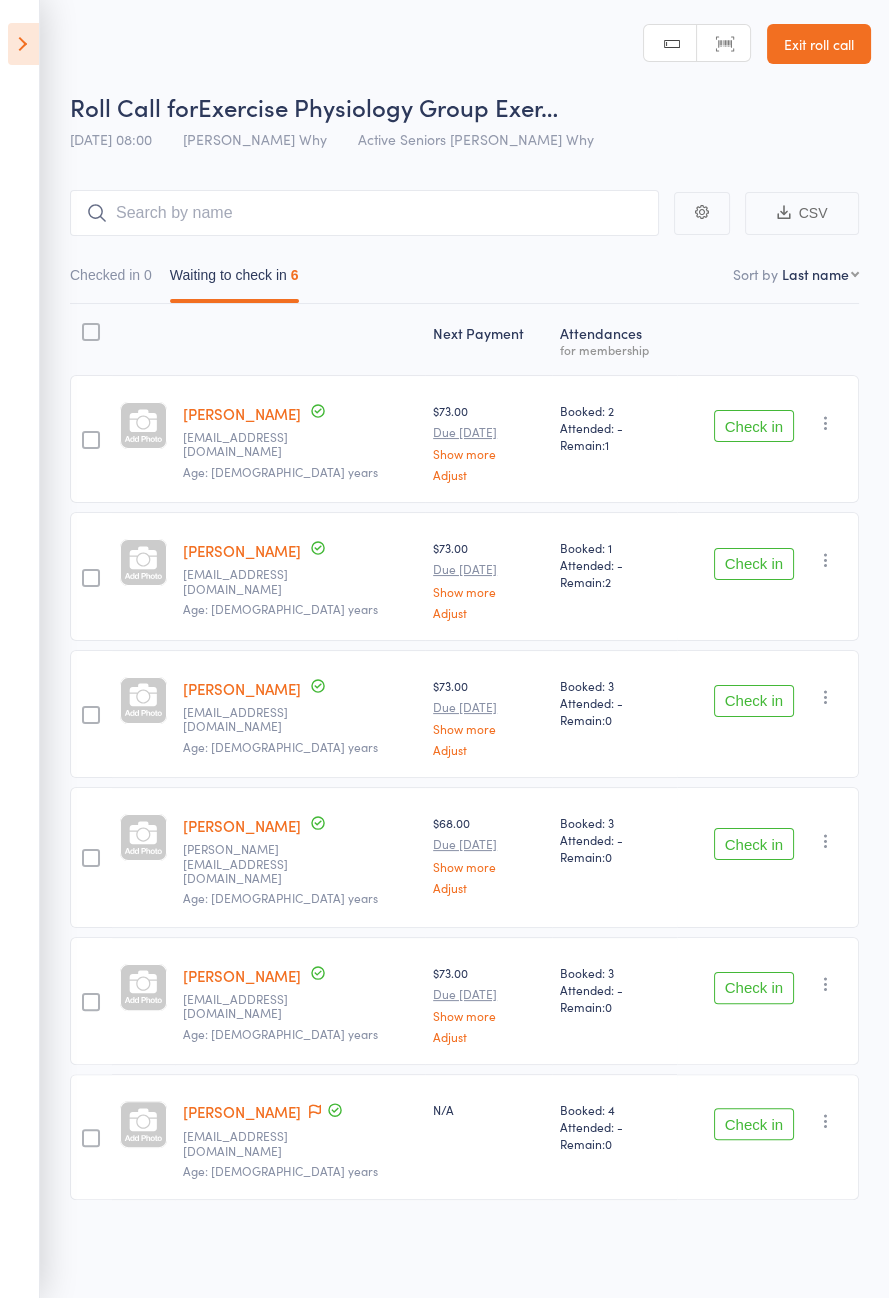 click on "[PERSON_NAME]" at bounding box center (242, 1111) 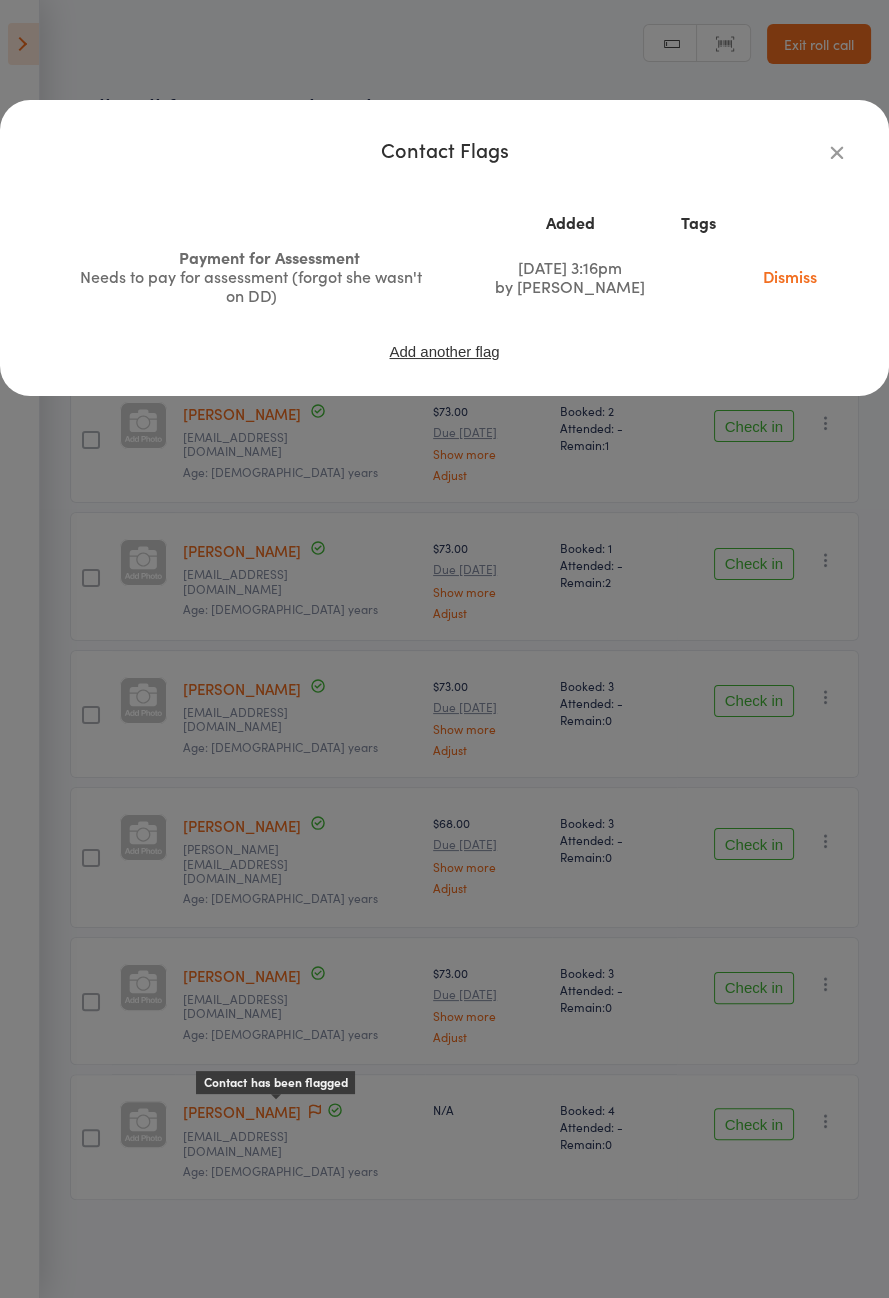 click on "Contact Flags Added Tags Payment for Assessment
Needs to pay for assessment (forgot she wasn't on DD)
[DATE] 3:16pm by [PERSON_NAME] Dismiss Add another flag" at bounding box center (444, 649) 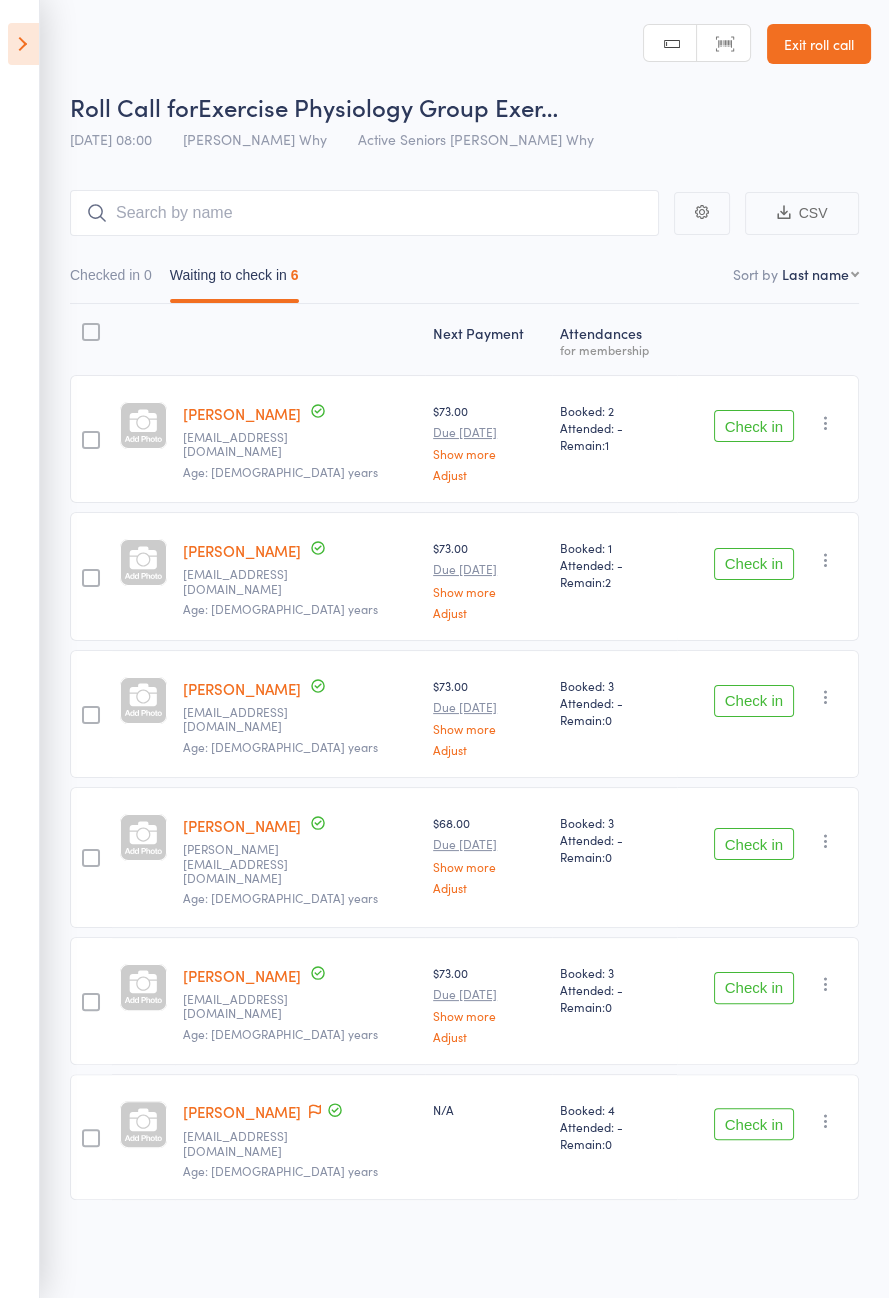 click on "Check in" at bounding box center (754, 426) 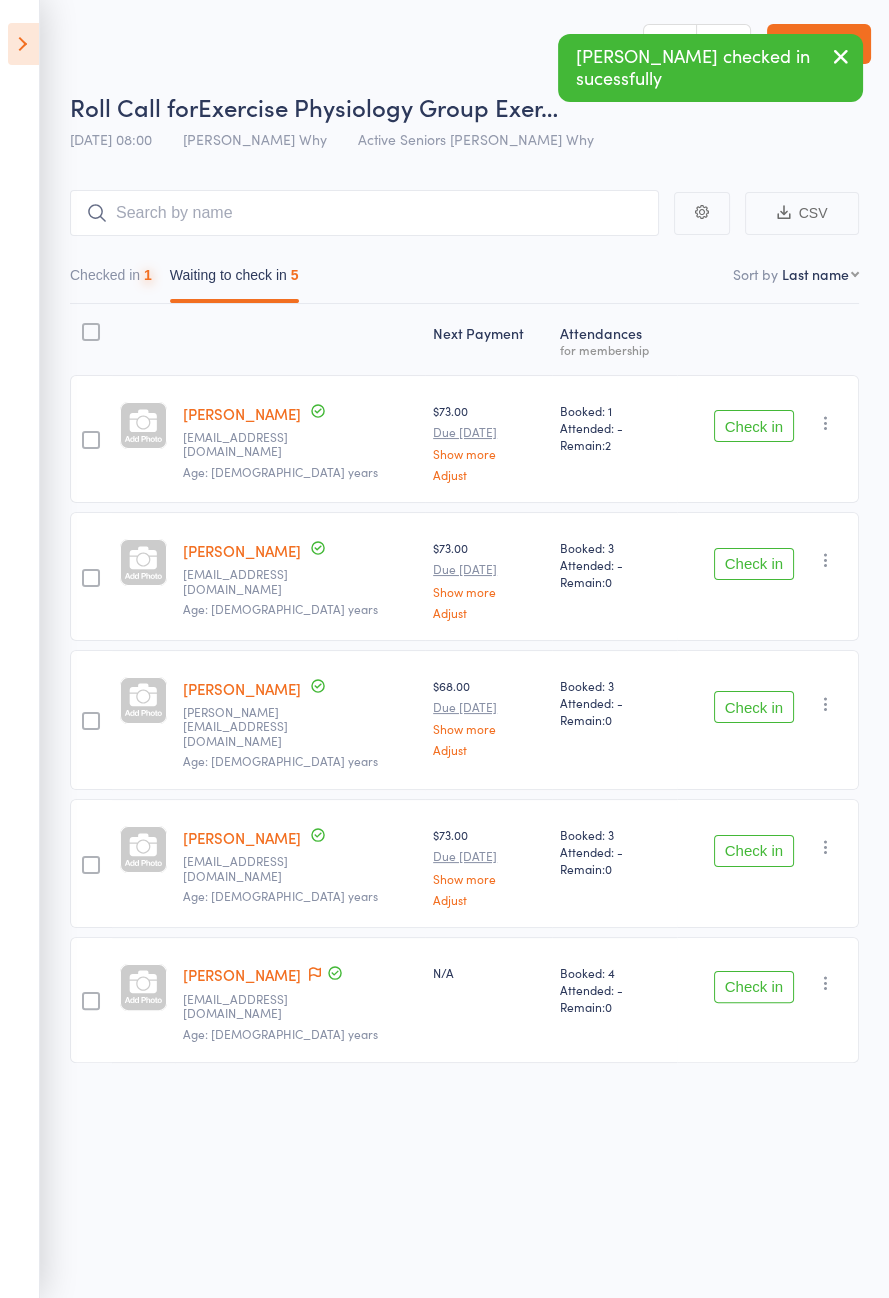 click on "Check in" at bounding box center (754, 426) 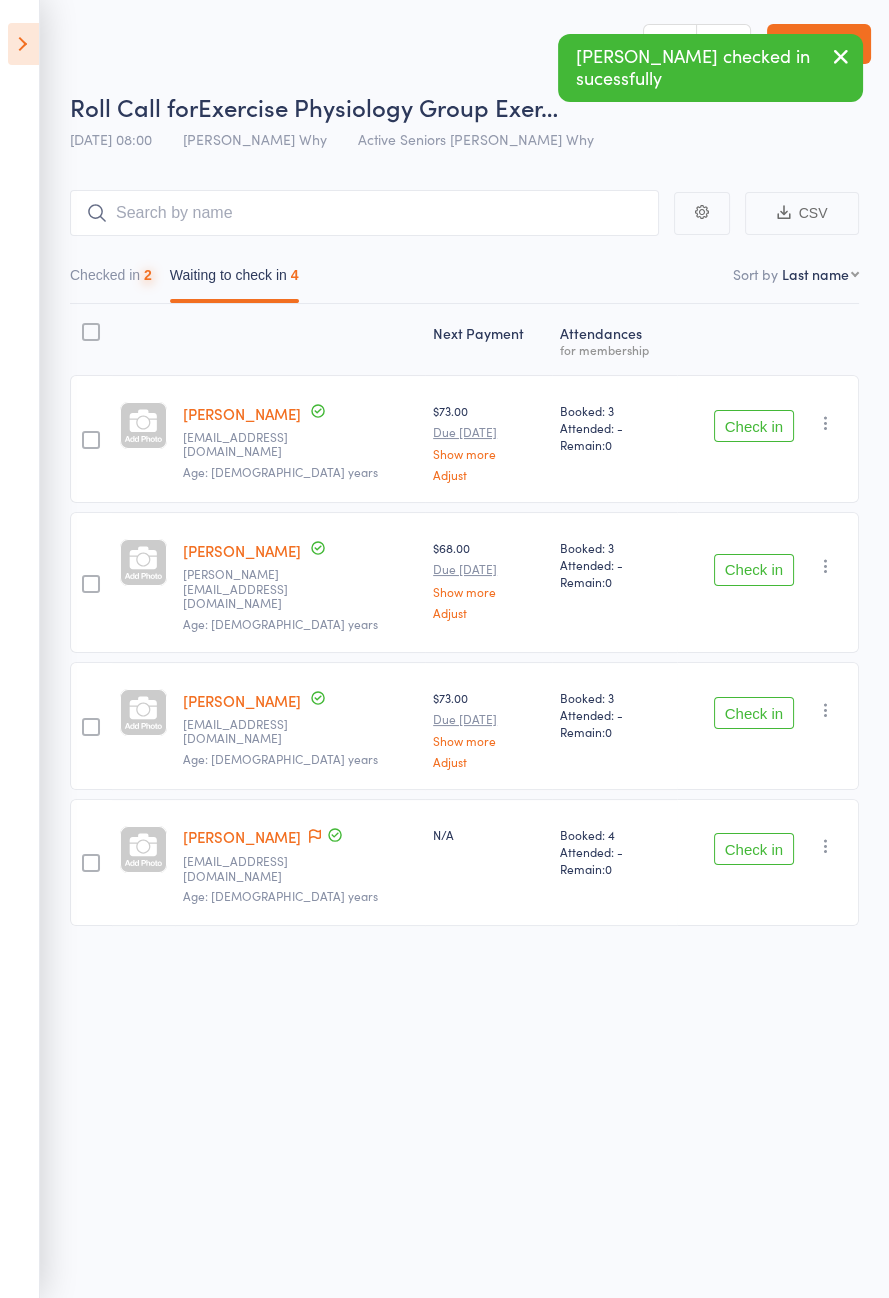 click on "Check in" at bounding box center [754, 426] 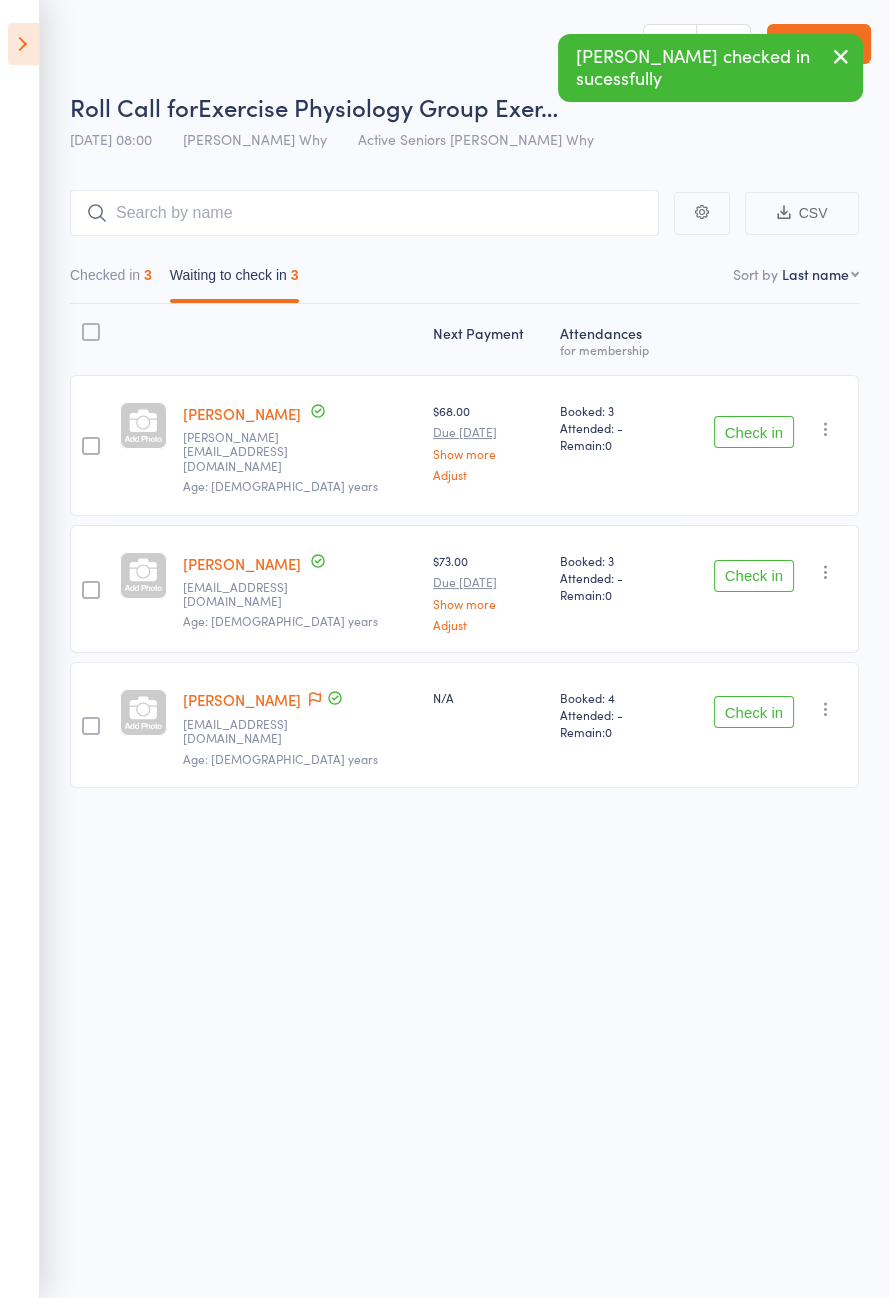 click on "Check in" at bounding box center (754, 432) 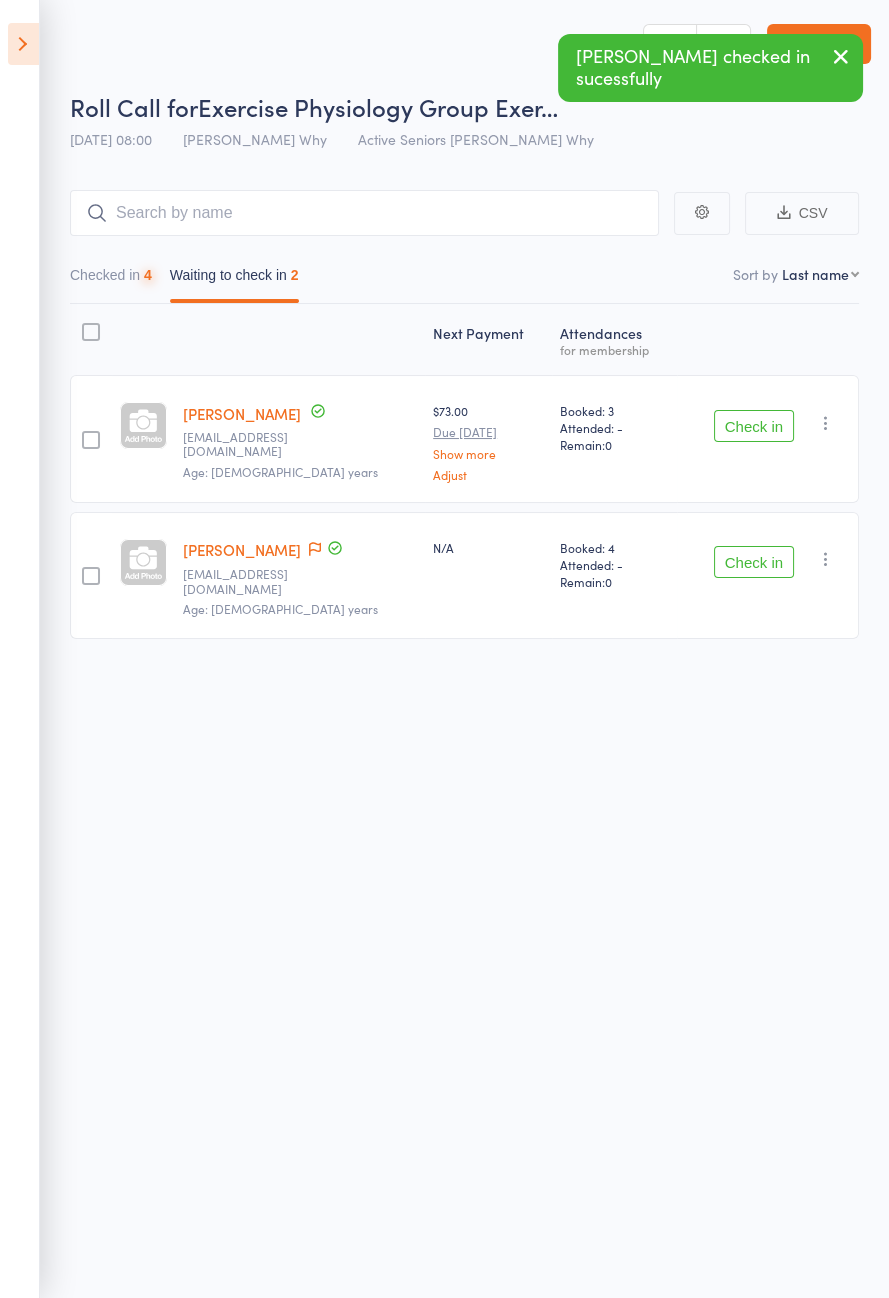 click on "Check in" at bounding box center [754, 426] 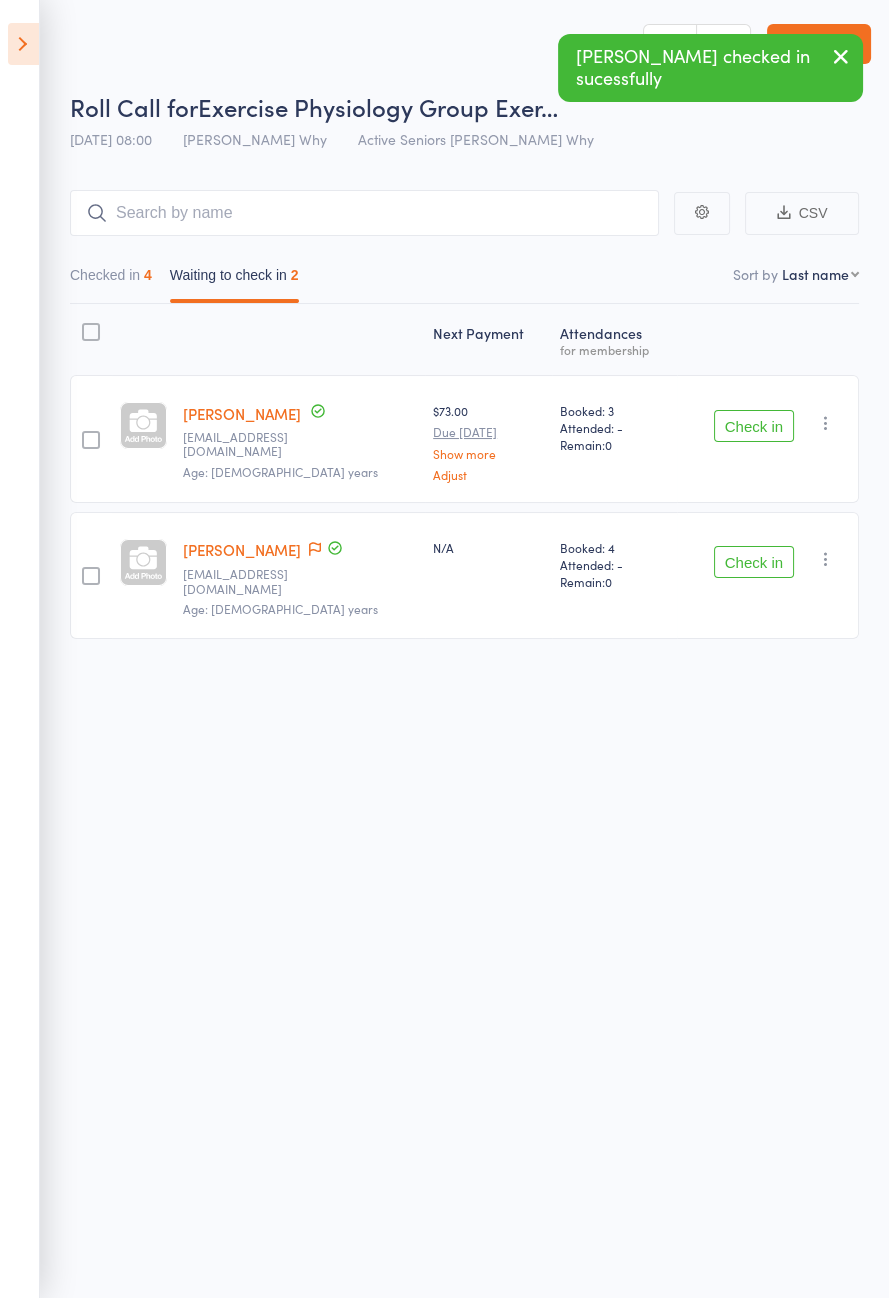 click on "Check in" at bounding box center (754, 426) 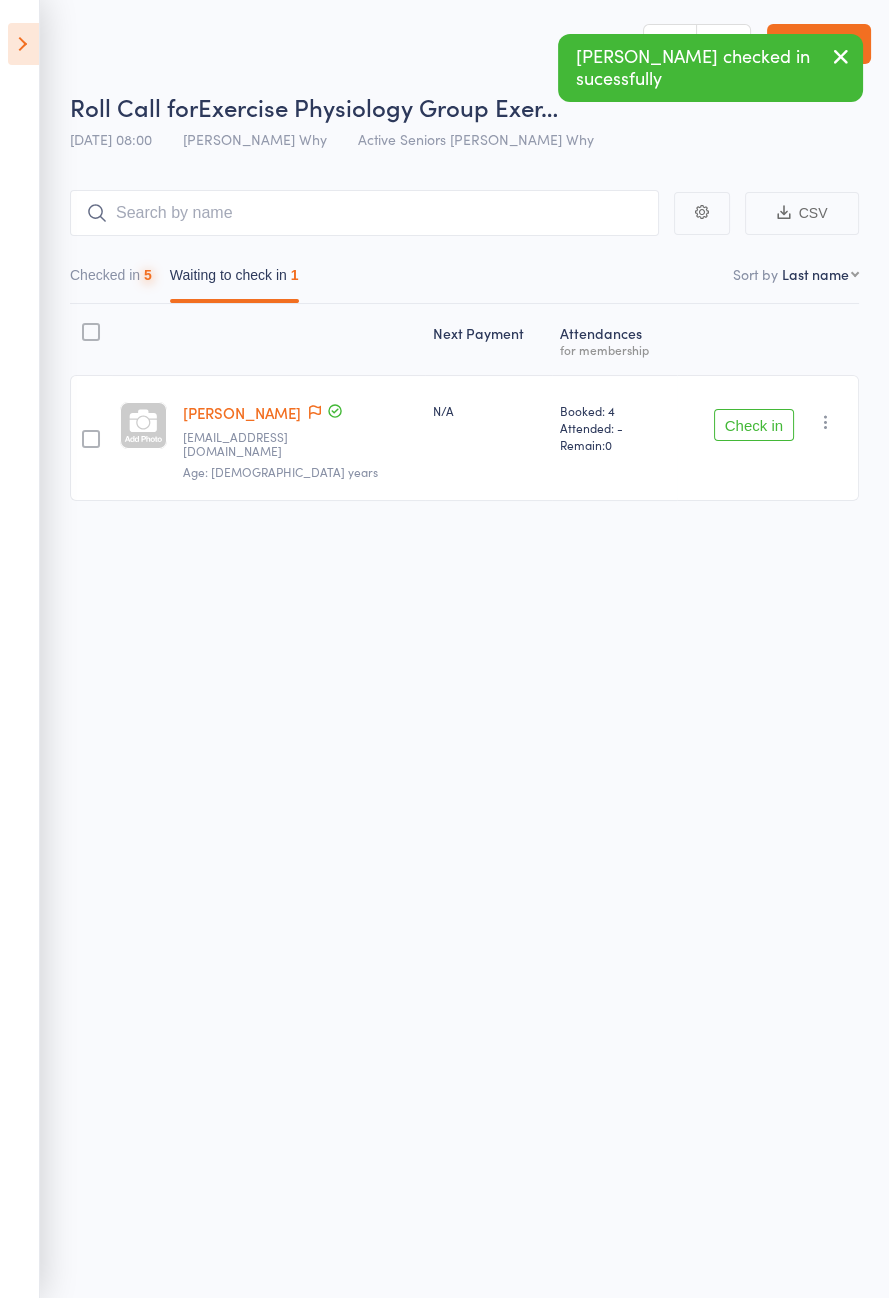 click on "Check in" at bounding box center [754, 425] 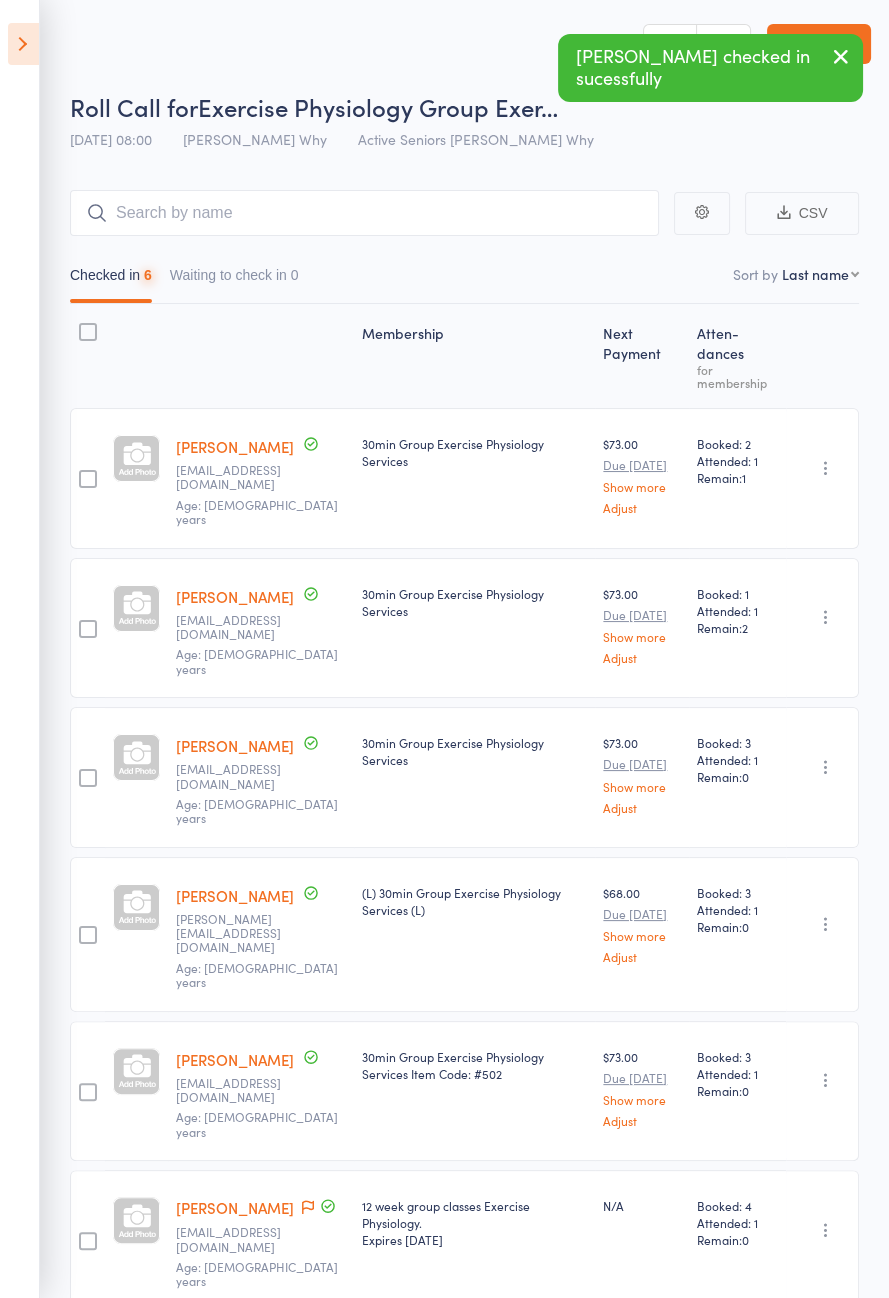 click at bounding box center [23, 44] 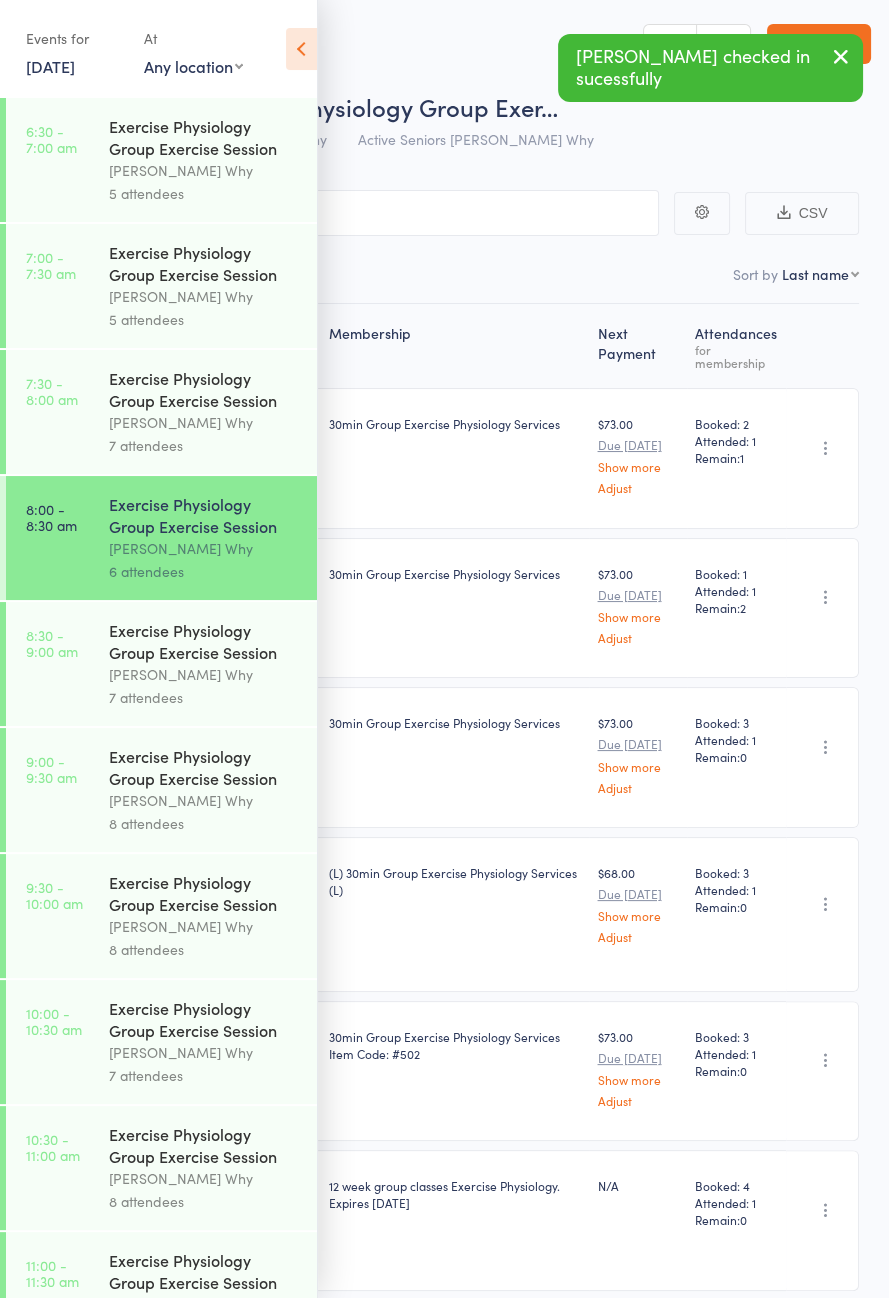 click on "Exercise Physiology Group Exercise Session" at bounding box center [204, 641] 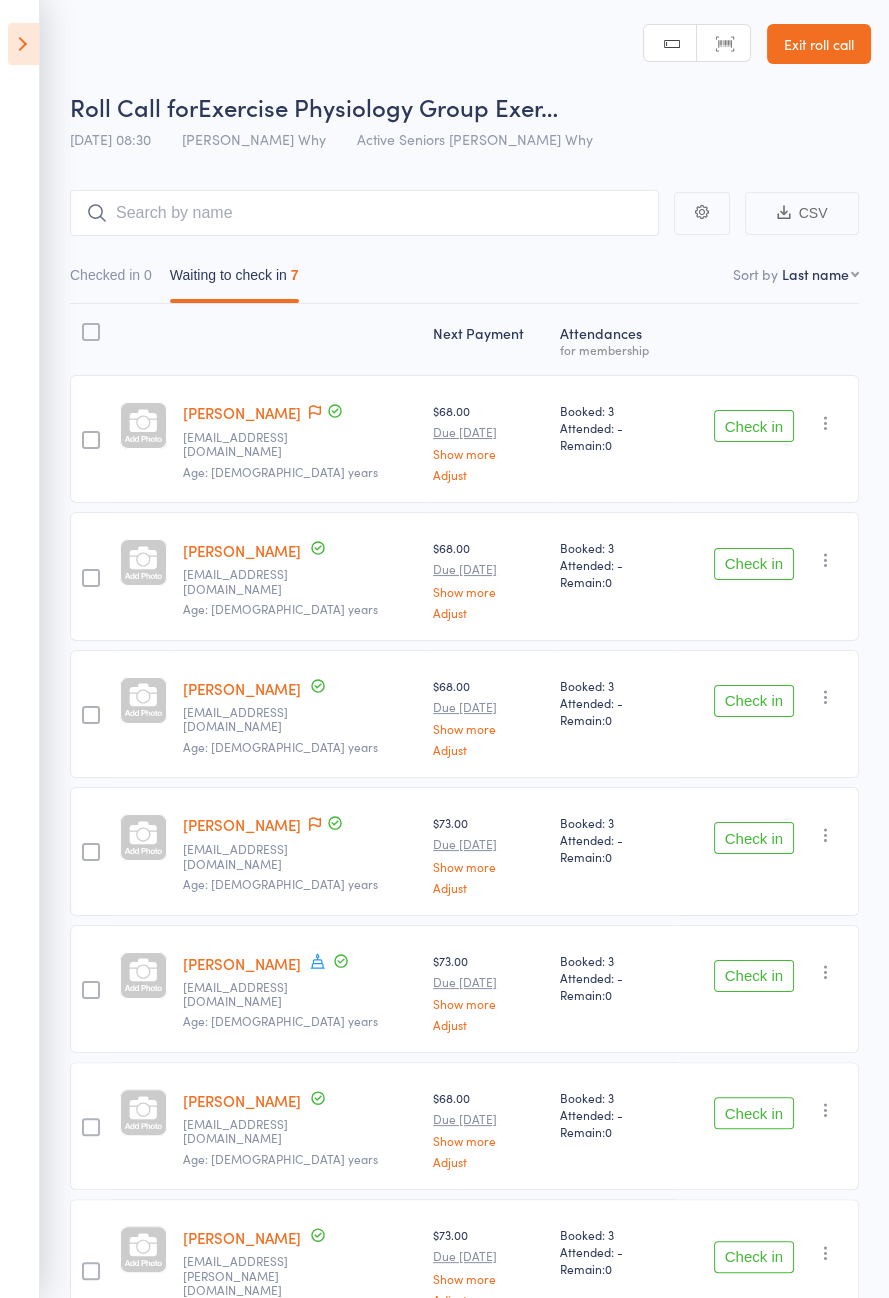 click at bounding box center [318, 963] 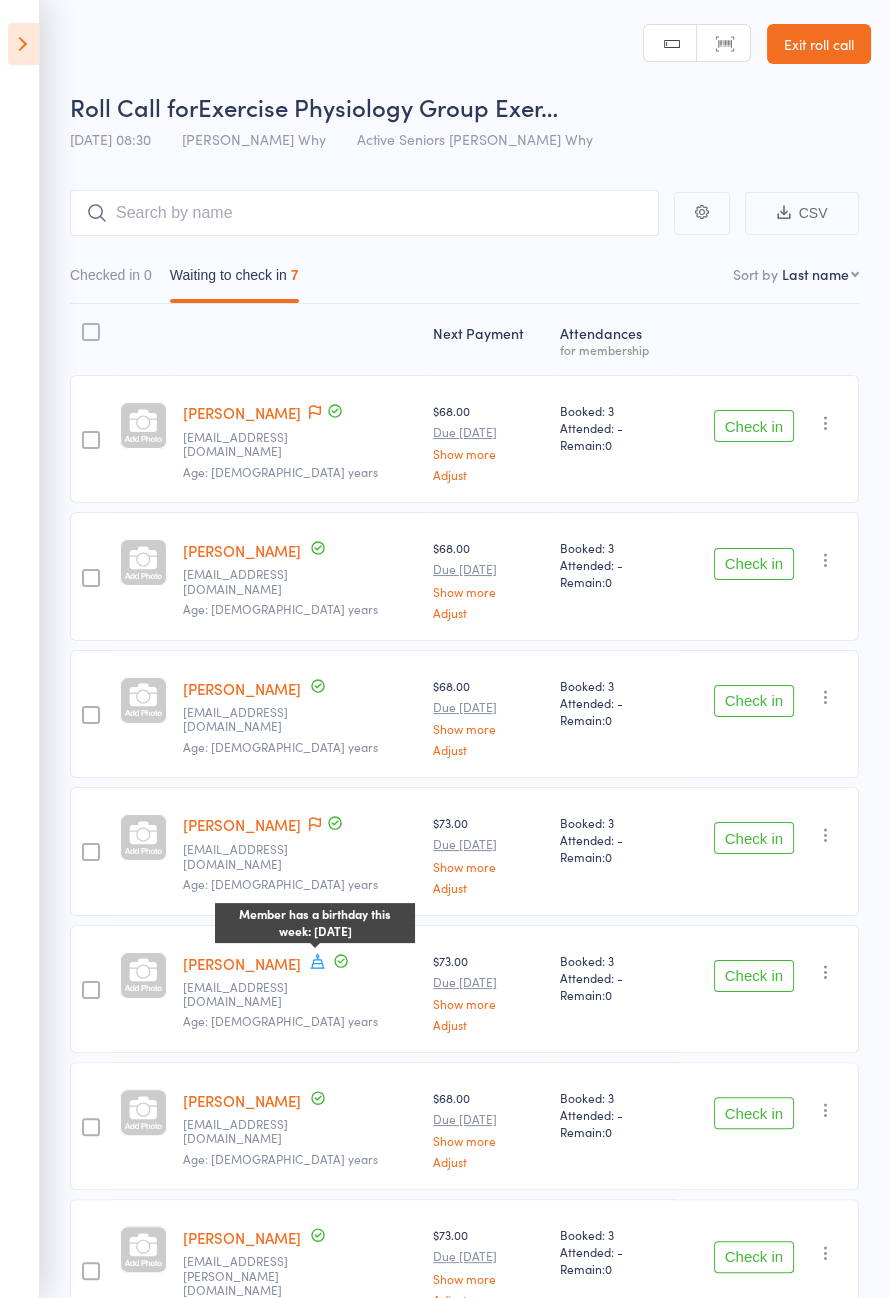 click on "[PERSON_NAME]    [PERSON_NAME][EMAIL_ADDRESS][PERSON_NAME][DOMAIN_NAME] Age: [DEMOGRAPHIC_DATA] years" at bounding box center [300, 1269] 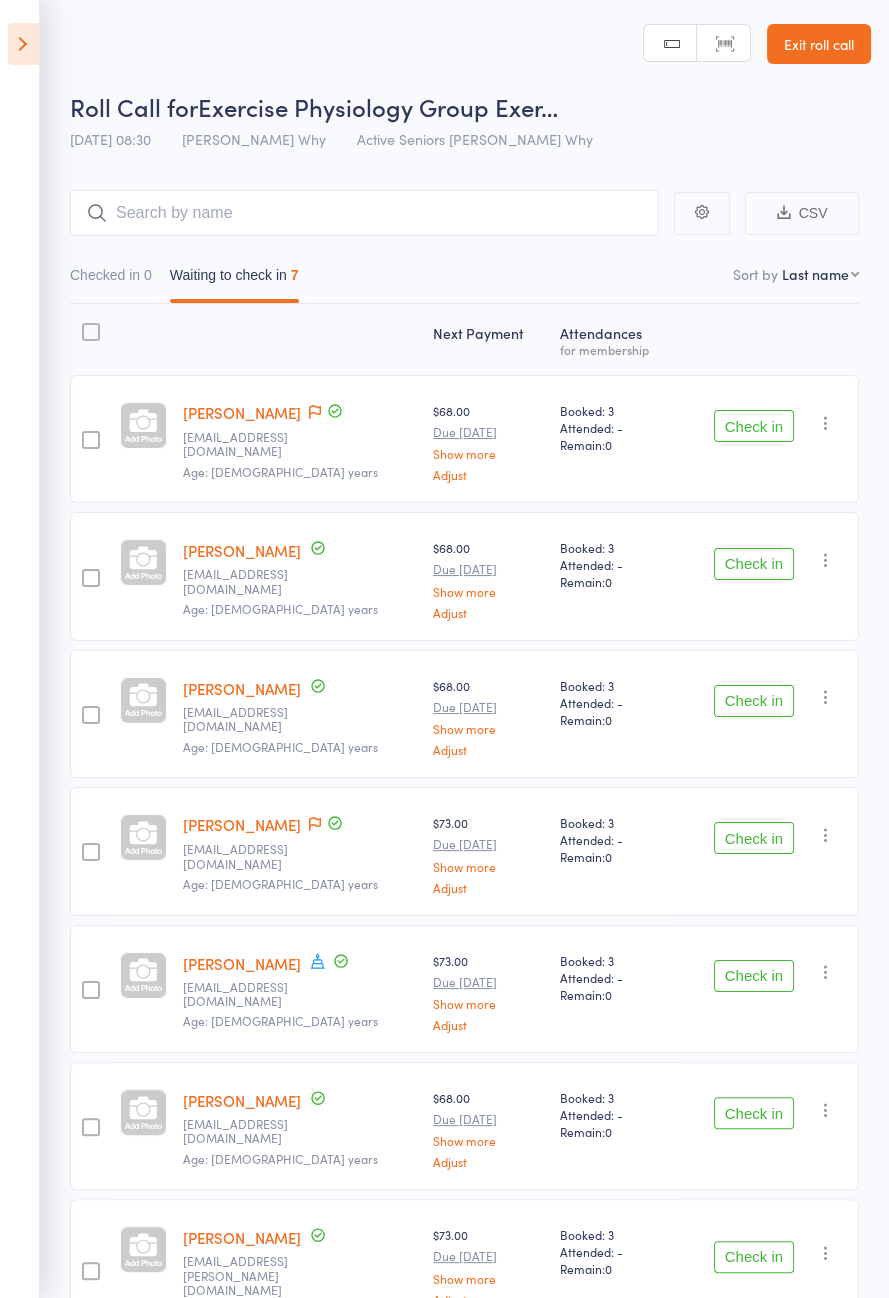 click on "[PERSON_NAME]" at bounding box center [242, 412] 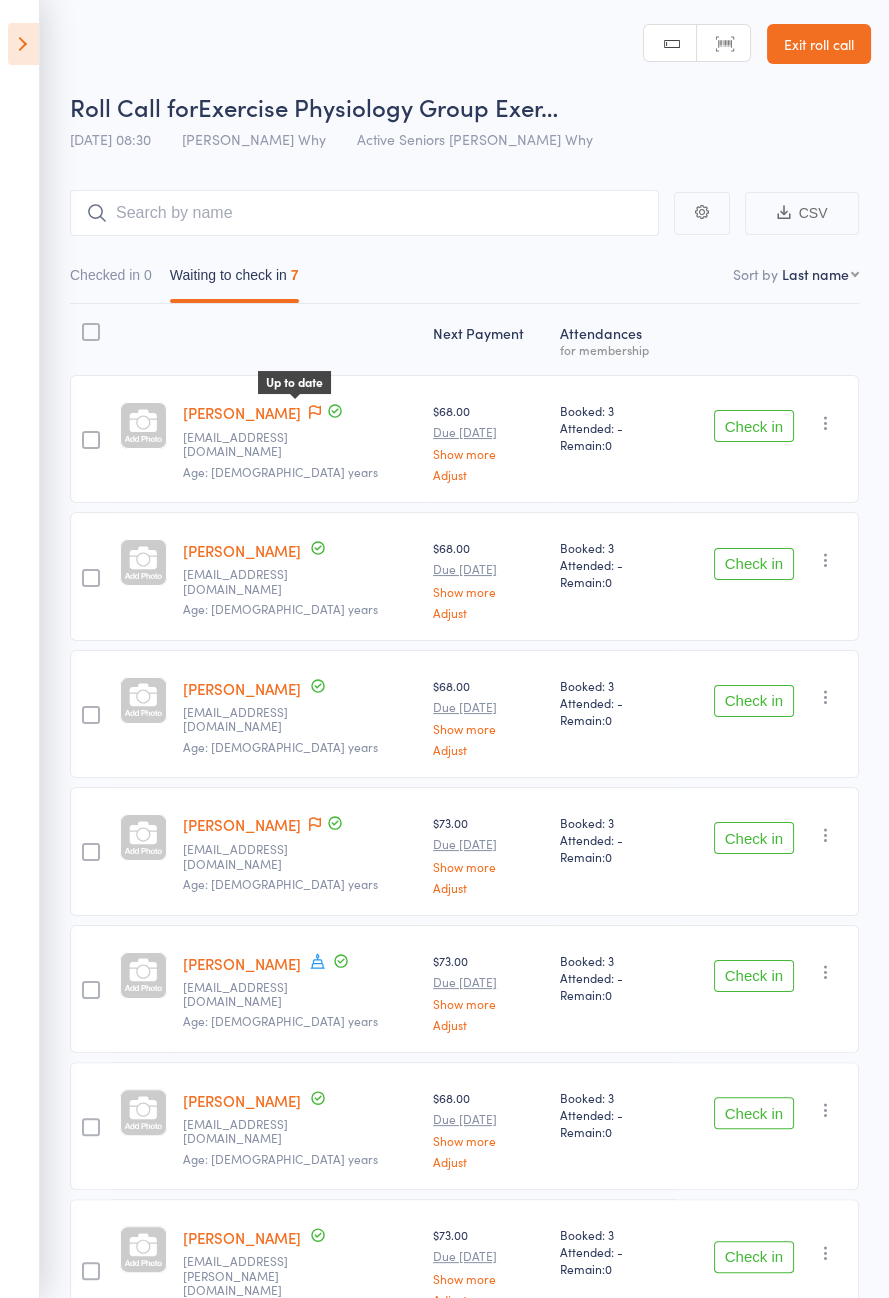 click 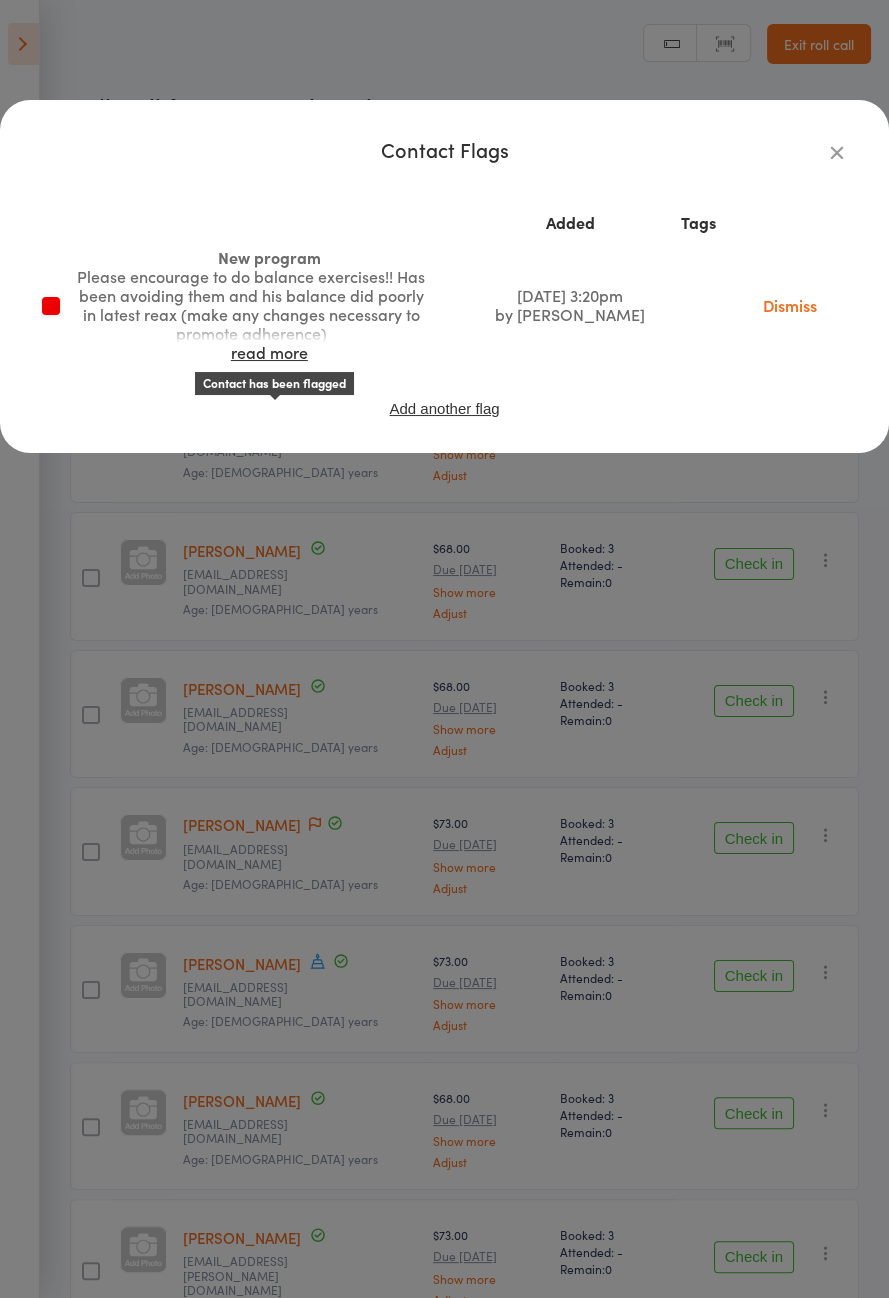 click on "Contact Flags Added Tags New program
Please encourage to do balance exercises!! Has been avoiding them and his balance did poorly in latest reax (make any changes necessary to promote adherence)
read more
[DATE] 3:20pm by [PERSON_NAME] Dismiss Add another flag" at bounding box center (444, 649) 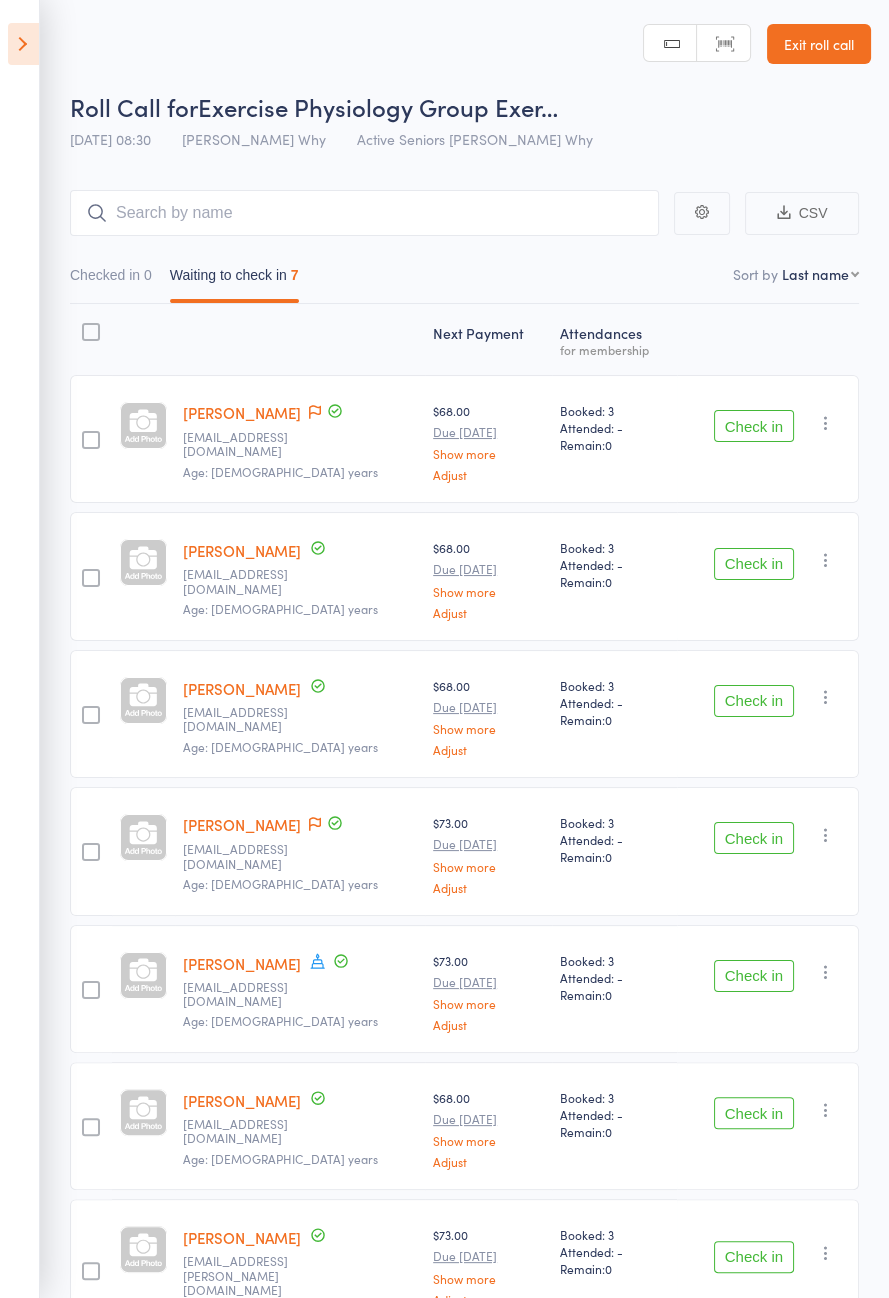 click on "Check in" at bounding box center (754, 426) 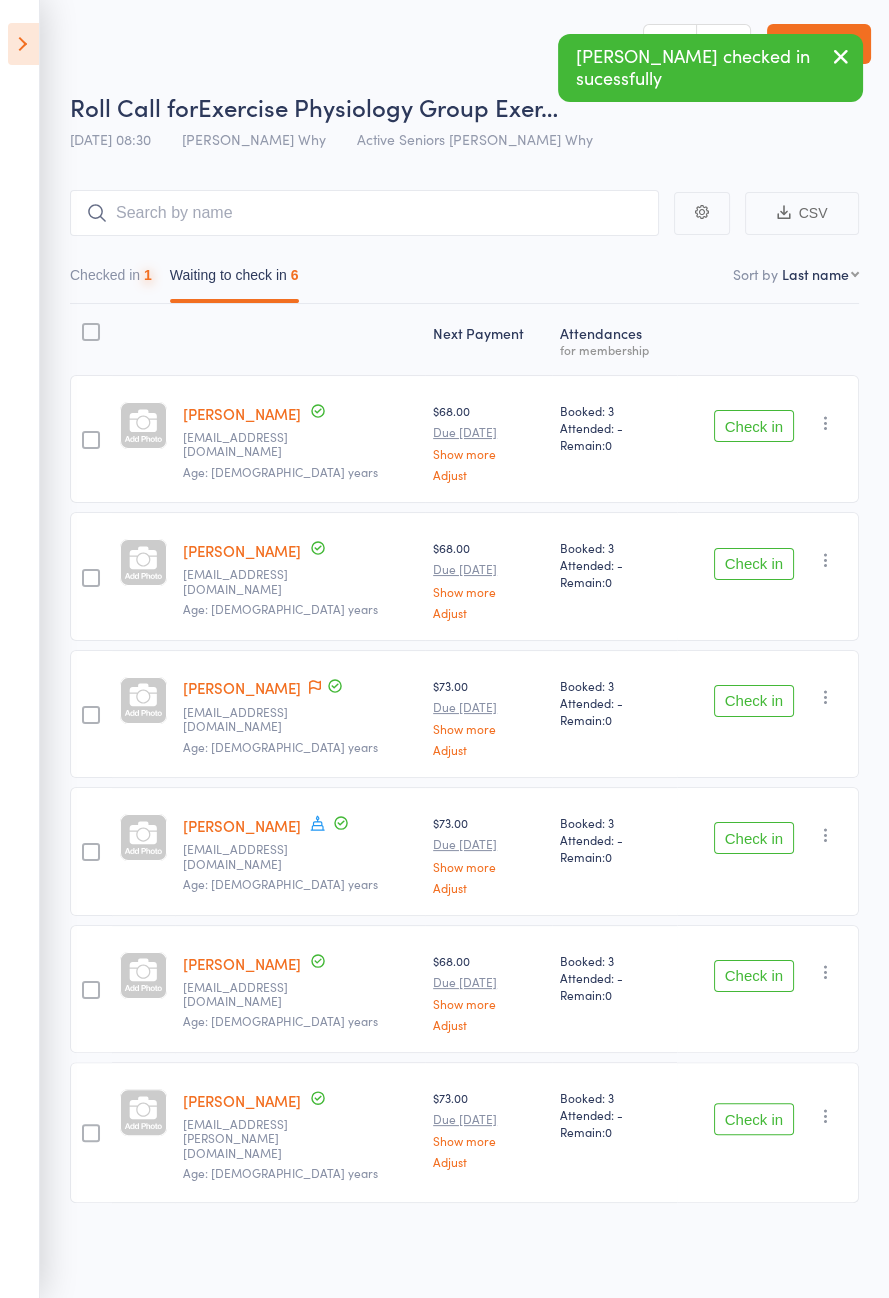 click on "Check in" at bounding box center [754, 426] 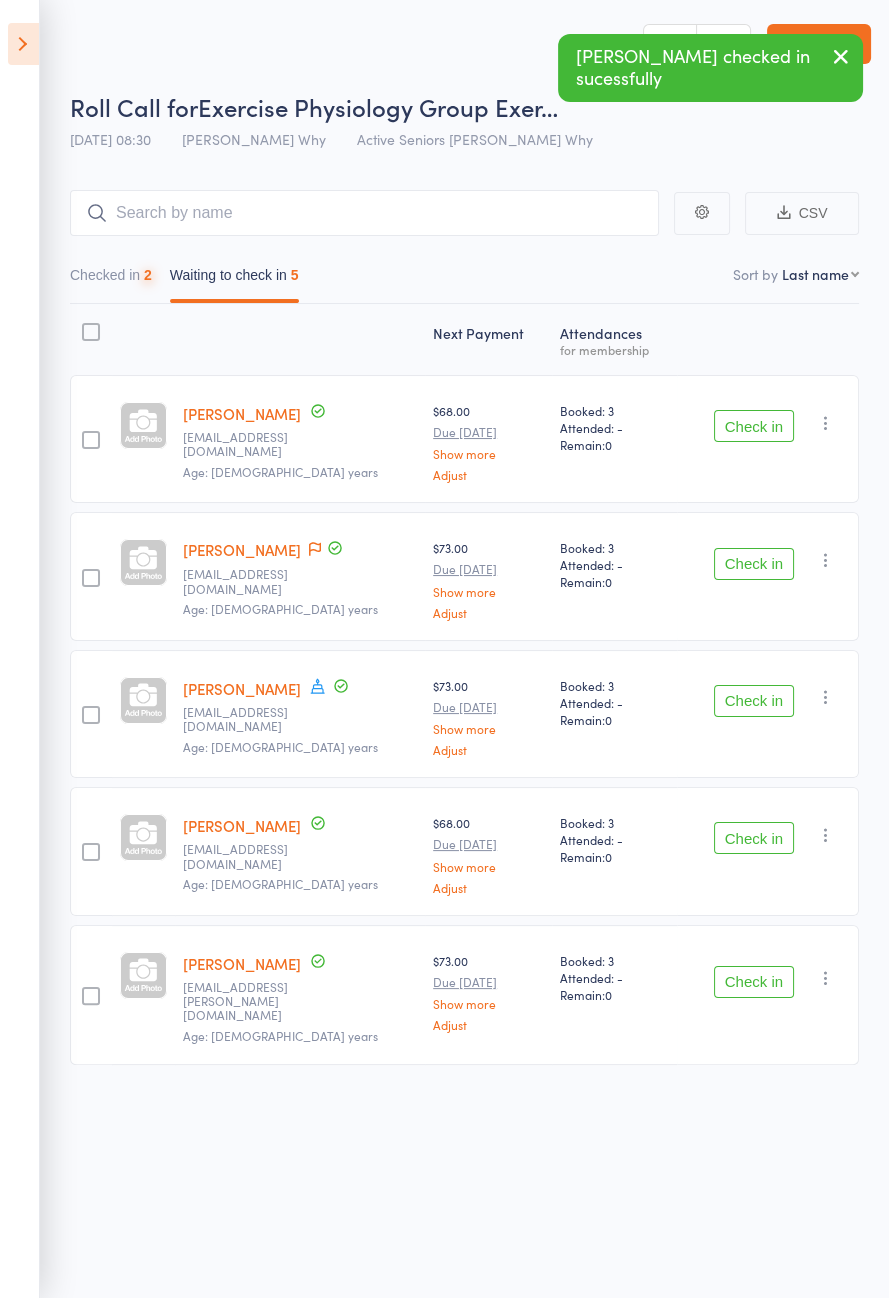 click on "Check in" at bounding box center (754, 426) 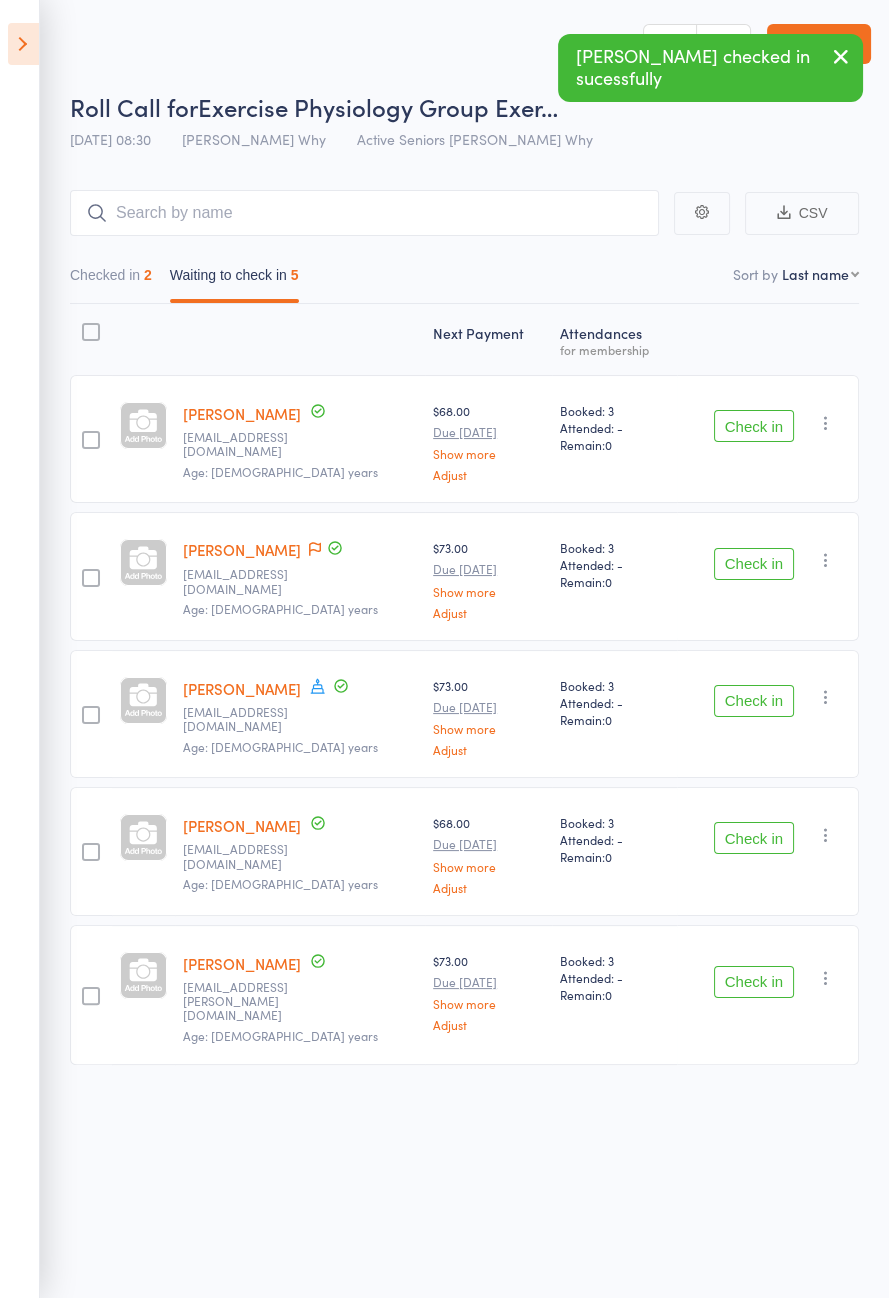 click on "Check in" at bounding box center [754, 426] 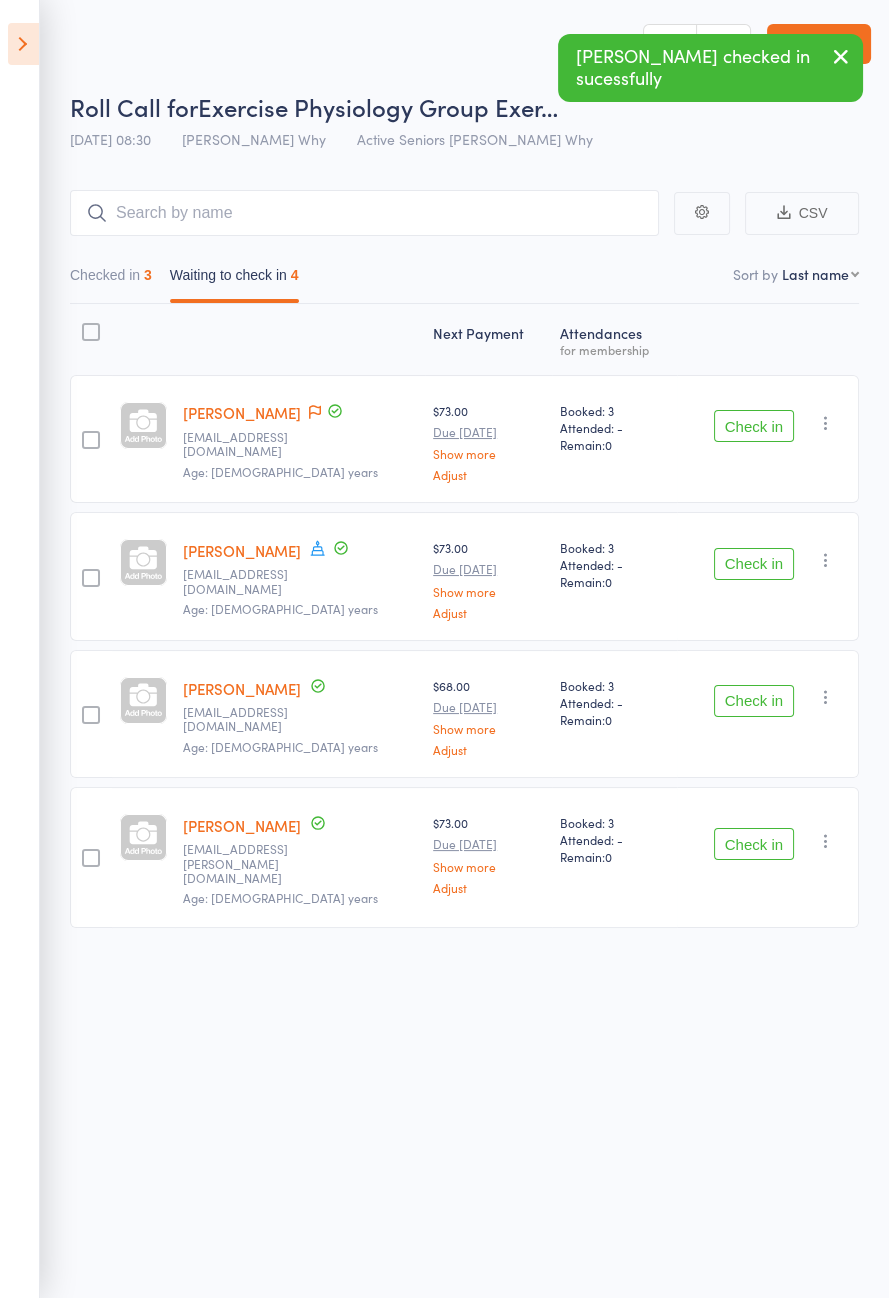 click on "Check in" at bounding box center [754, 426] 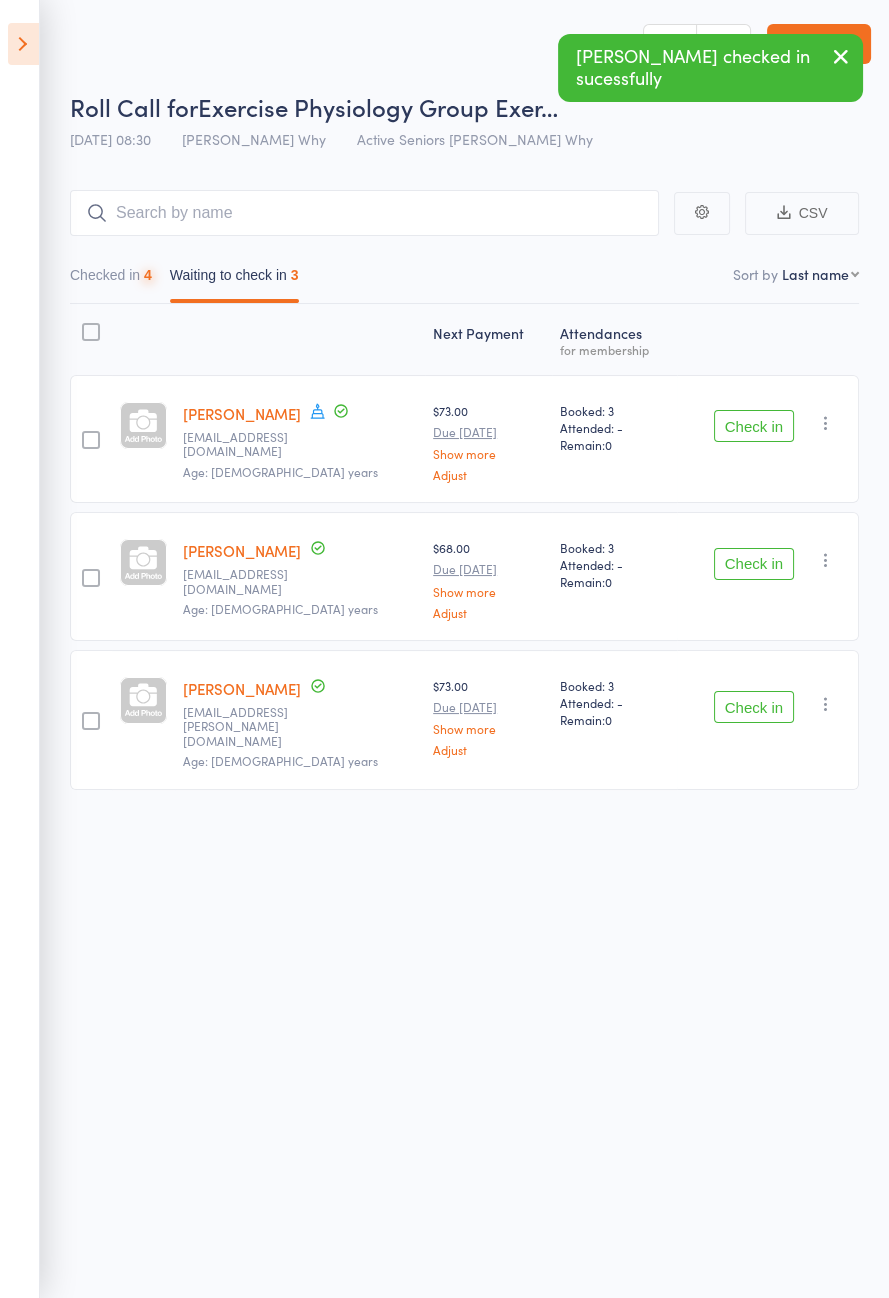 click on "Check in" at bounding box center [754, 426] 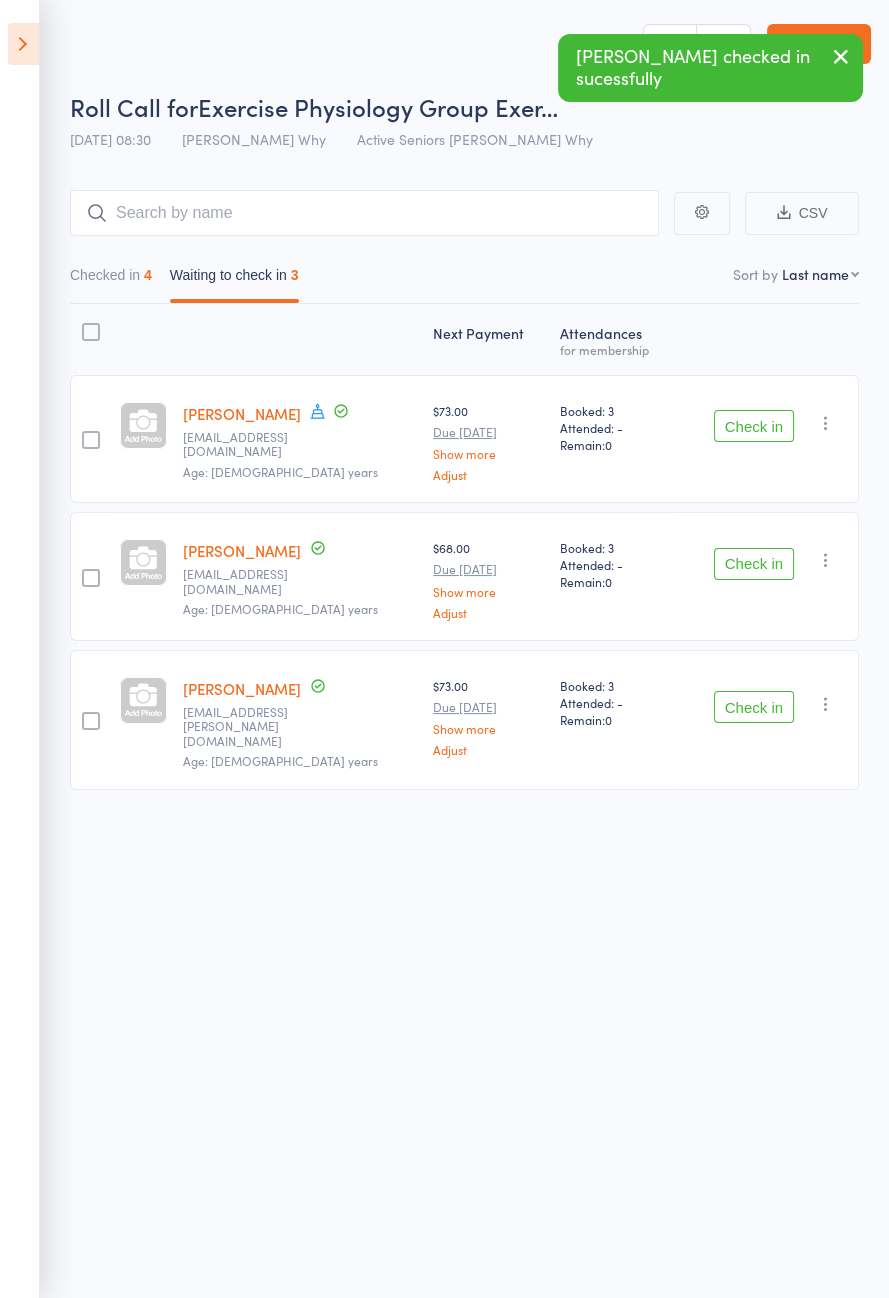 click on "Check in" at bounding box center [754, 426] 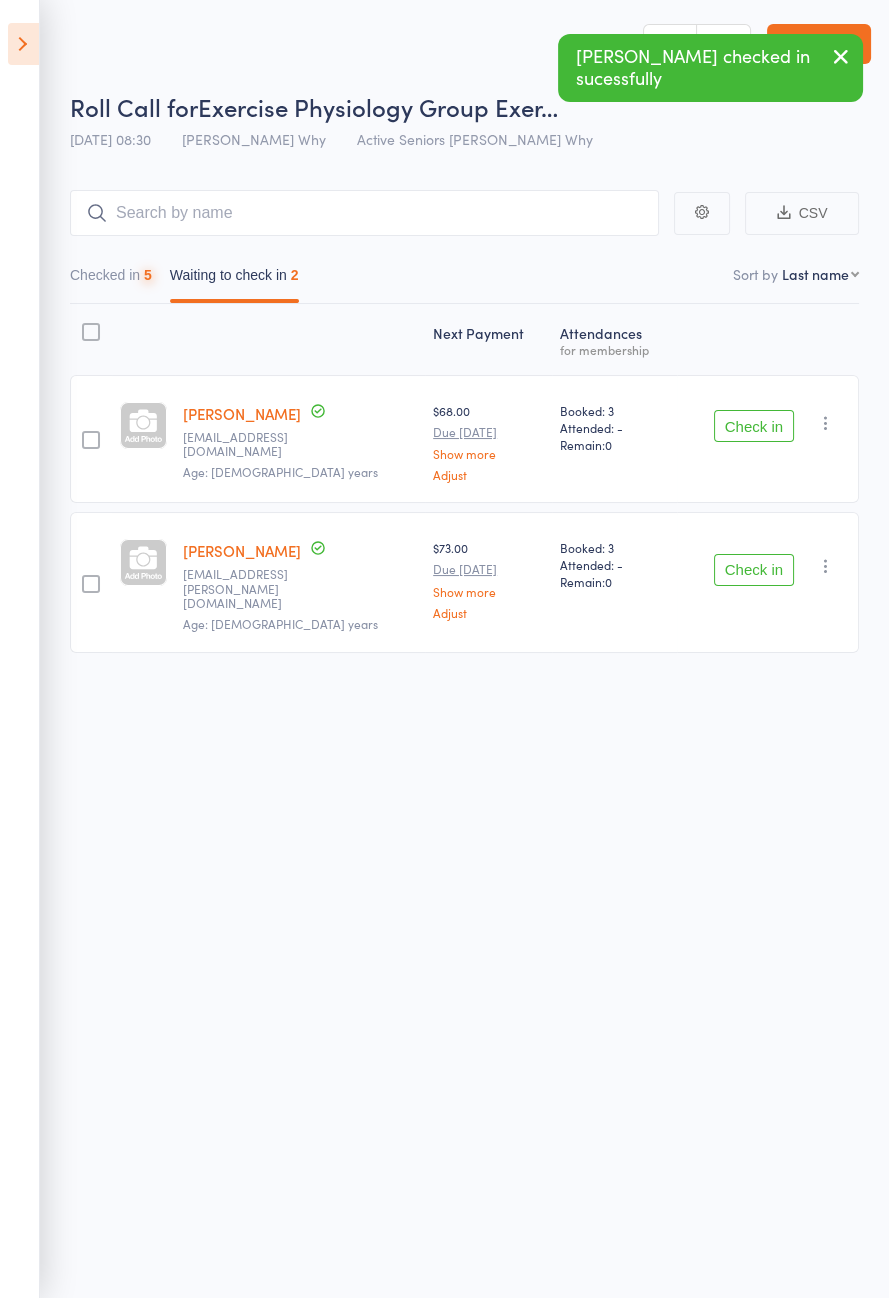 click on "Check in" at bounding box center (754, 426) 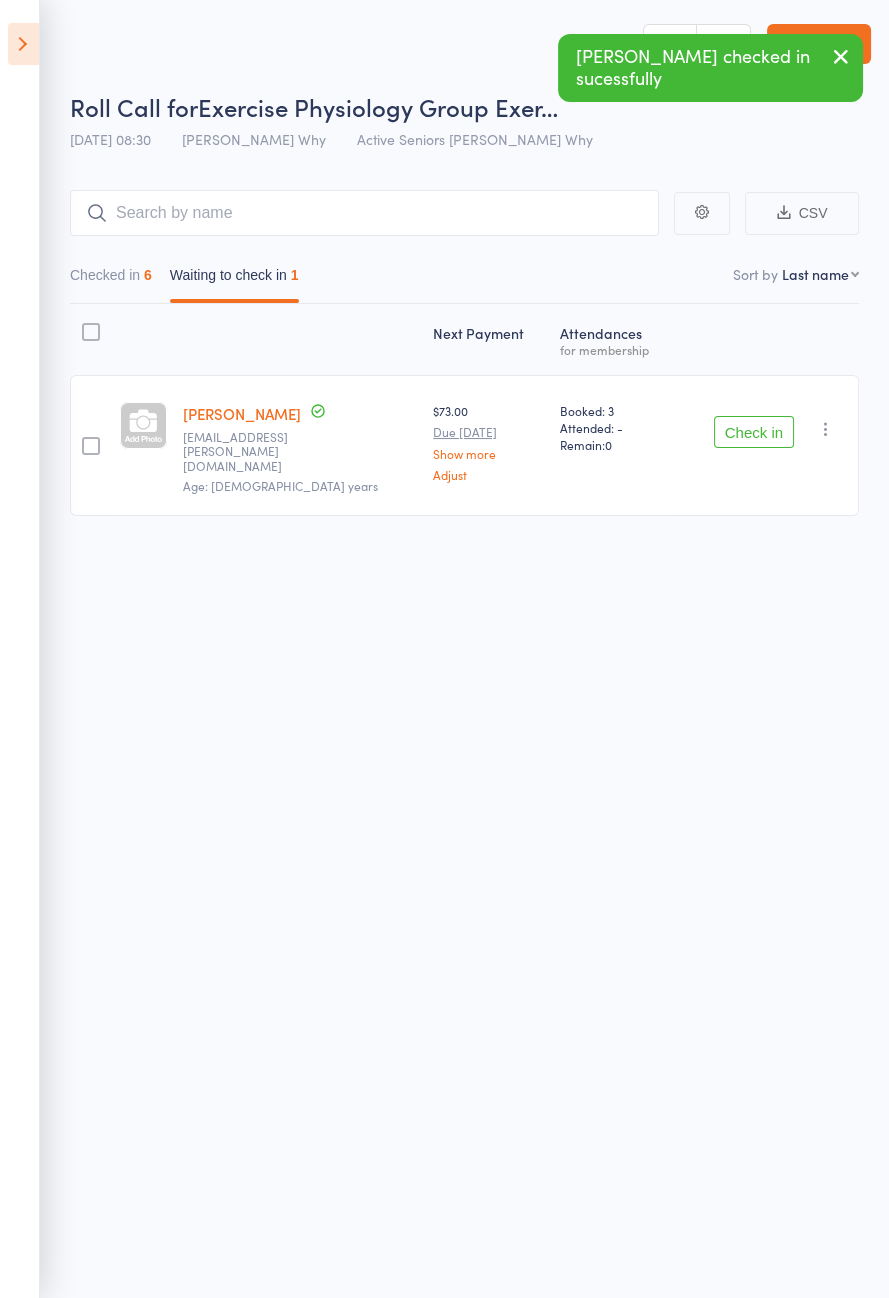 click on "Check in" at bounding box center [754, 432] 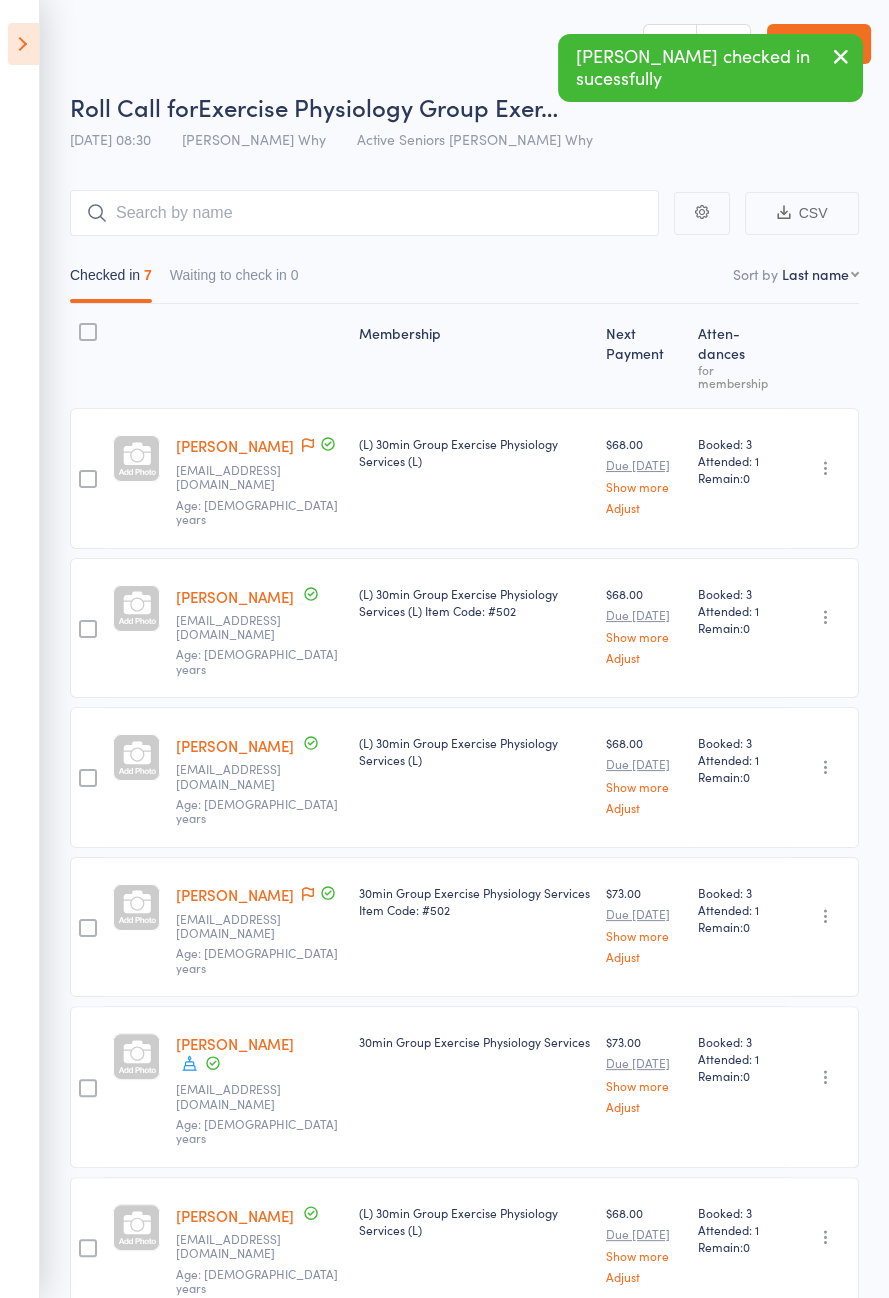 click 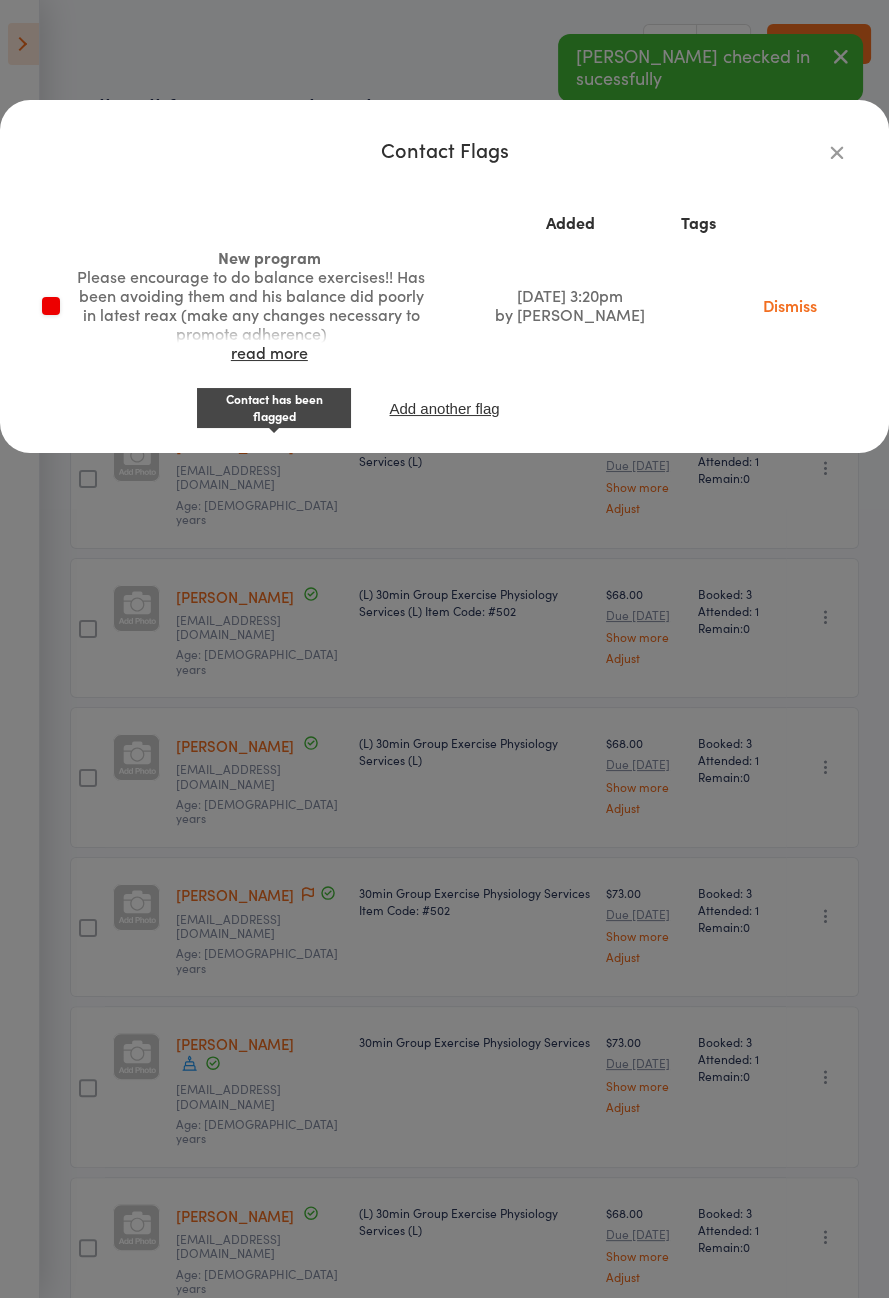 click on "Contact Flags Added Tags New program
Please encourage to do balance exercises!! Has been avoiding them and his balance did poorly in latest reax (make any changes necessary to promote adherence)
read more
[DATE] 3:20pm by [PERSON_NAME] Dismiss Add another flag" at bounding box center (444, 649) 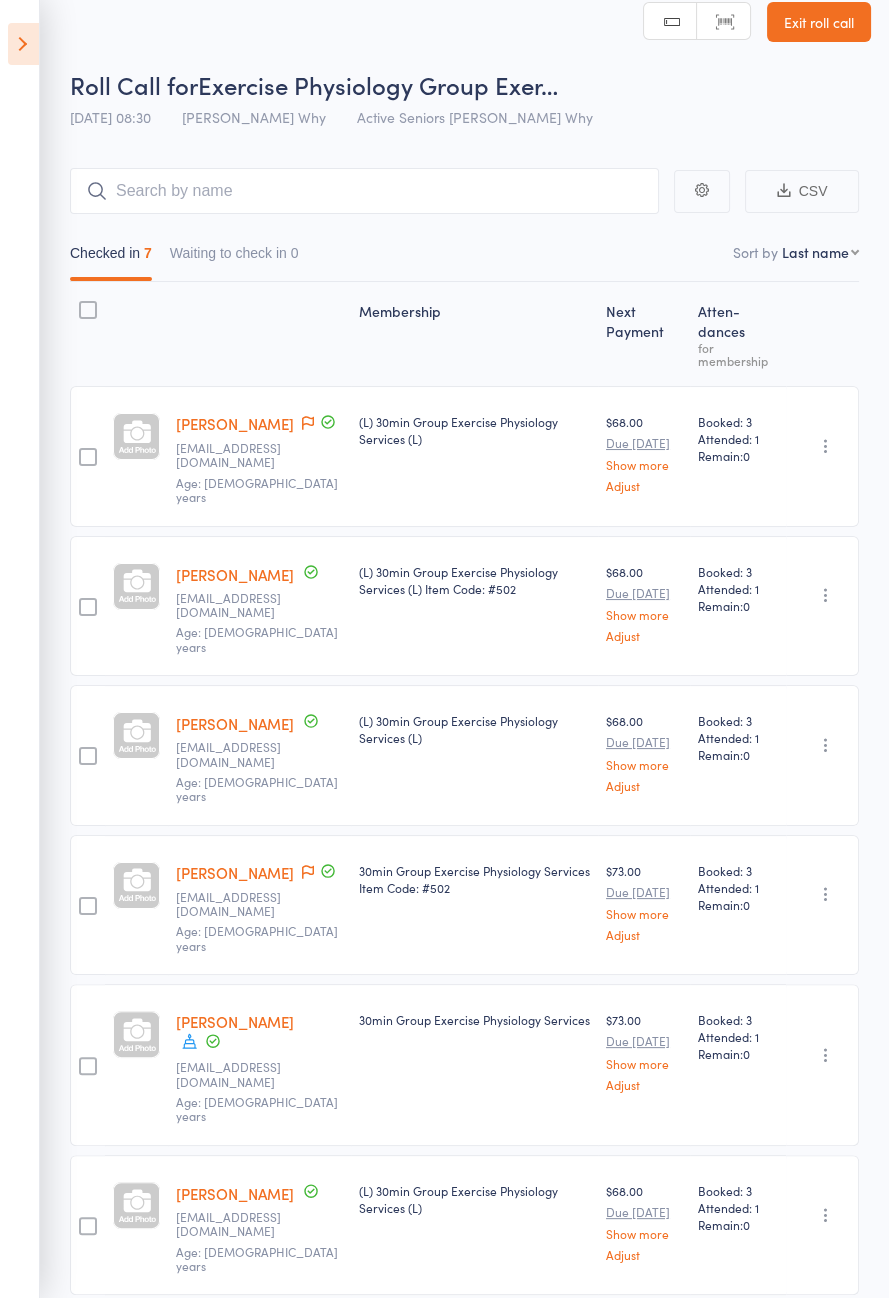 scroll, scrollTop: 0, scrollLeft: 0, axis: both 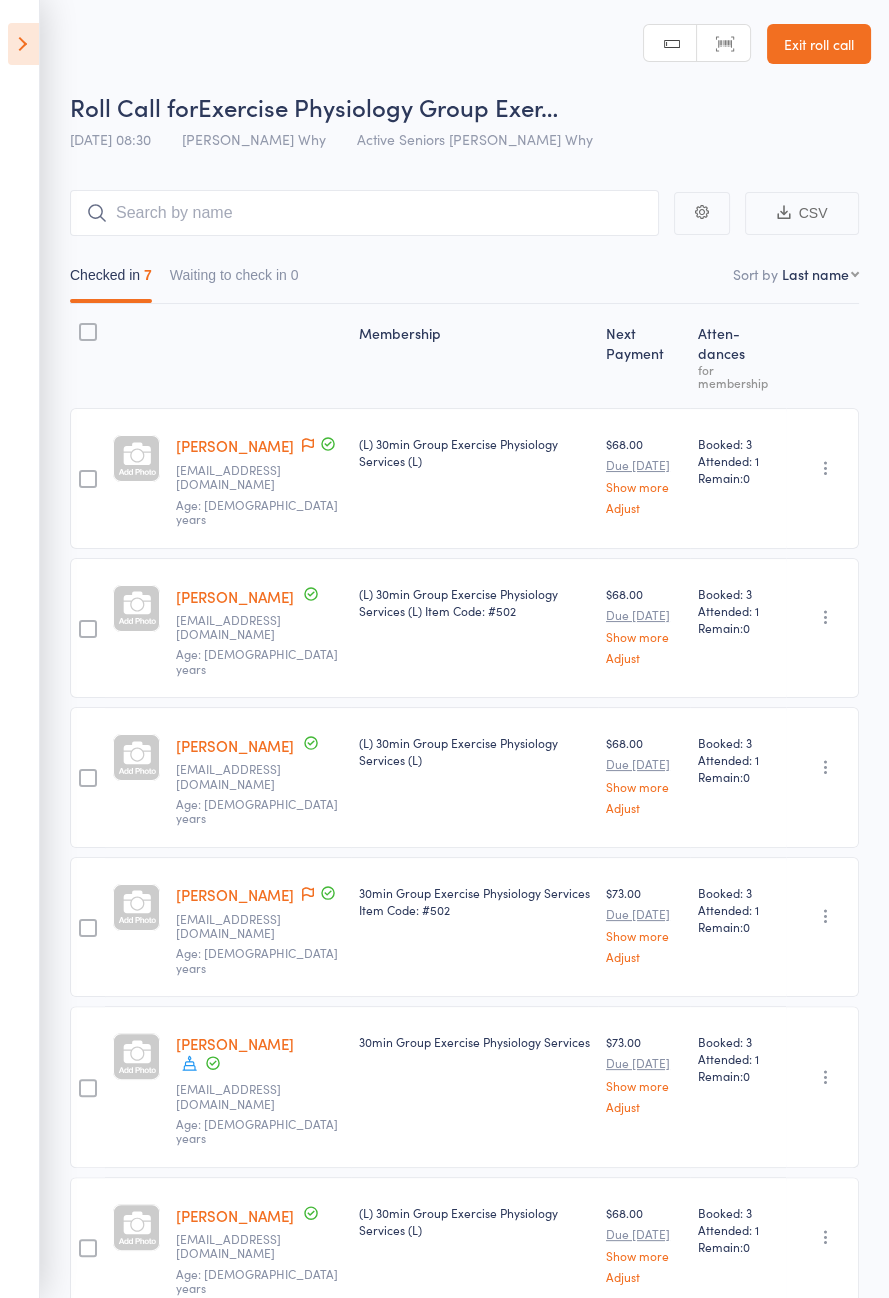 click at bounding box center [23, 44] 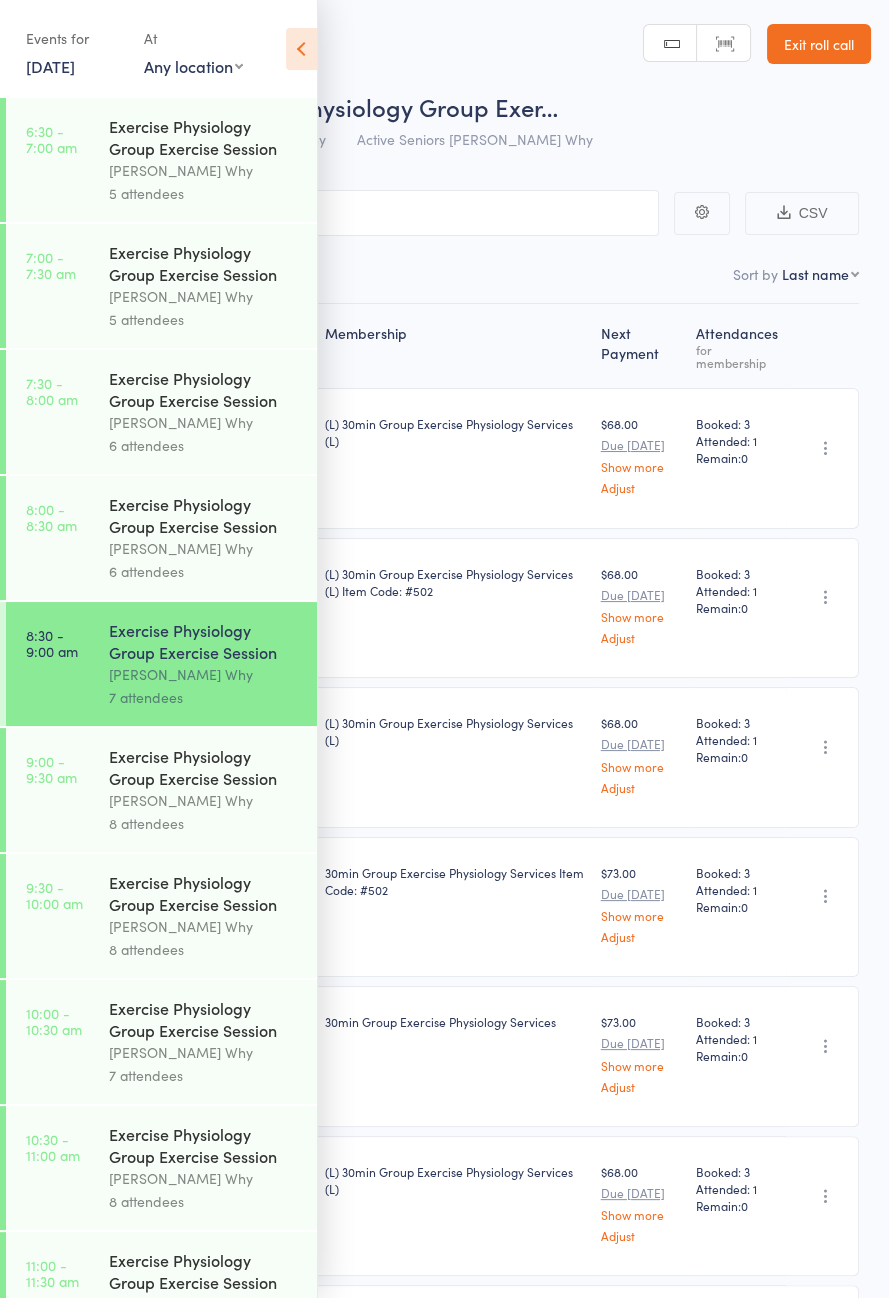 click on "Exercise Physiology Group Exercise Session" at bounding box center (204, 767) 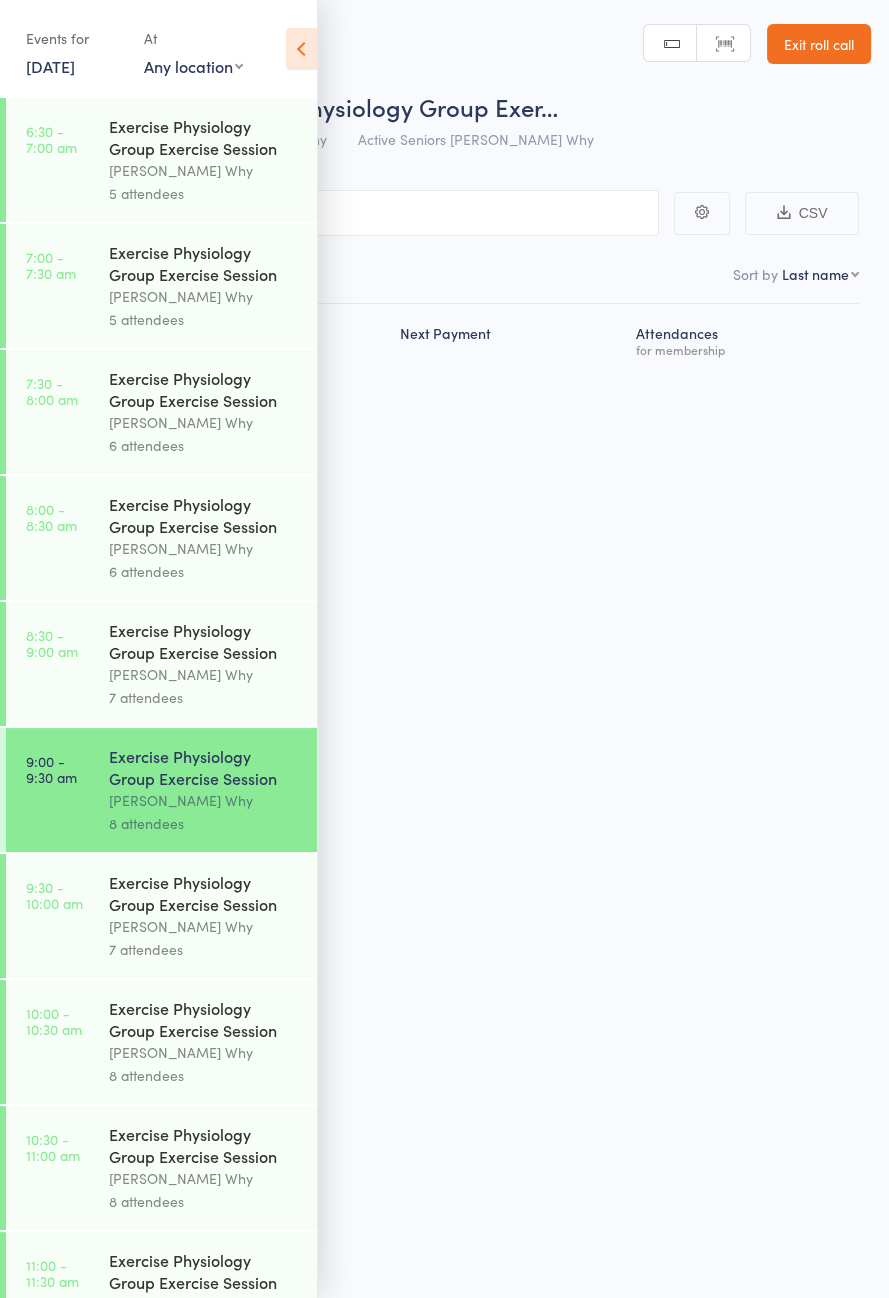 click at bounding box center [301, 49] 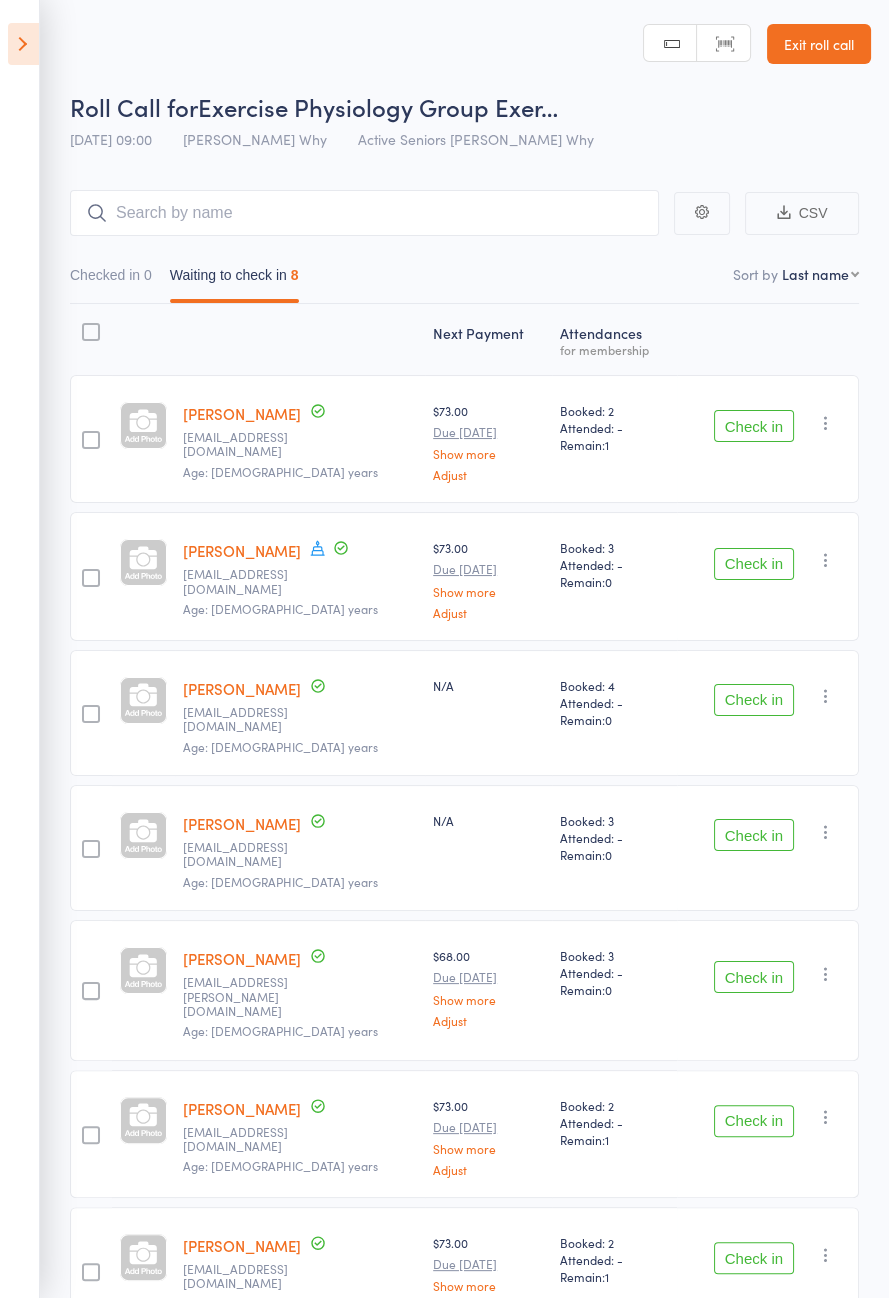 click 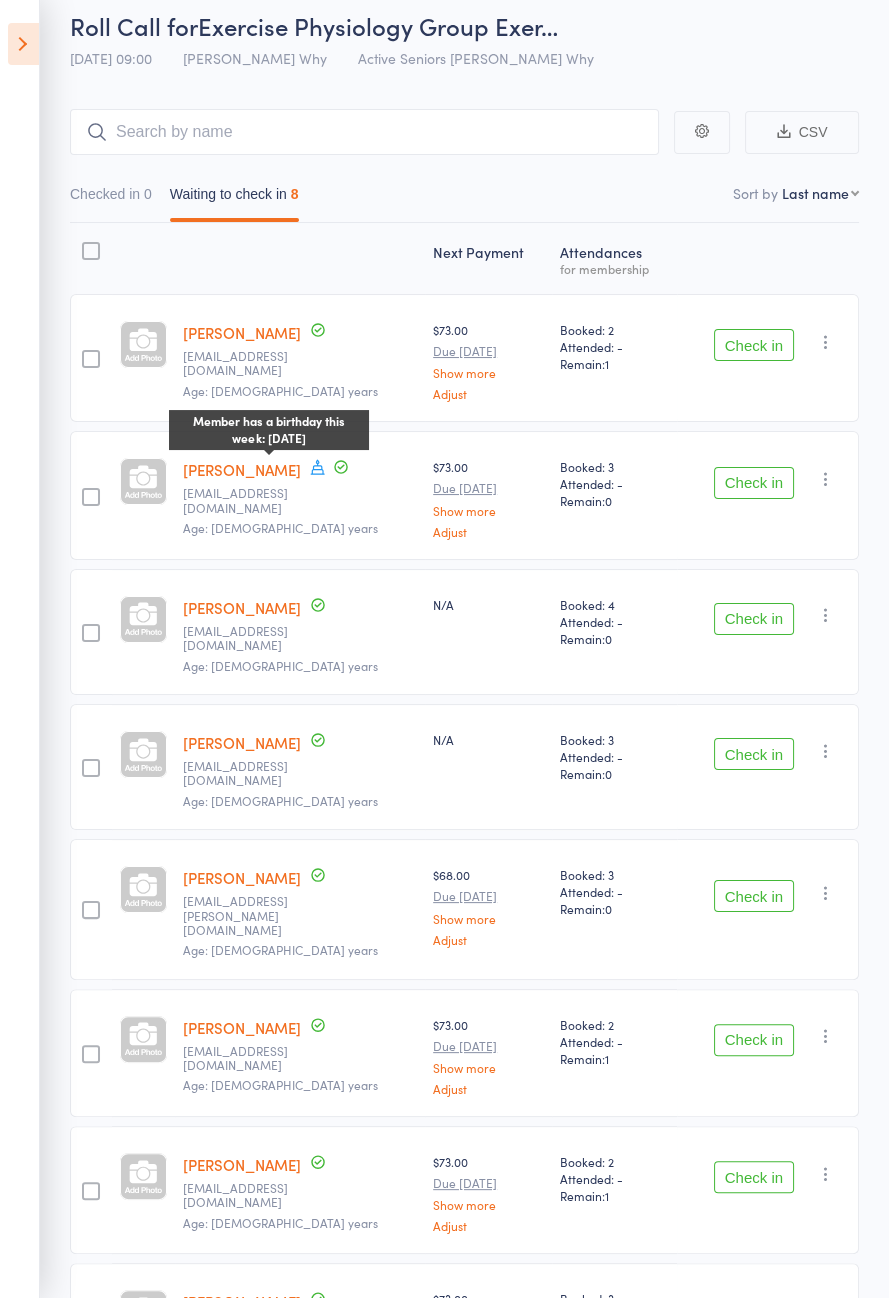 scroll, scrollTop: 0, scrollLeft: 0, axis: both 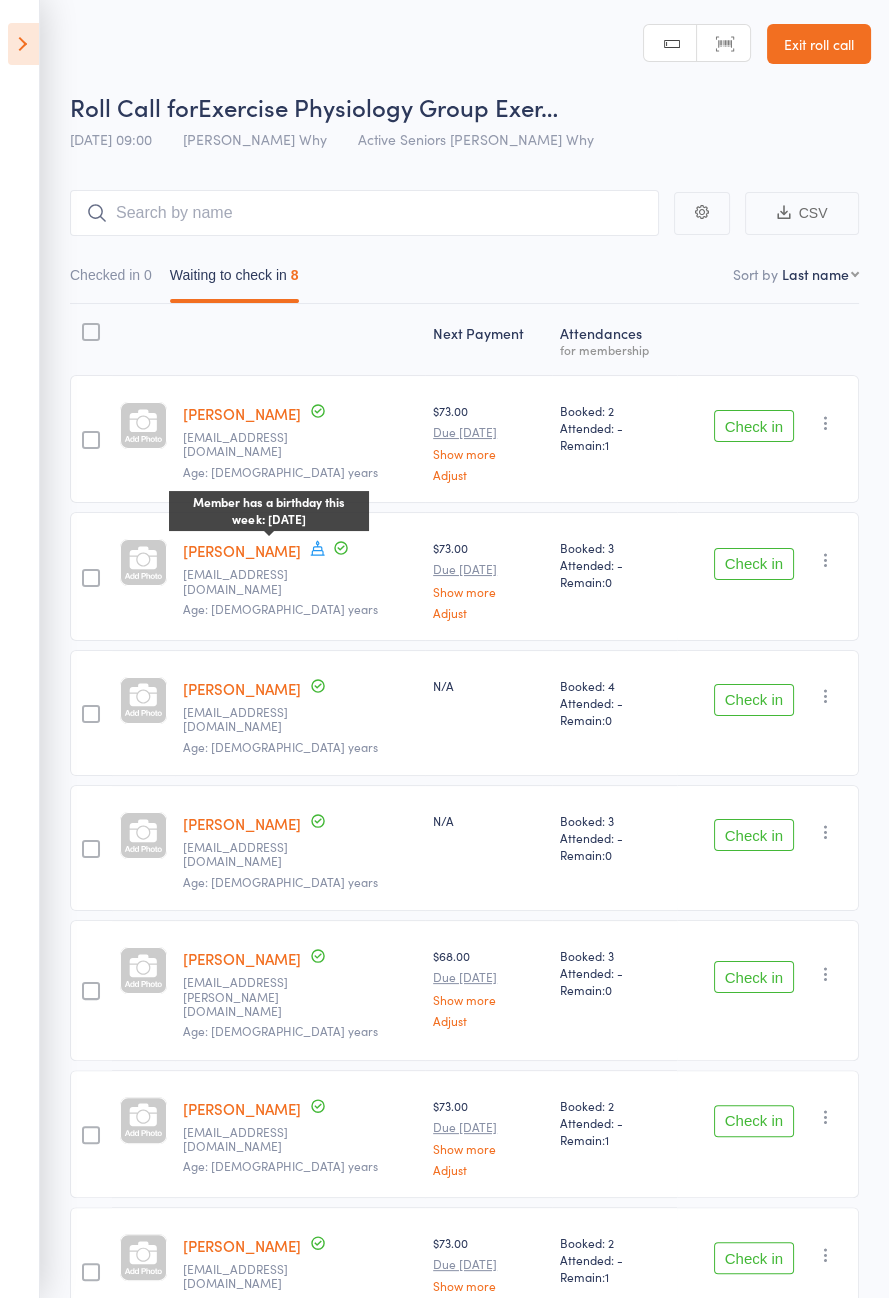 click on "Checked in  0 Waiting to check in  8" at bounding box center [464, 280] 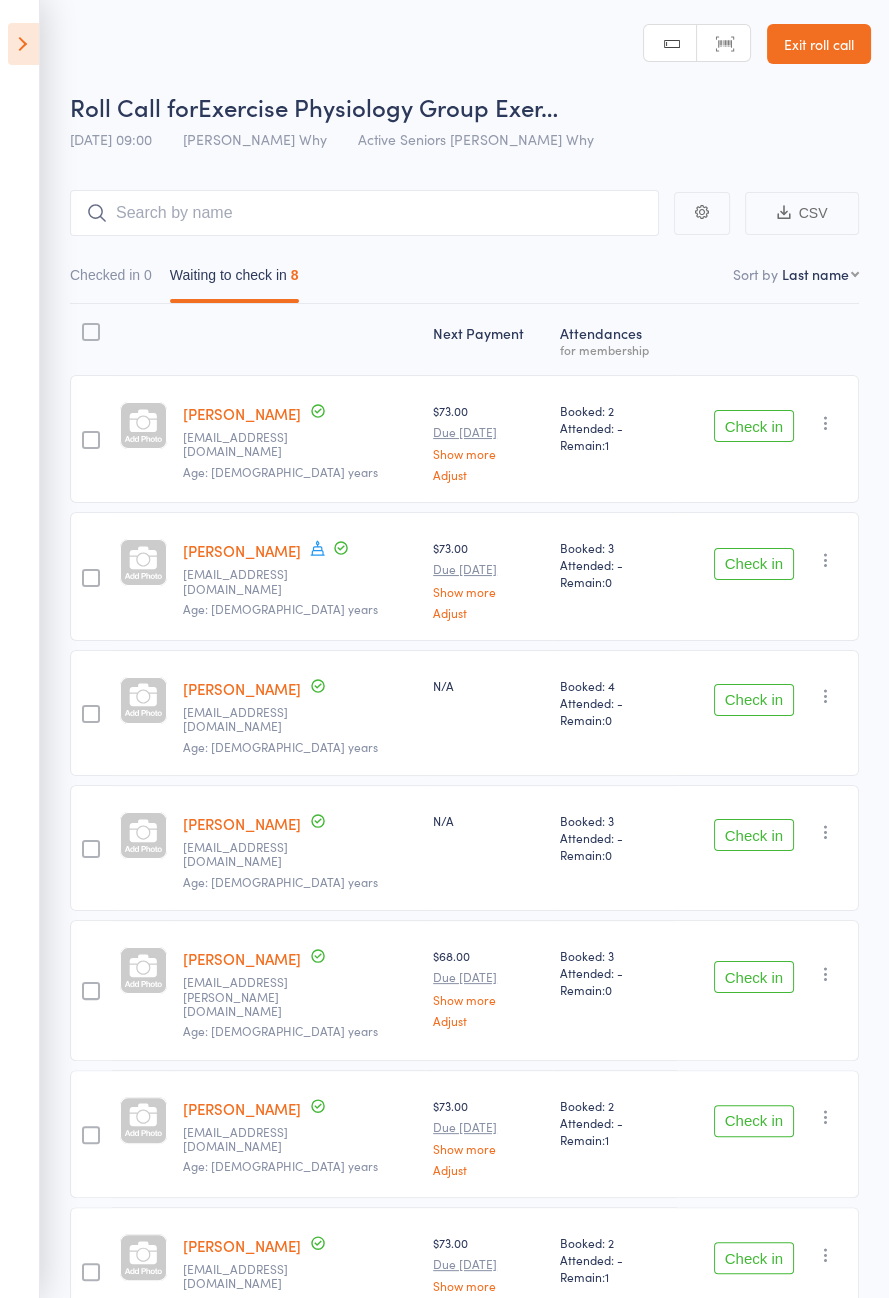 click on "Check in" at bounding box center [754, 426] 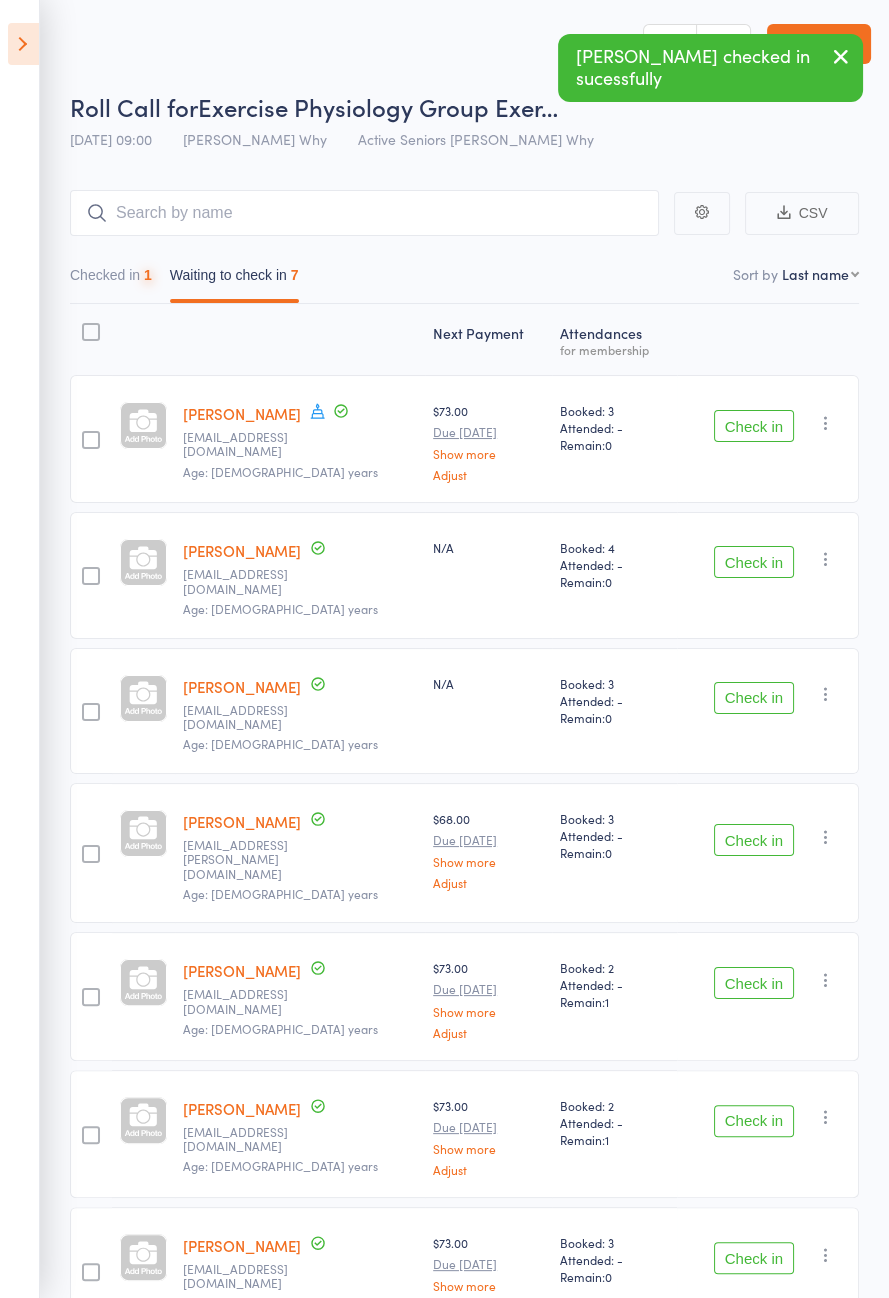 click 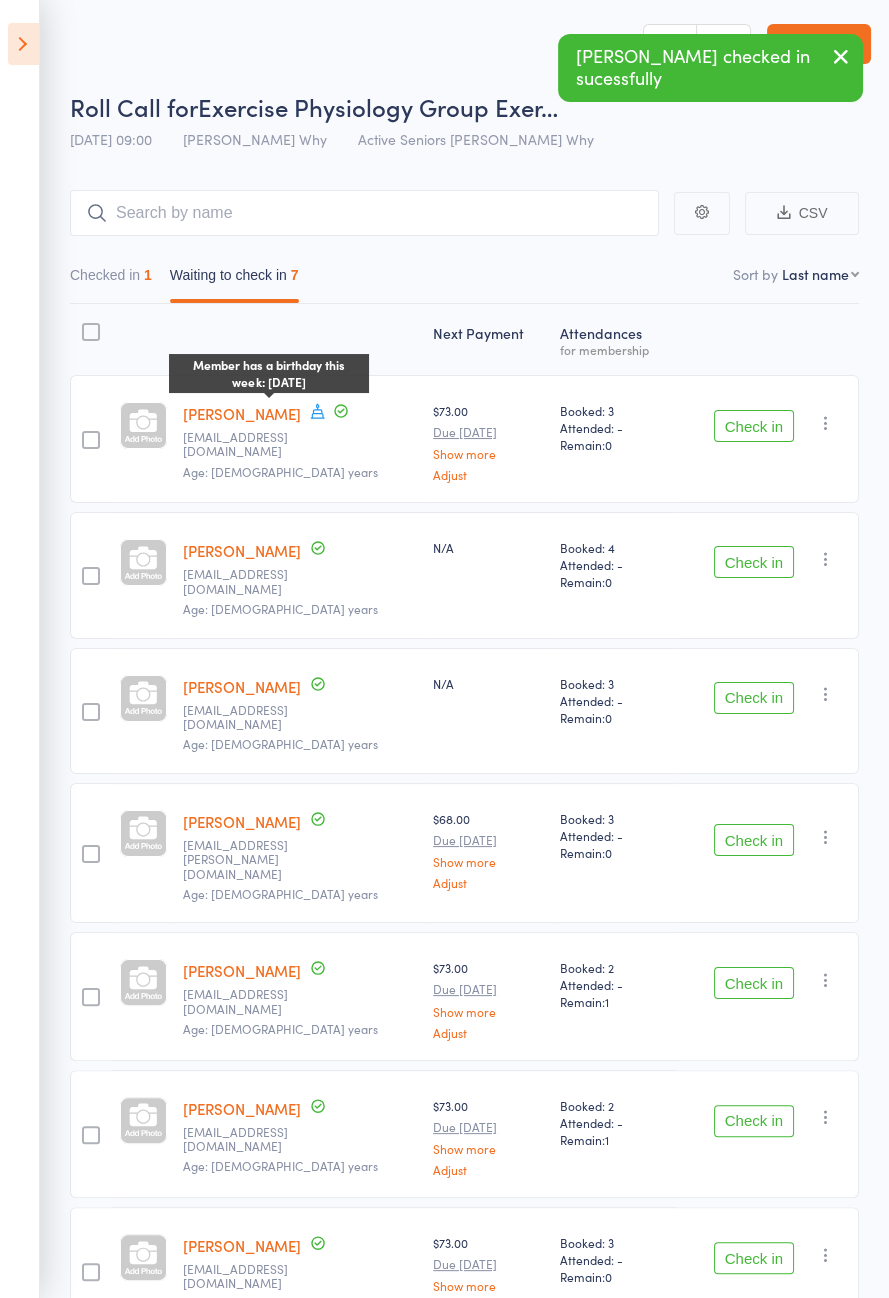 click on "[PERSON_NAME]    [EMAIL_ADDRESS][DOMAIN_NAME] Age: [DEMOGRAPHIC_DATA] years" at bounding box center (300, 575) 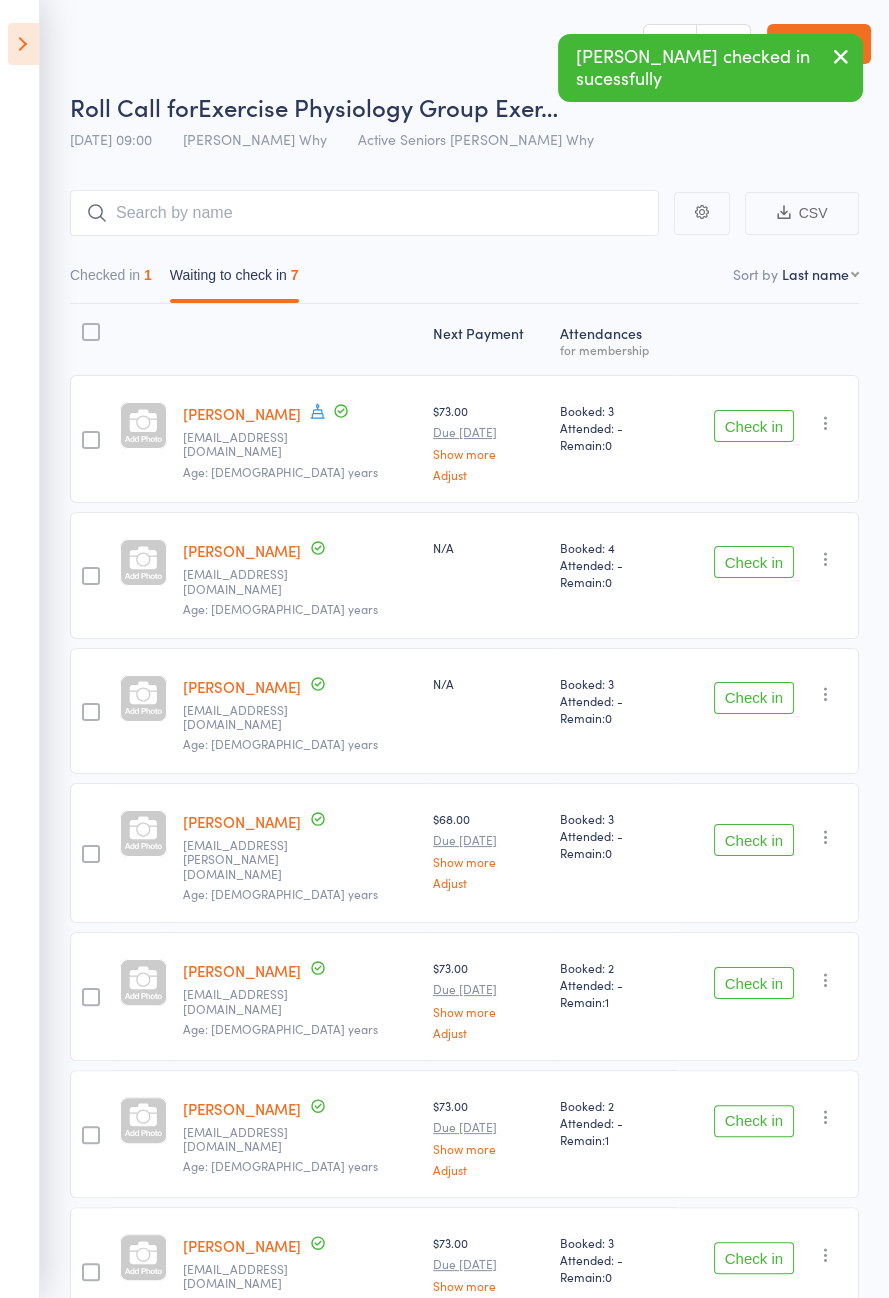 click on "Check in" at bounding box center (754, 840) 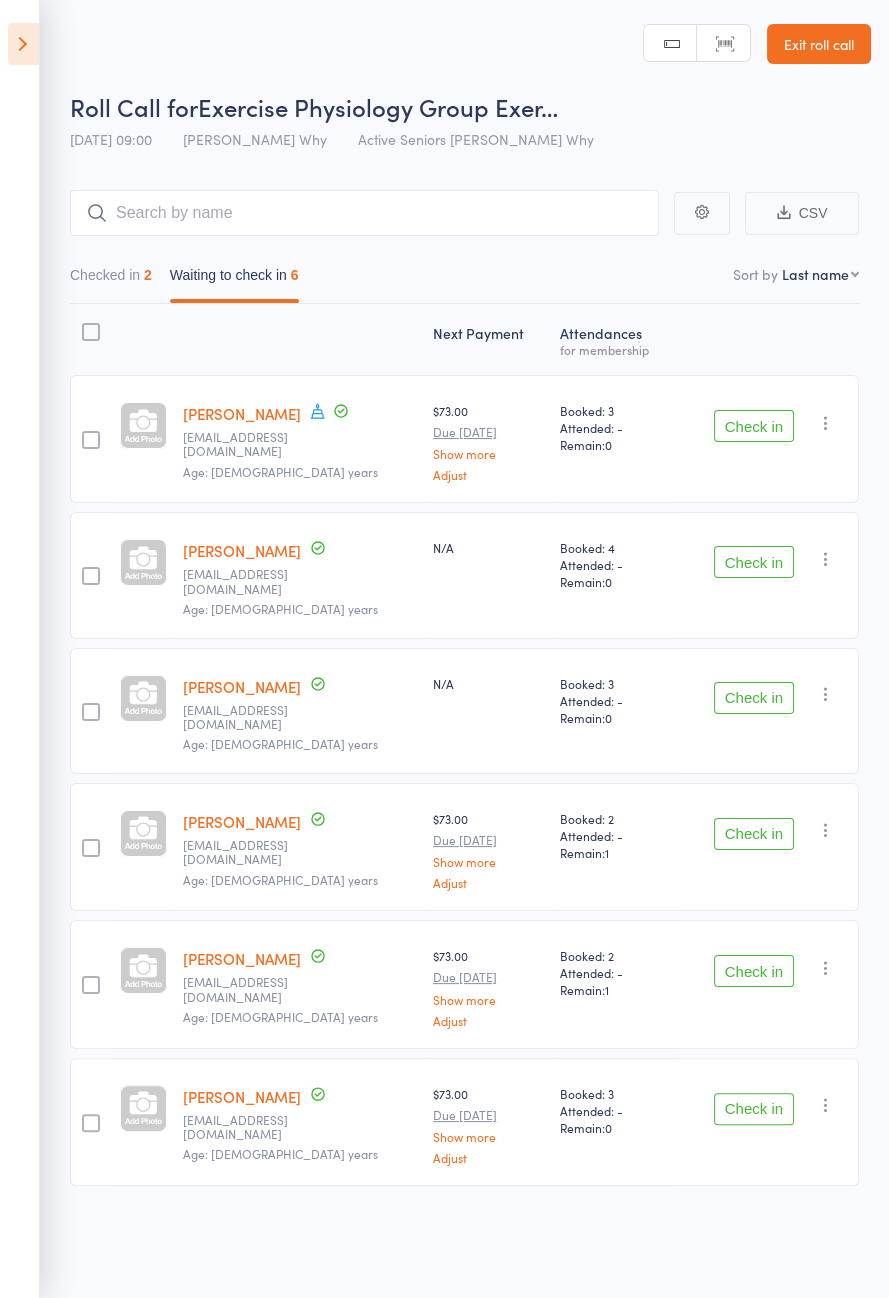 click at bounding box center (318, 413) 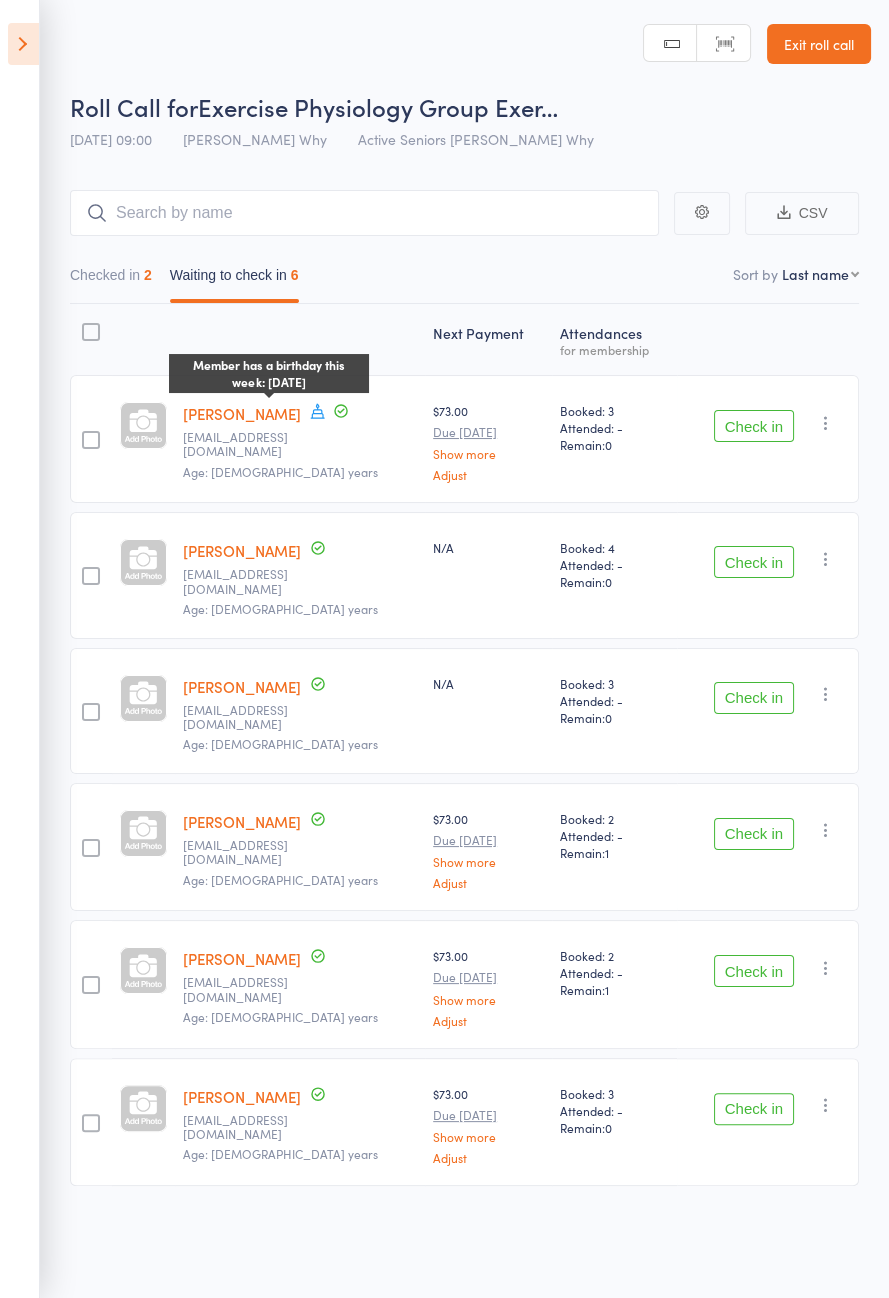 click on "Checked in  2 Waiting to check in  6" at bounding box center [464, 280] 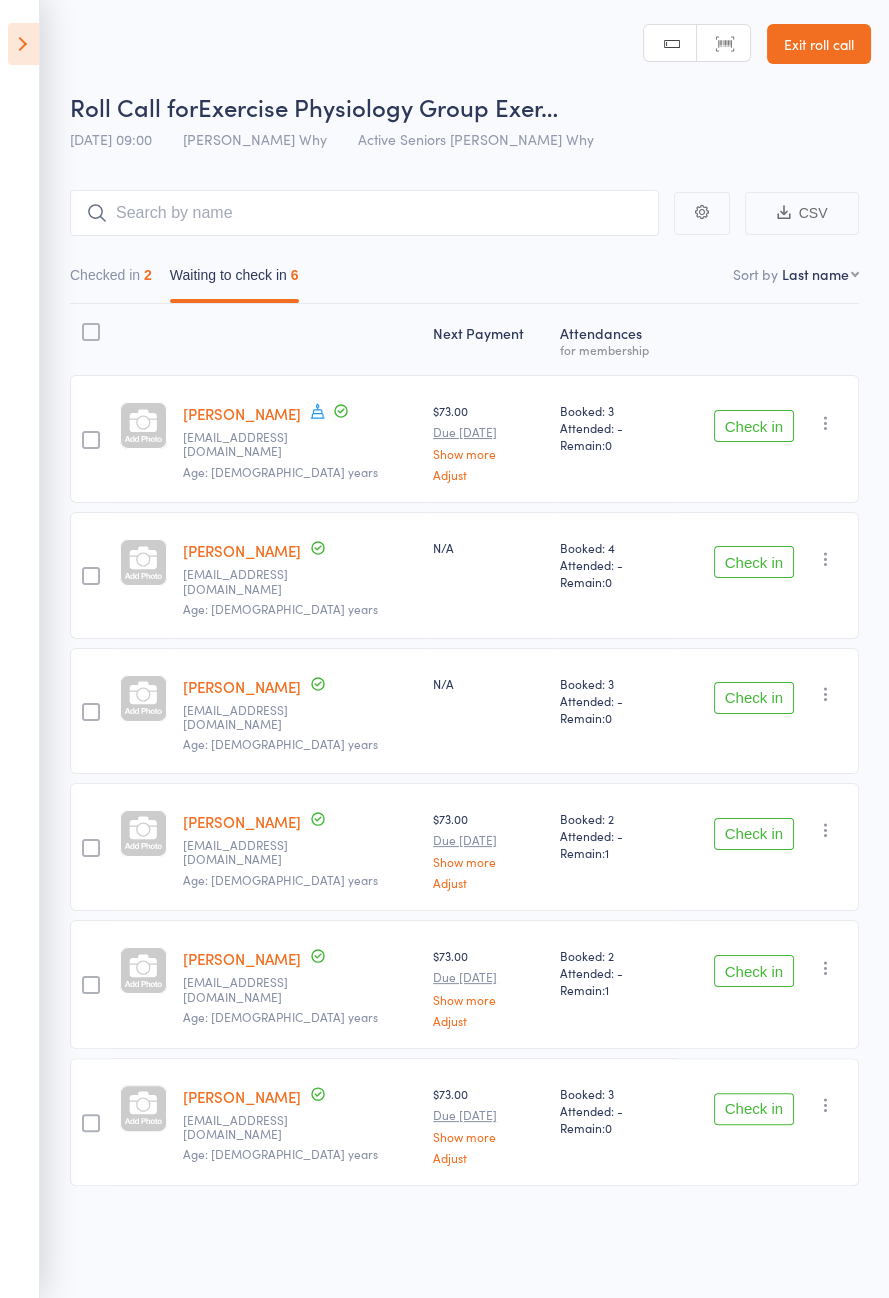 click 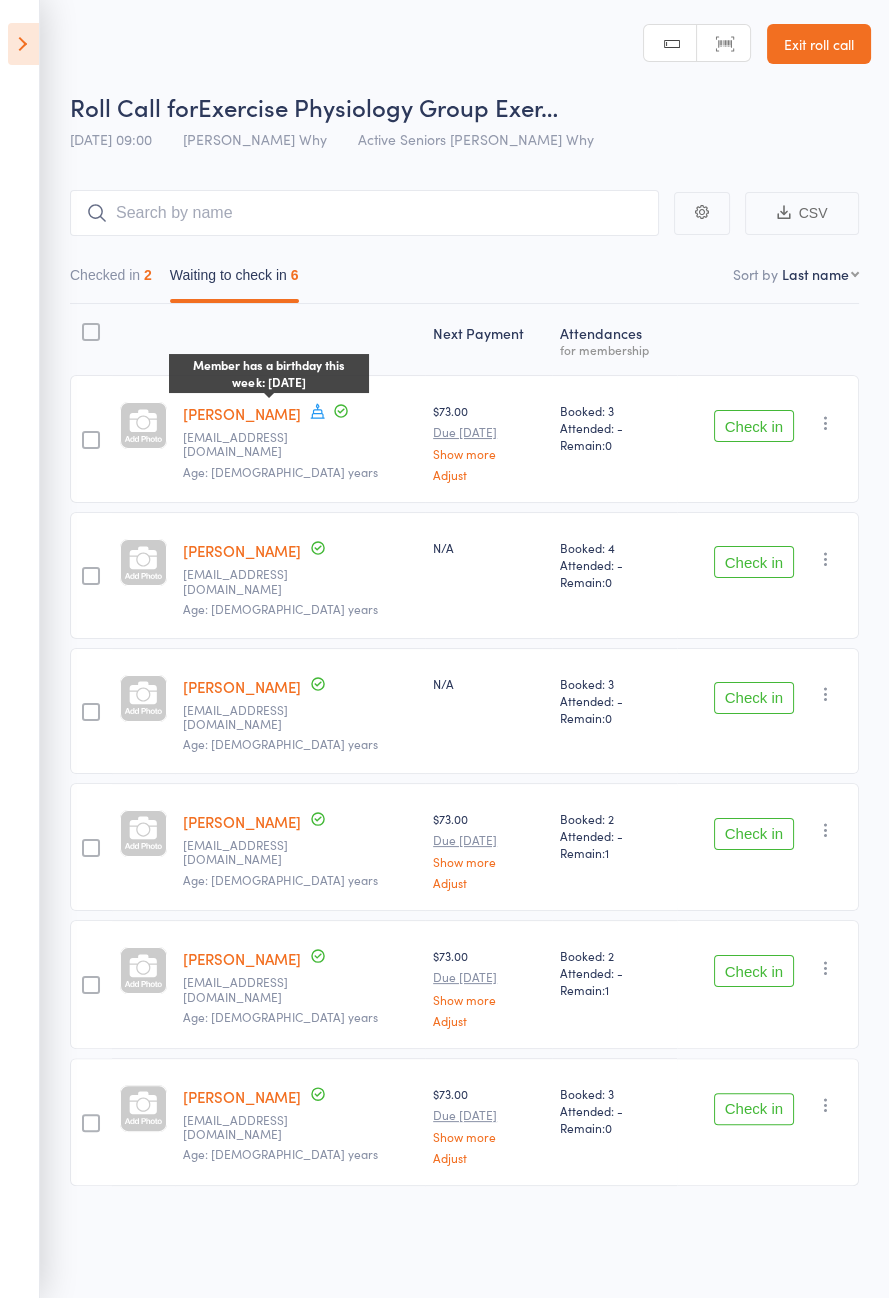 click on "Checked in  2 Waiting to check in  6" at bounding box center [464, 280] 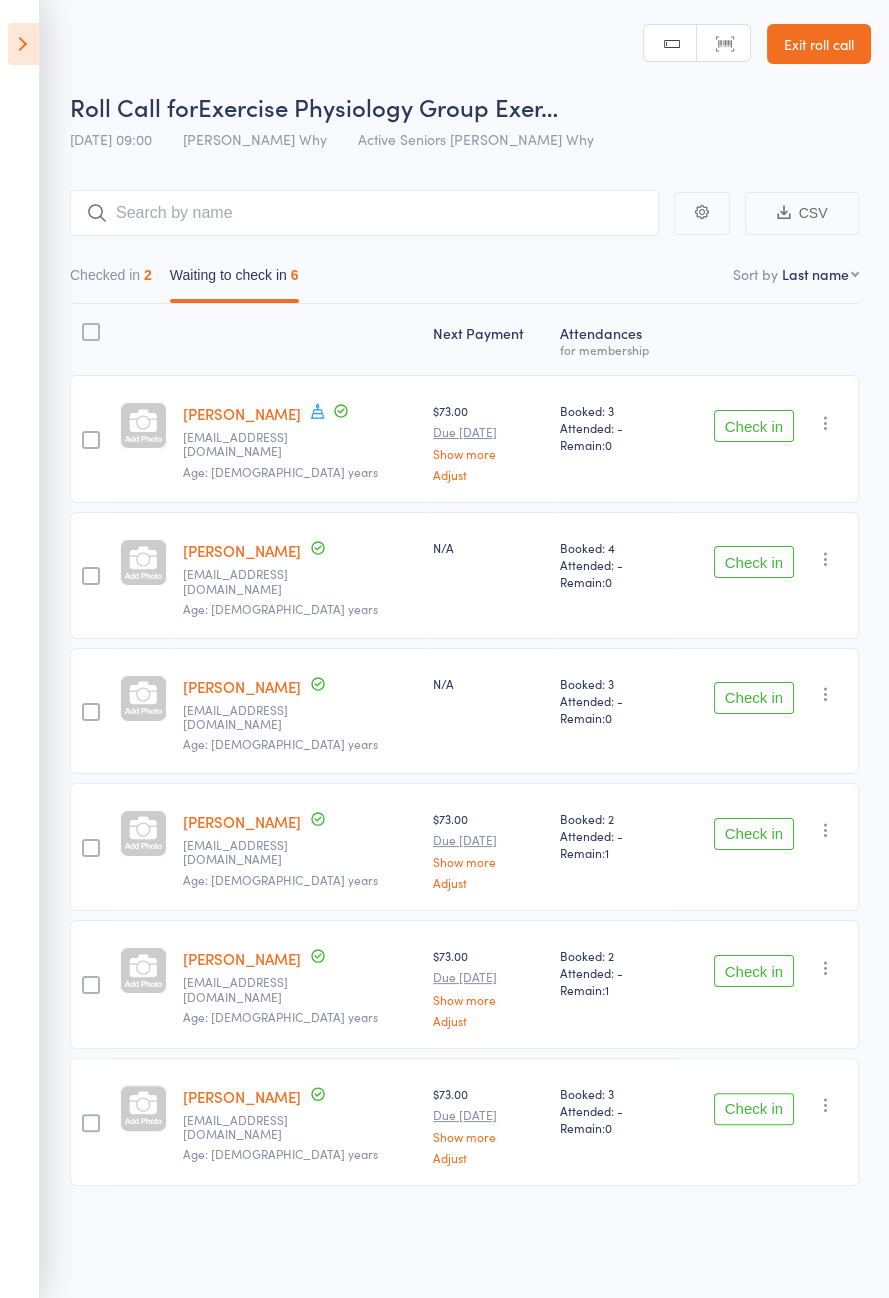 click on "Check in" at bounding box center [754, 562] 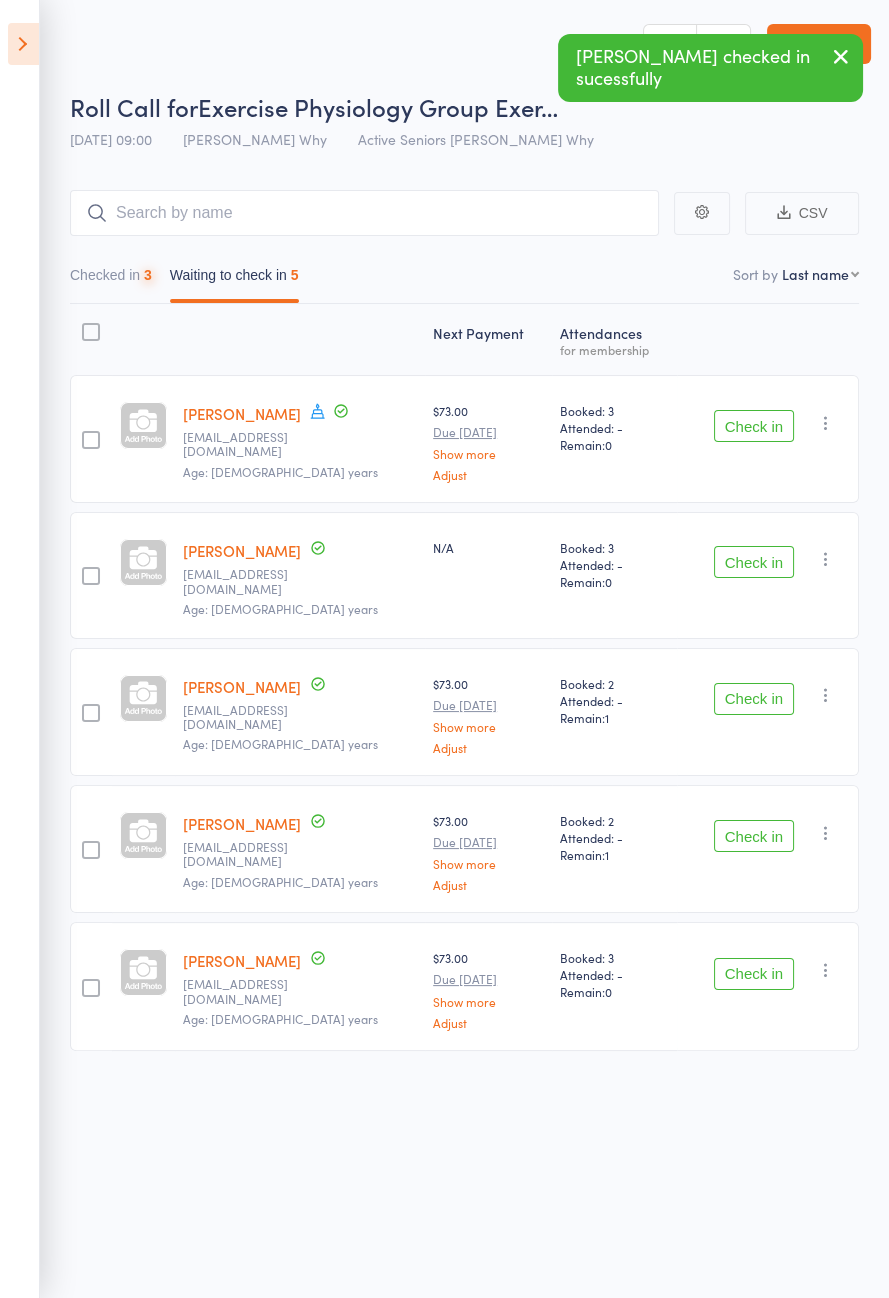 click on "Check in" at bounding box center (754, 562) 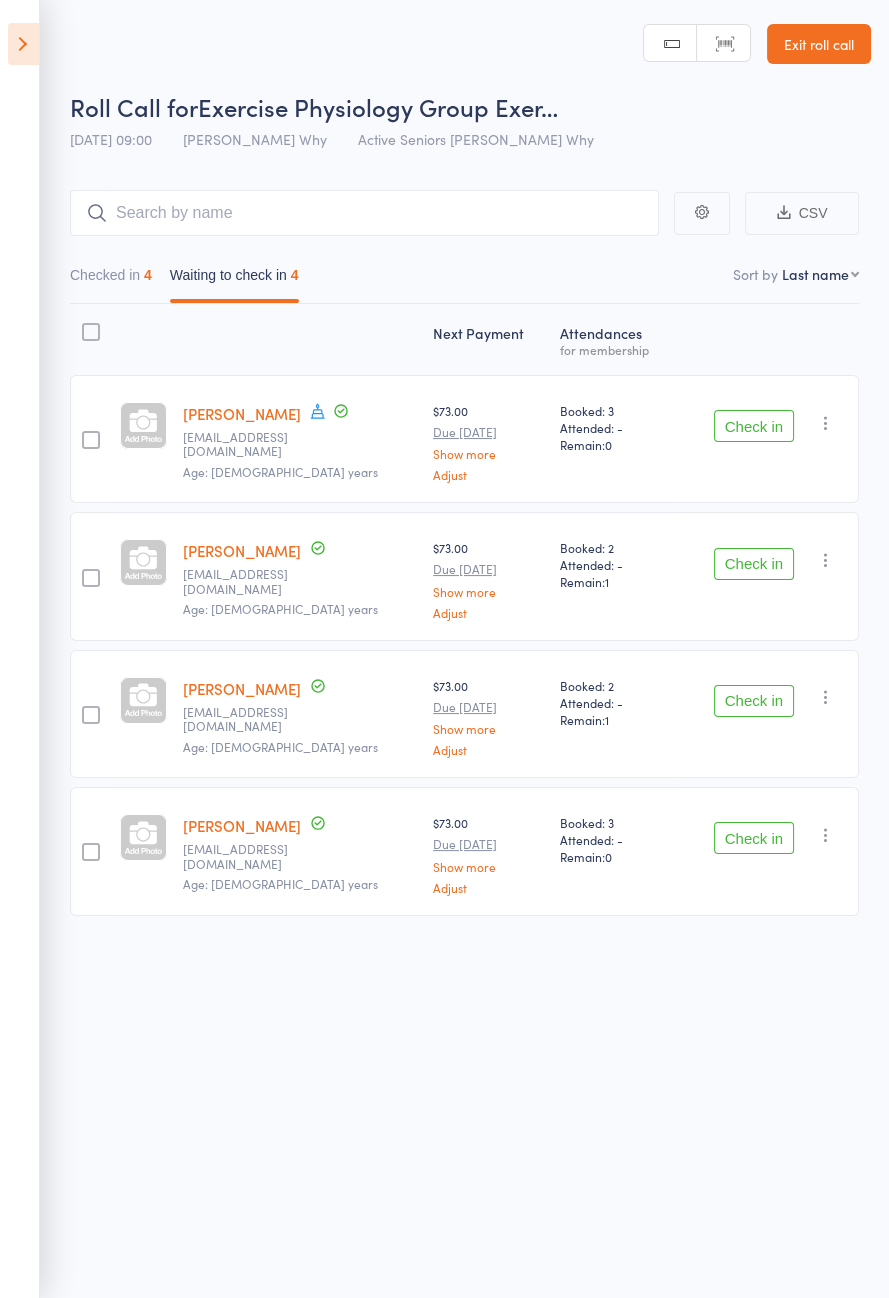 click on "Check in" at bounding box center (754, 701) 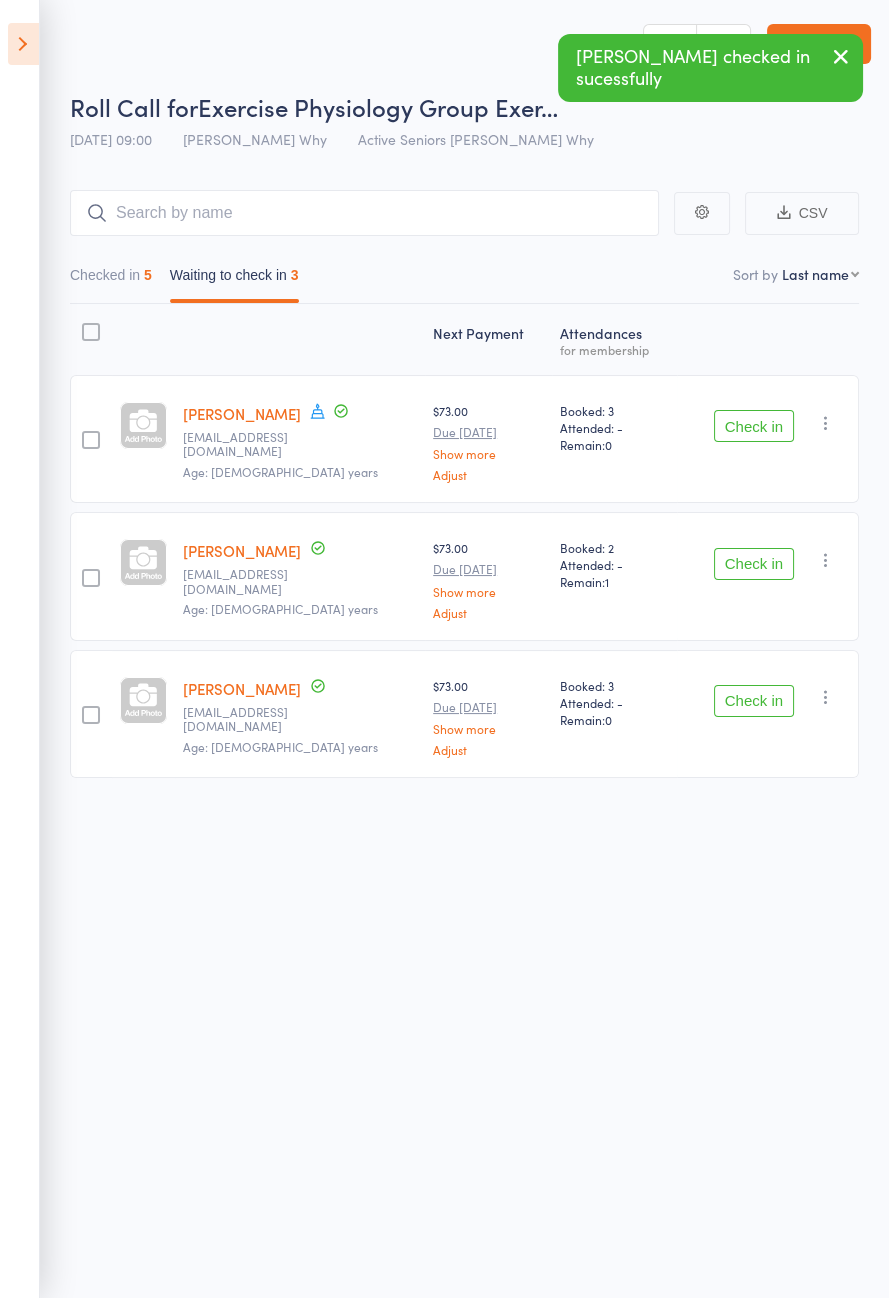 click on "Check in" at bounding box center (754, 564) 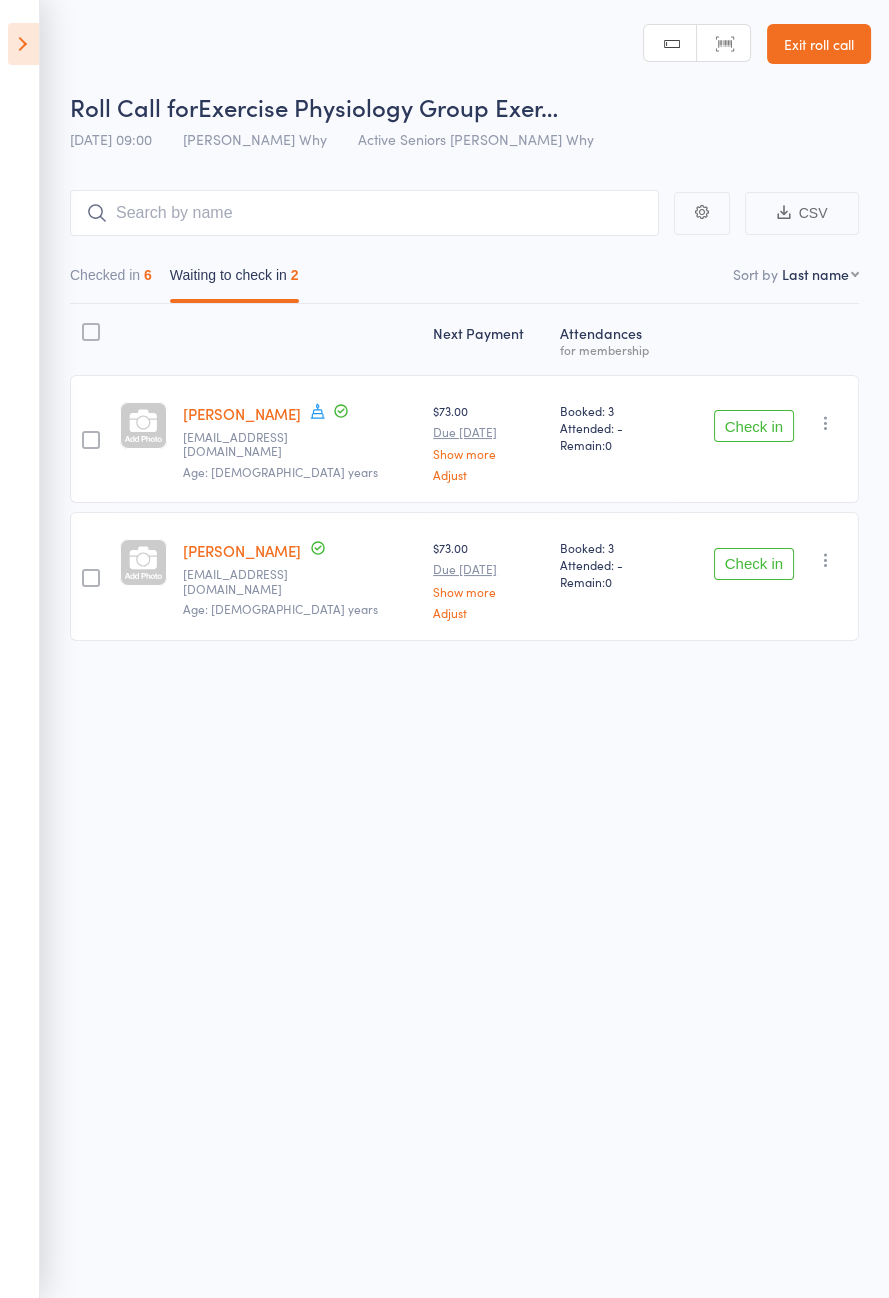 click 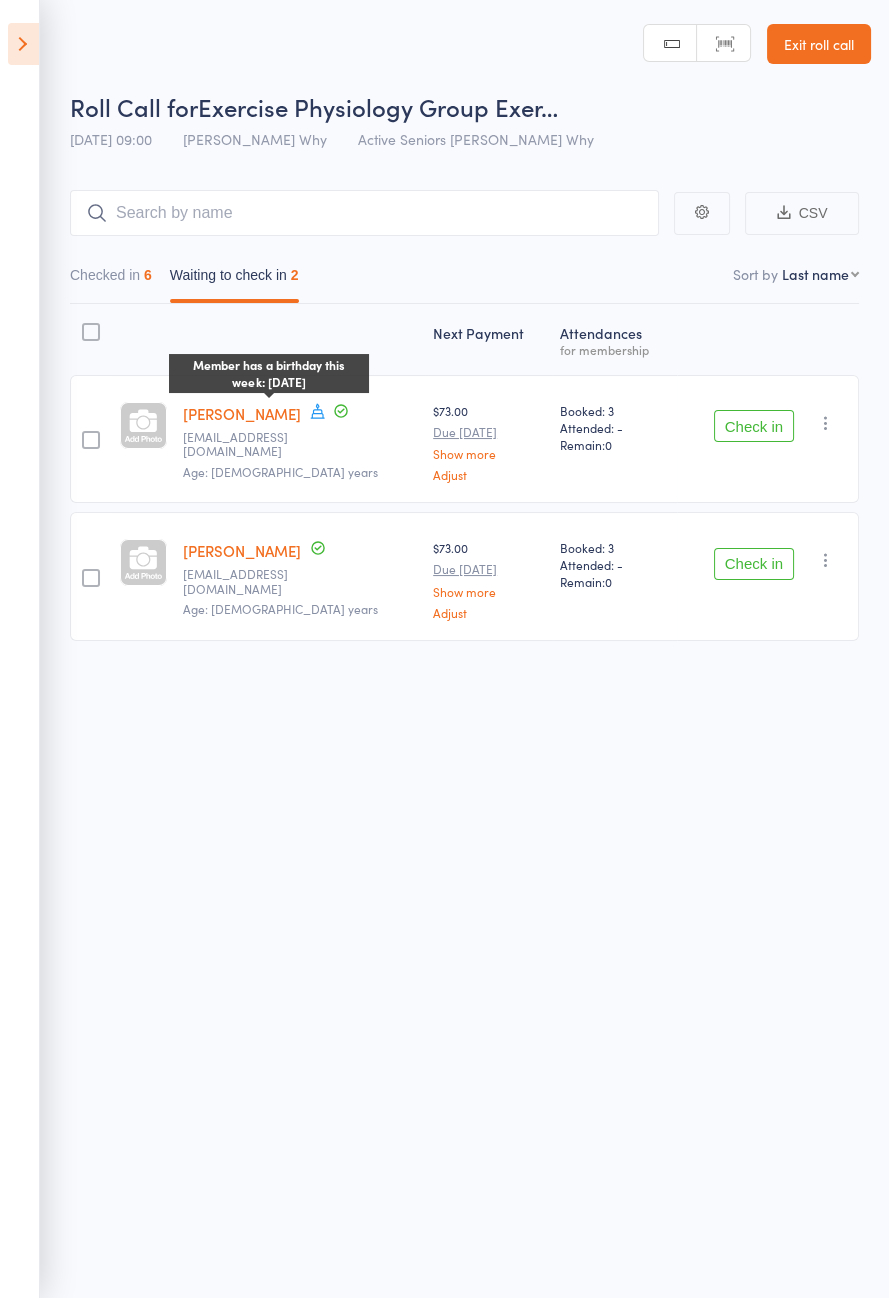 click on "Check in" at bounding box center [754, 426] 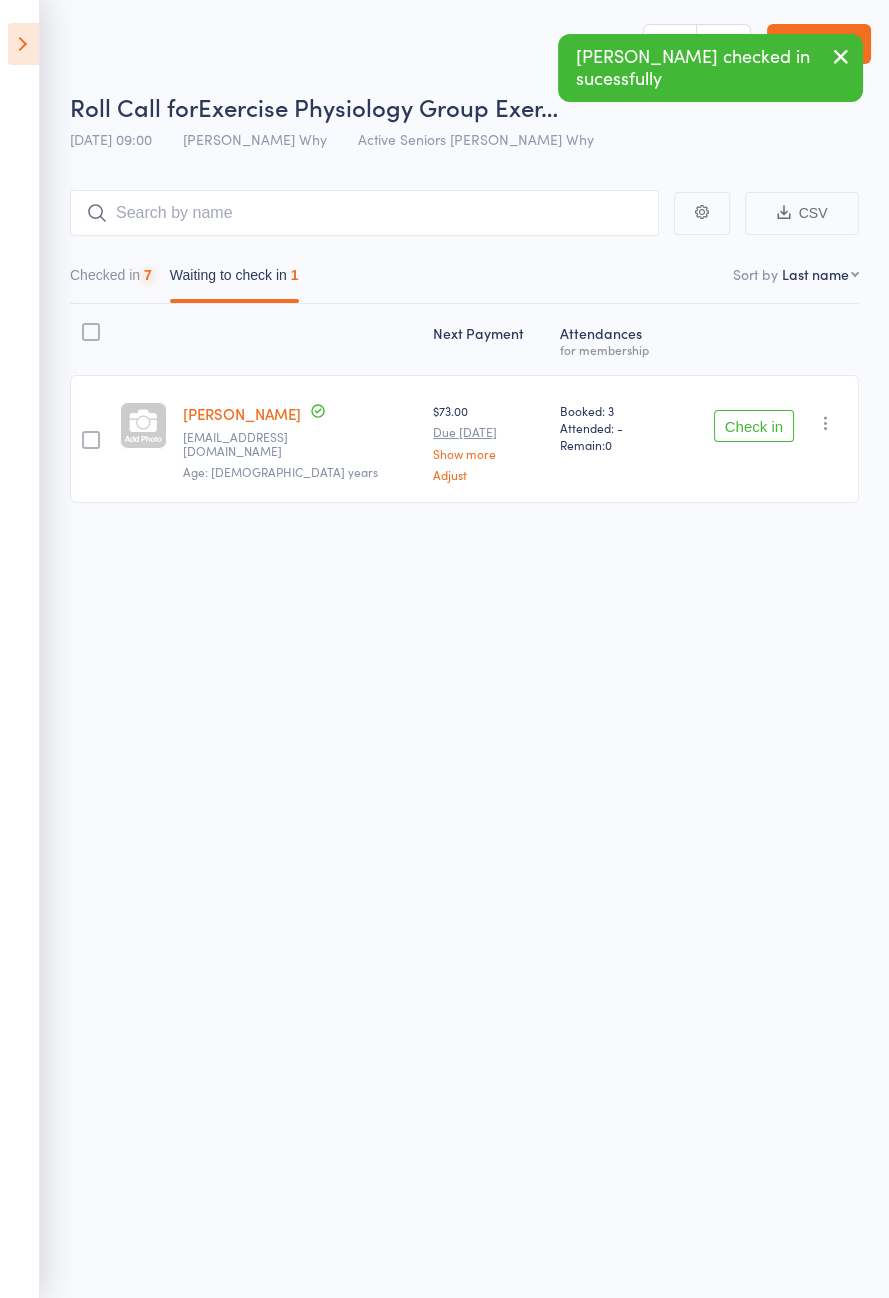 click on "Check in" at bounding box center [754, 426] 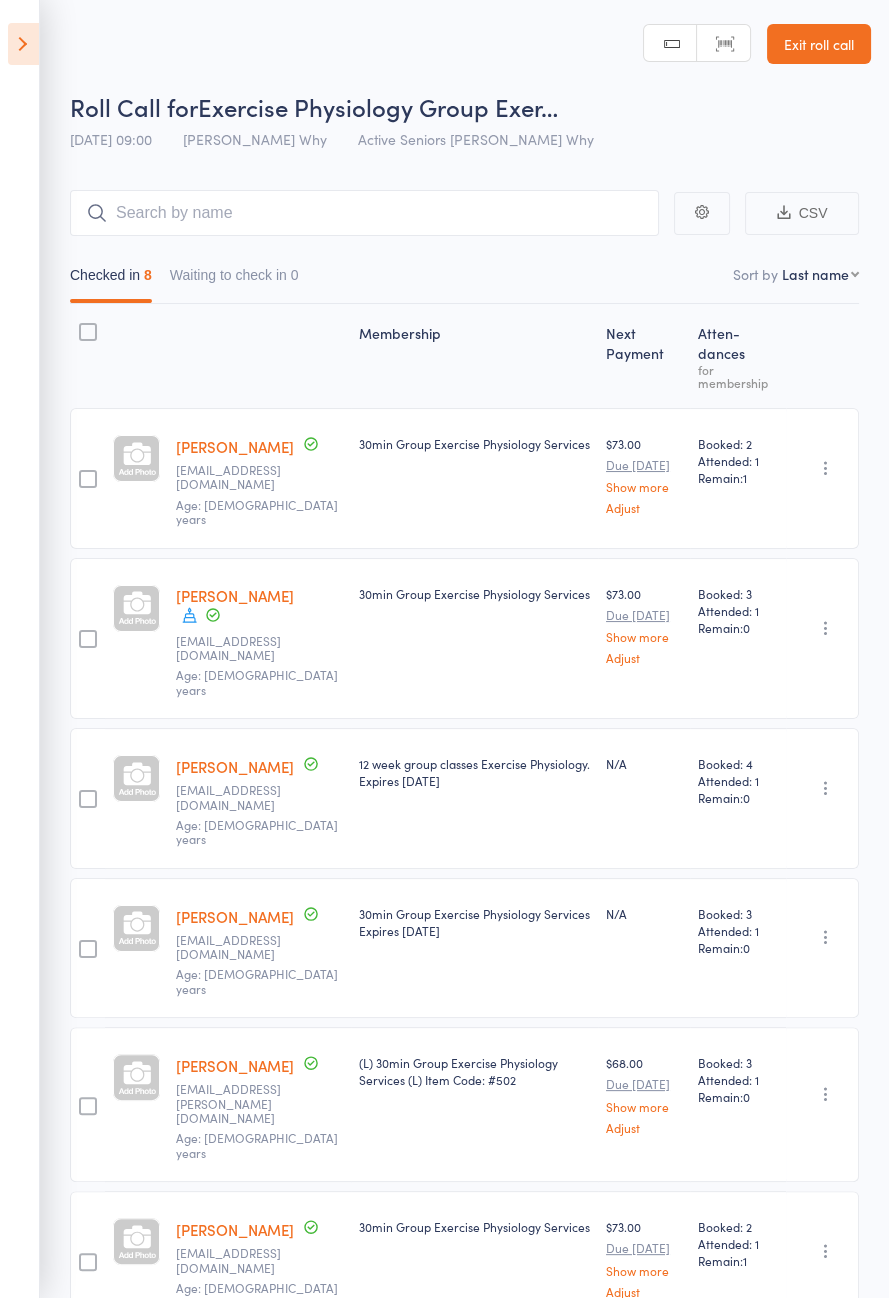 click at bounding box center (23, 44) 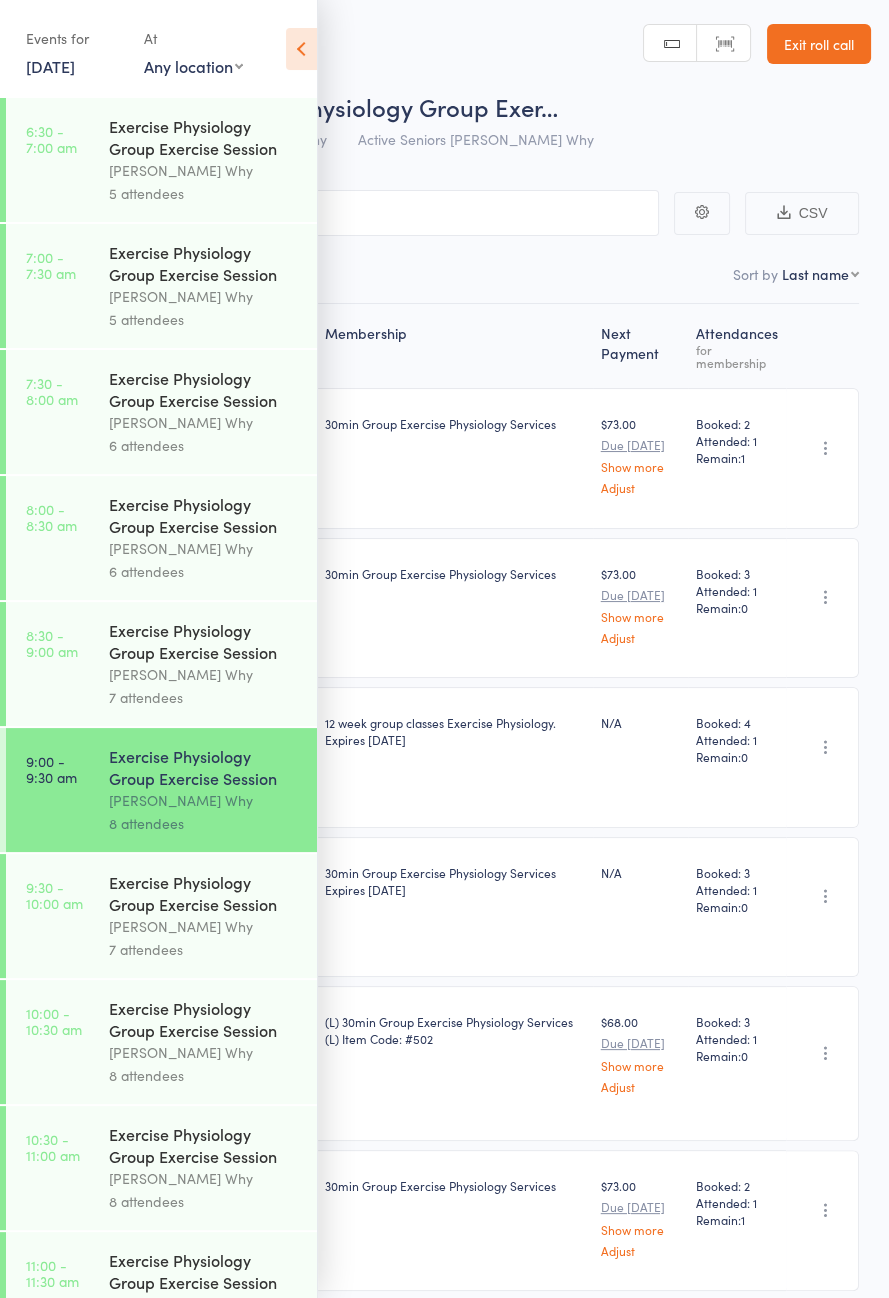 scroll, scrollTop: 2, scrollLeft: 0, axis: vertical 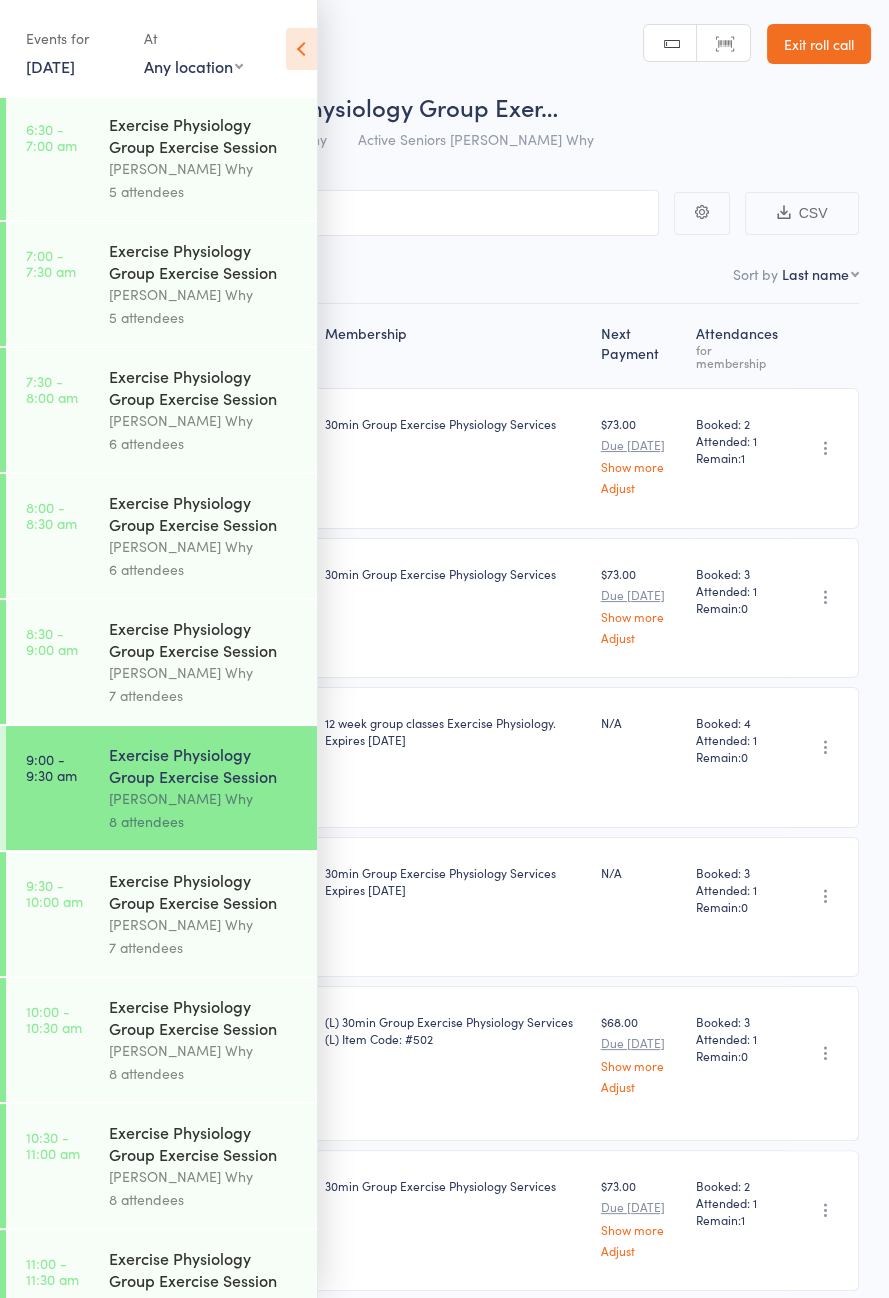 click at bounding box center [301, 49] 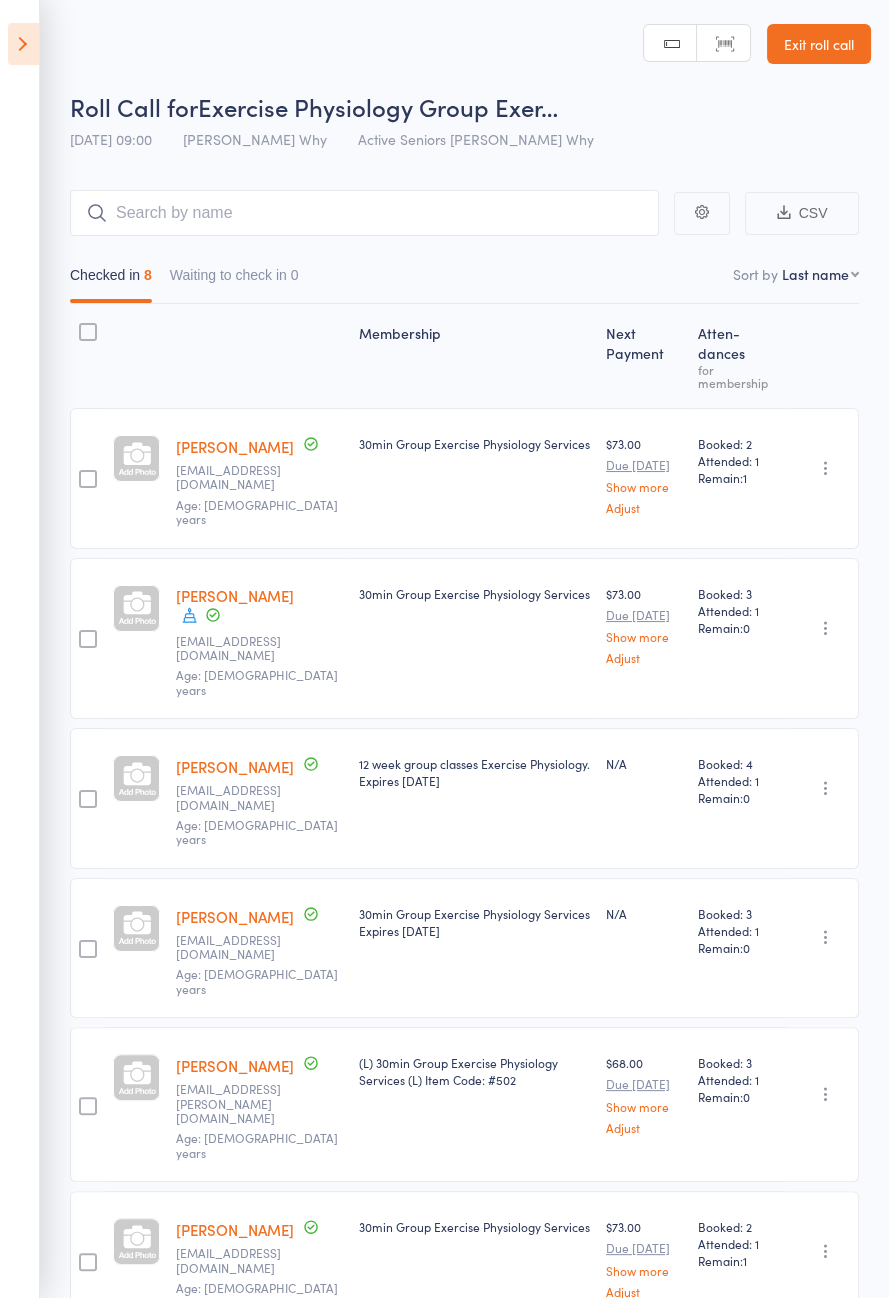 click at bounding box center [23, 44] 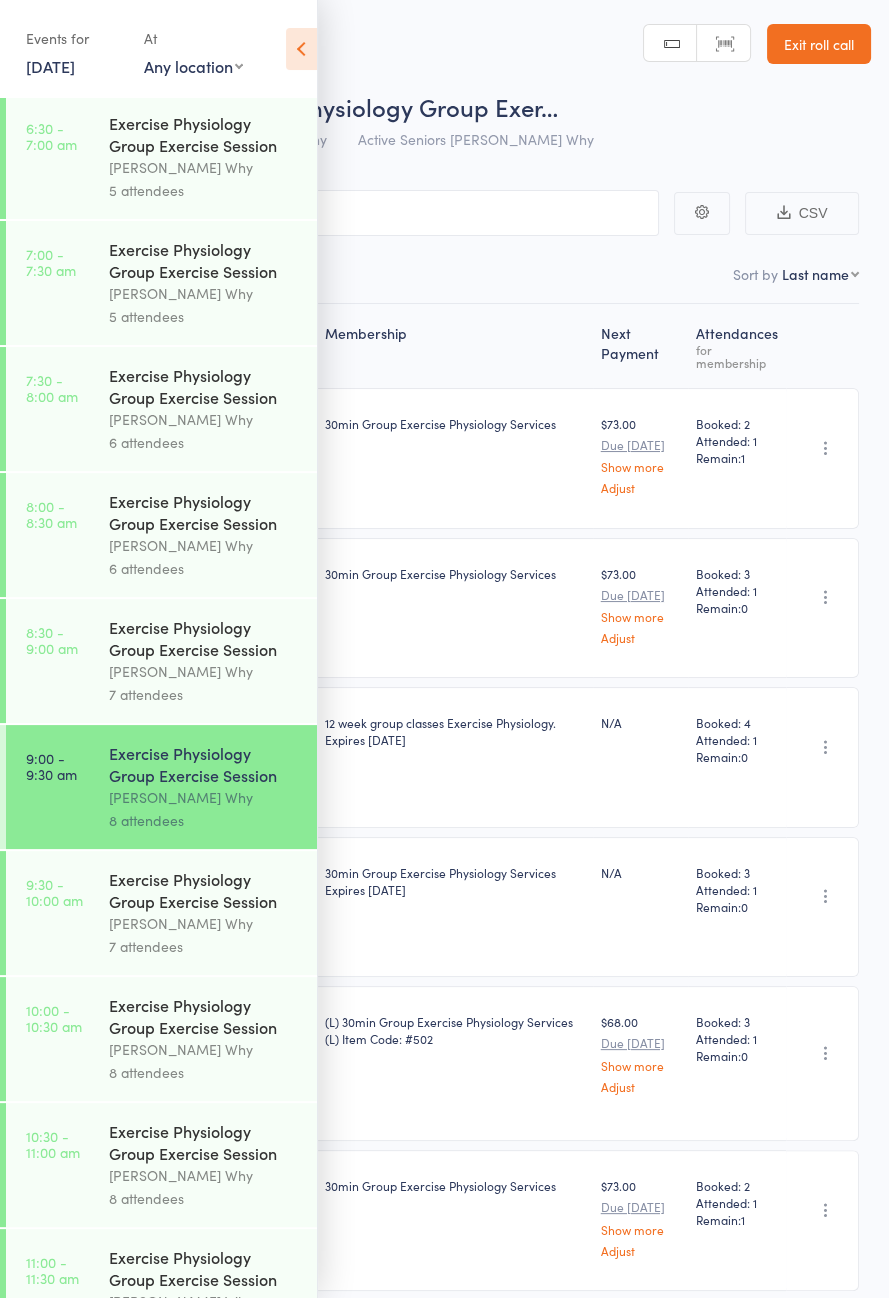 scroll, scrollTop: 5, scrollLeft: 0, axis: vertical 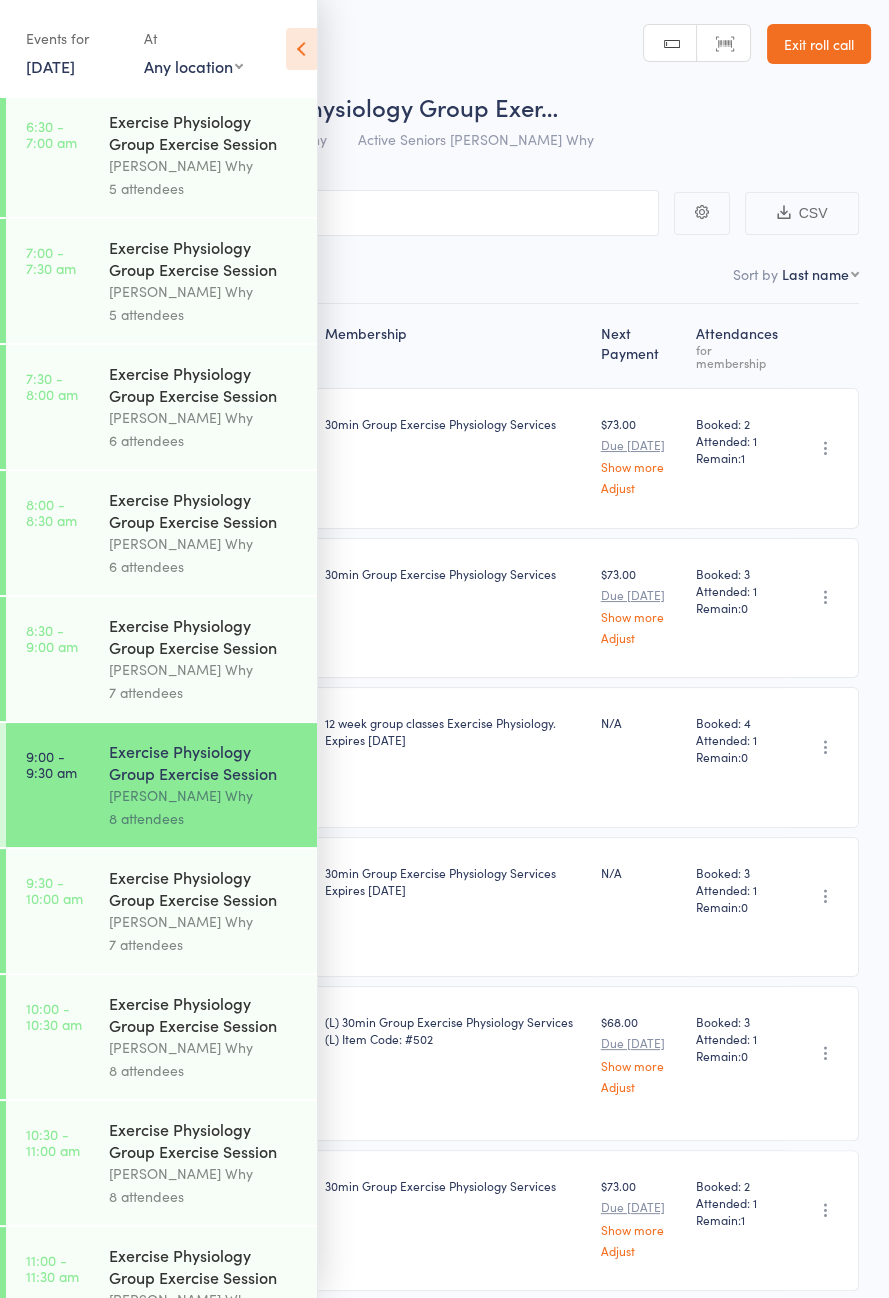 click on "9:30 - 10:00 am Exercise Physiology Group Exercise Session [PERSON_NAME] Why 7 attendees" at bounding box center [161, 911] 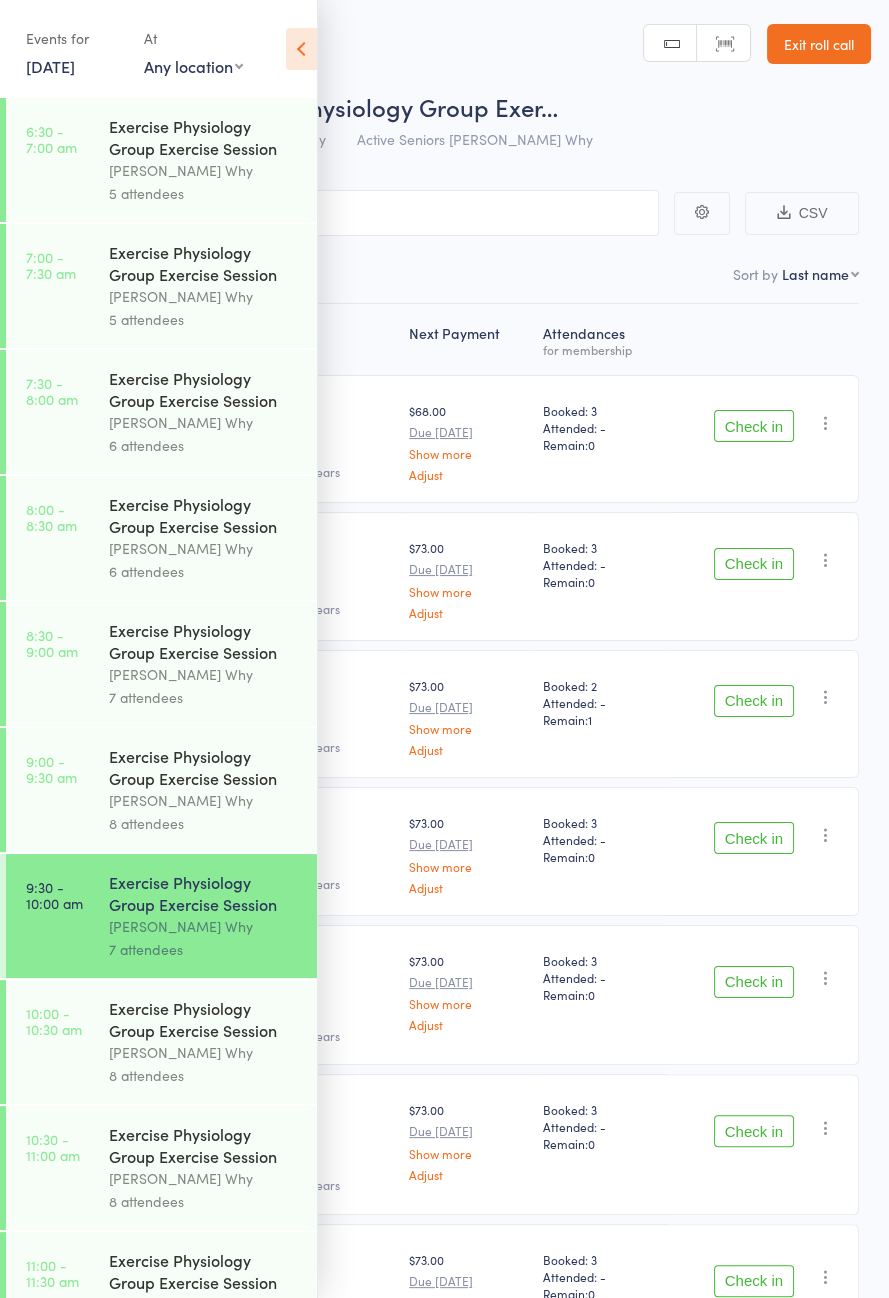click at bounding box center (301, 49) 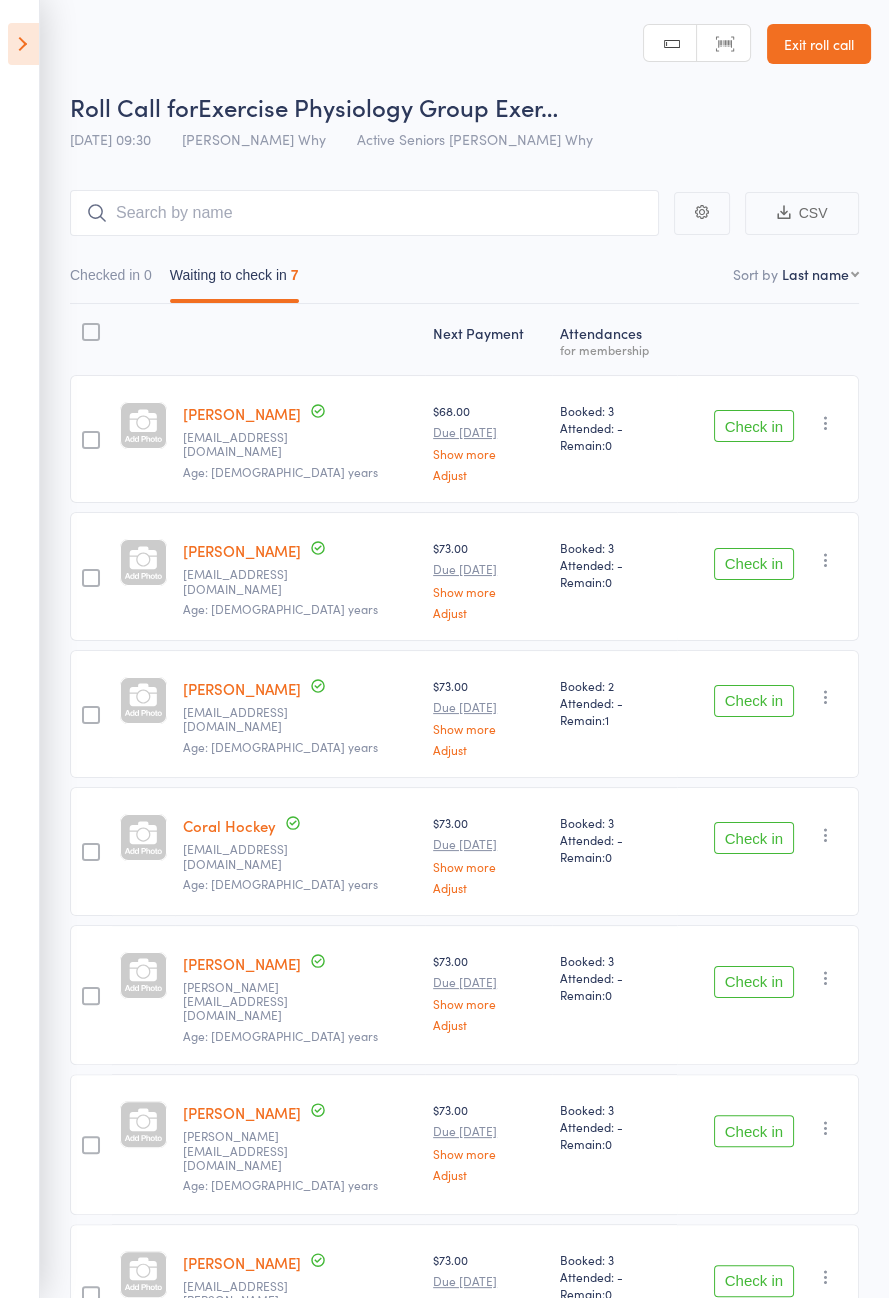 click on "Check in" at bounding box center [754, 426] 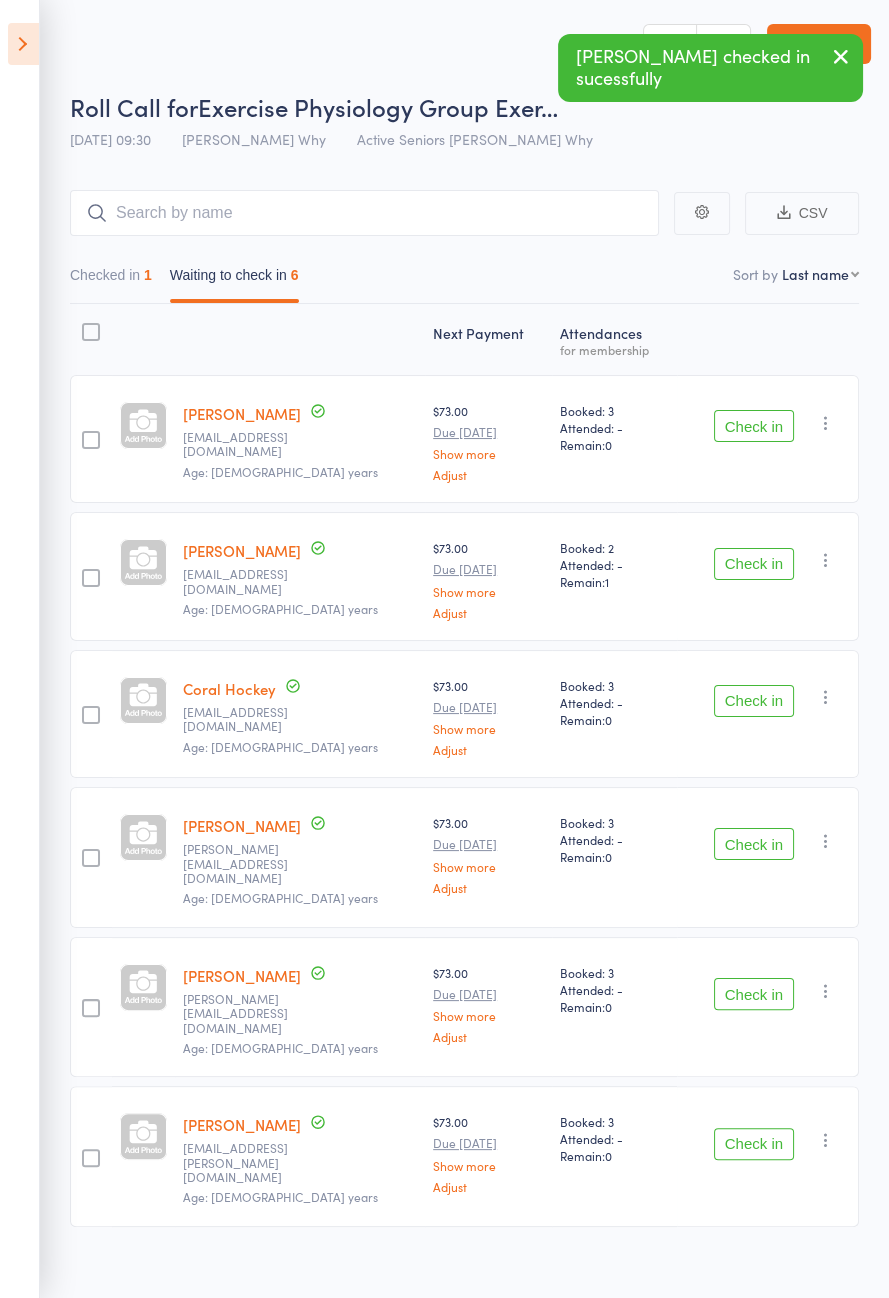 click on "Check in" at bounding box center (754, 564) 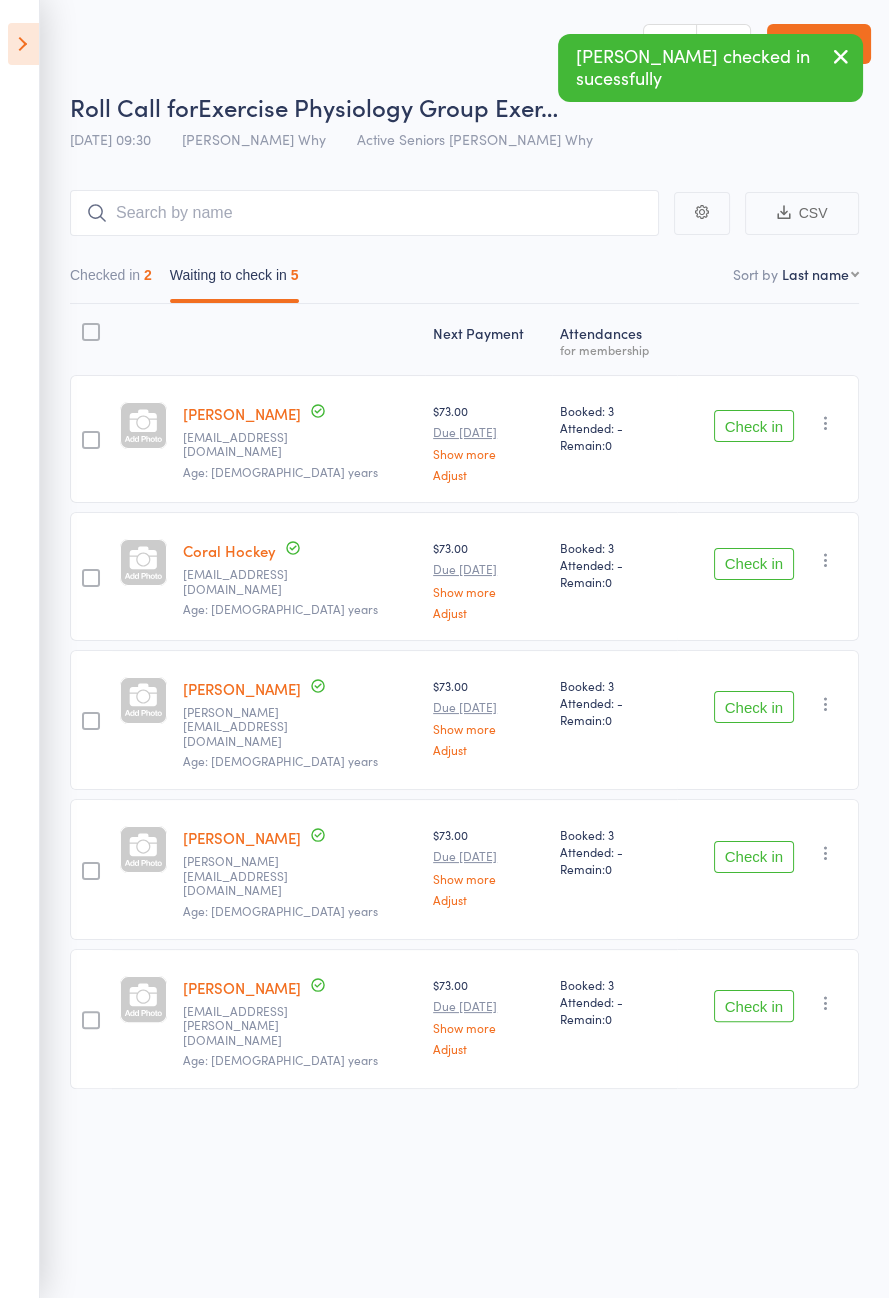click on "Check in" at bounding box center (754, 857) 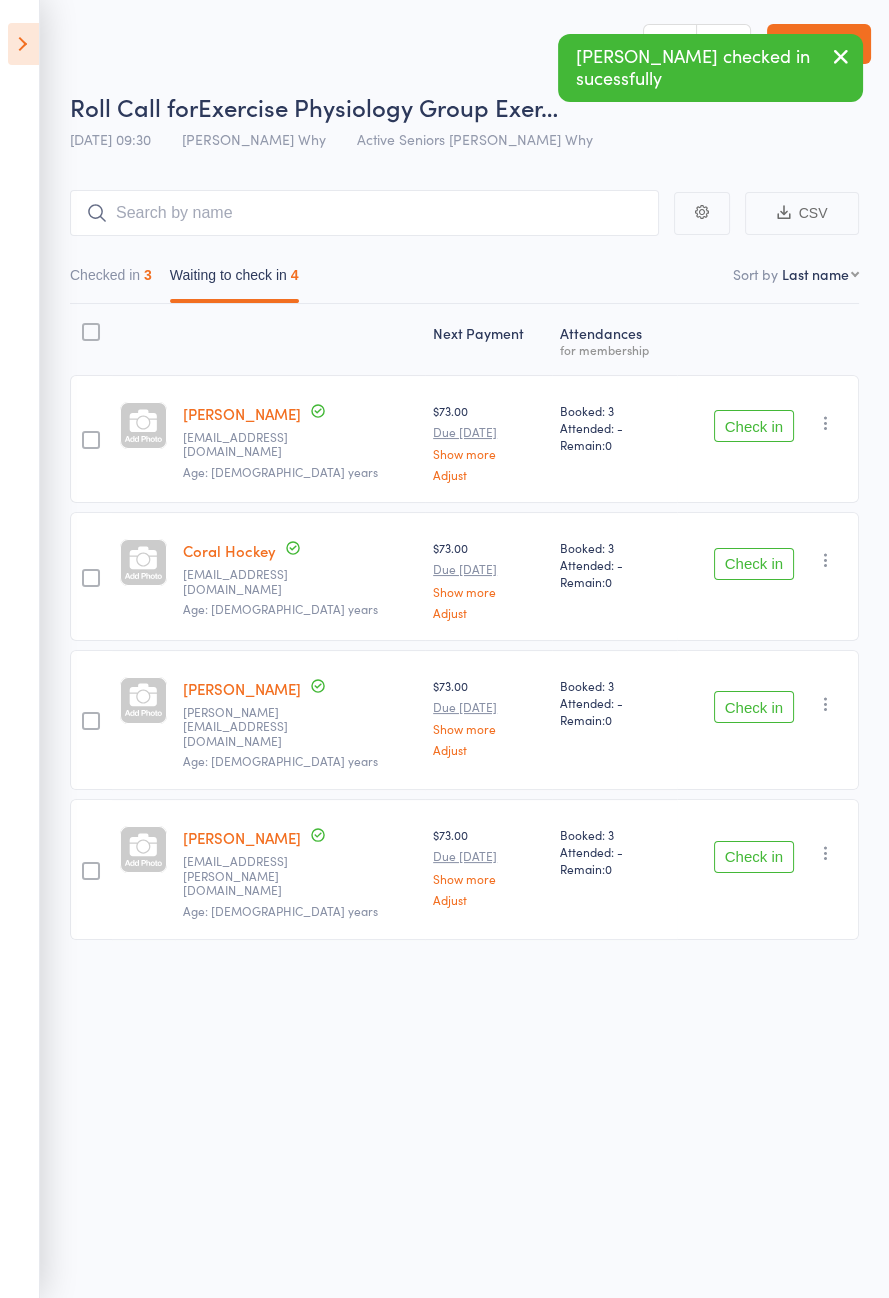 click on "Check in" at bounding box center (754, 564) 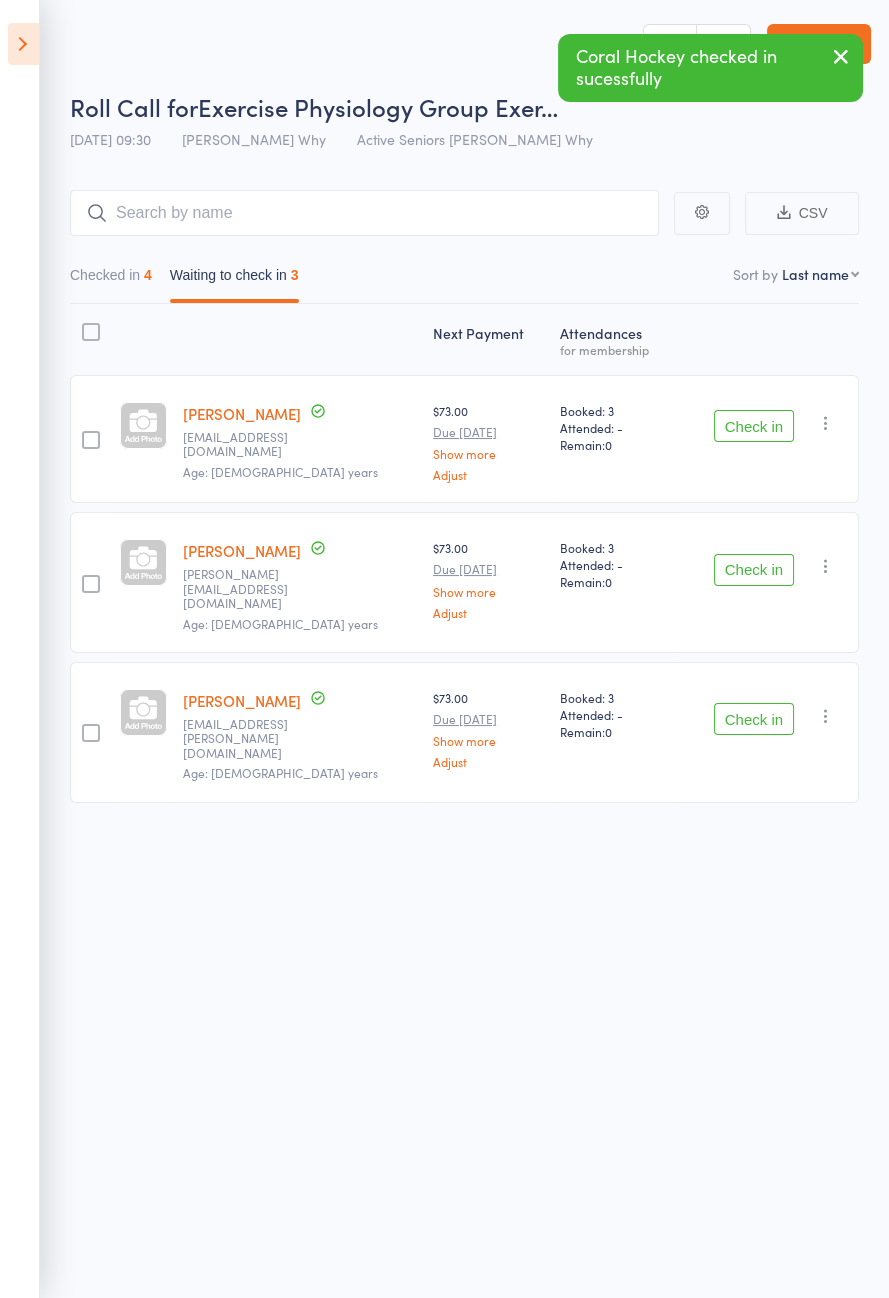 click on "Check in" at bounding box center (754, 426) 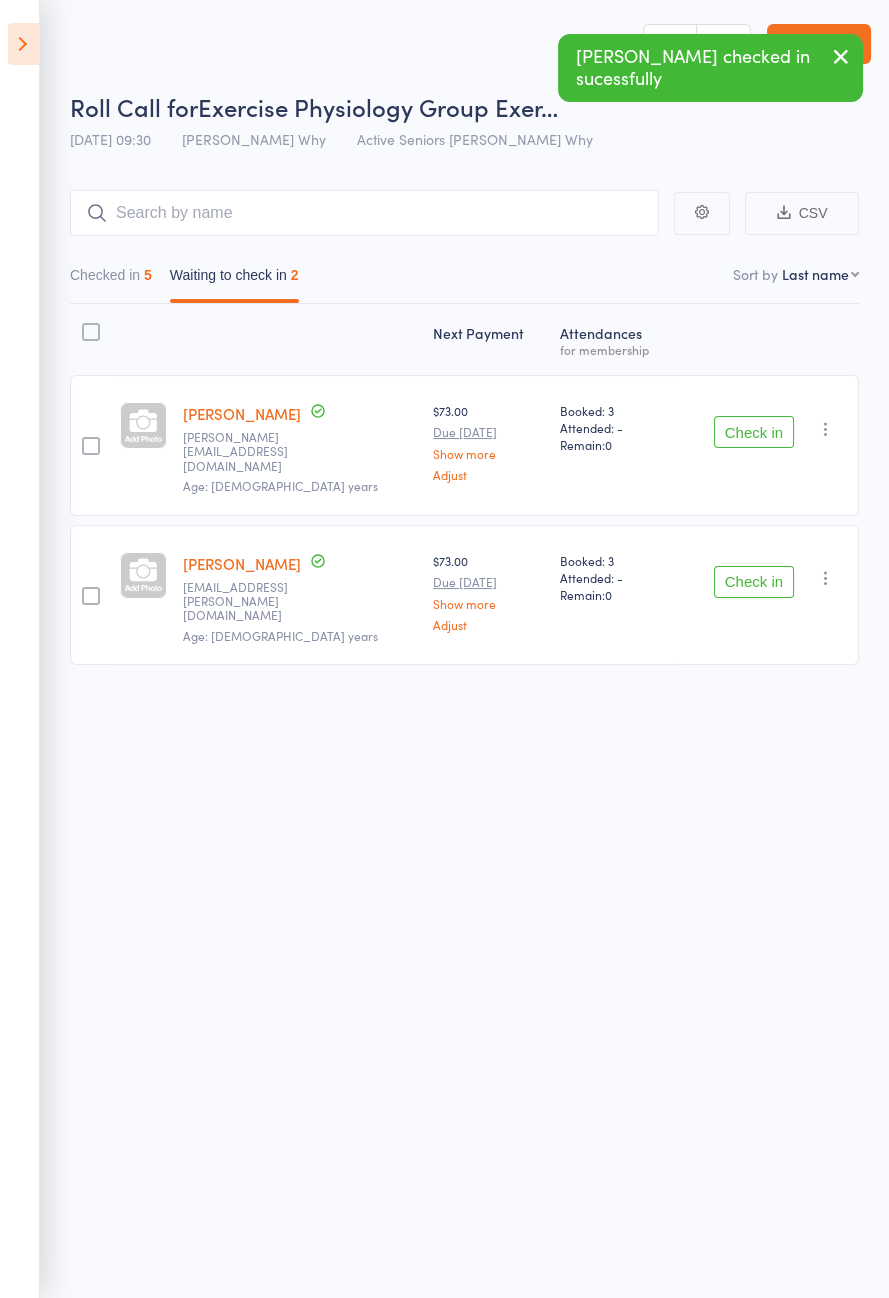 click on "Waiting to check in  2" at bounding box center [234, 280] 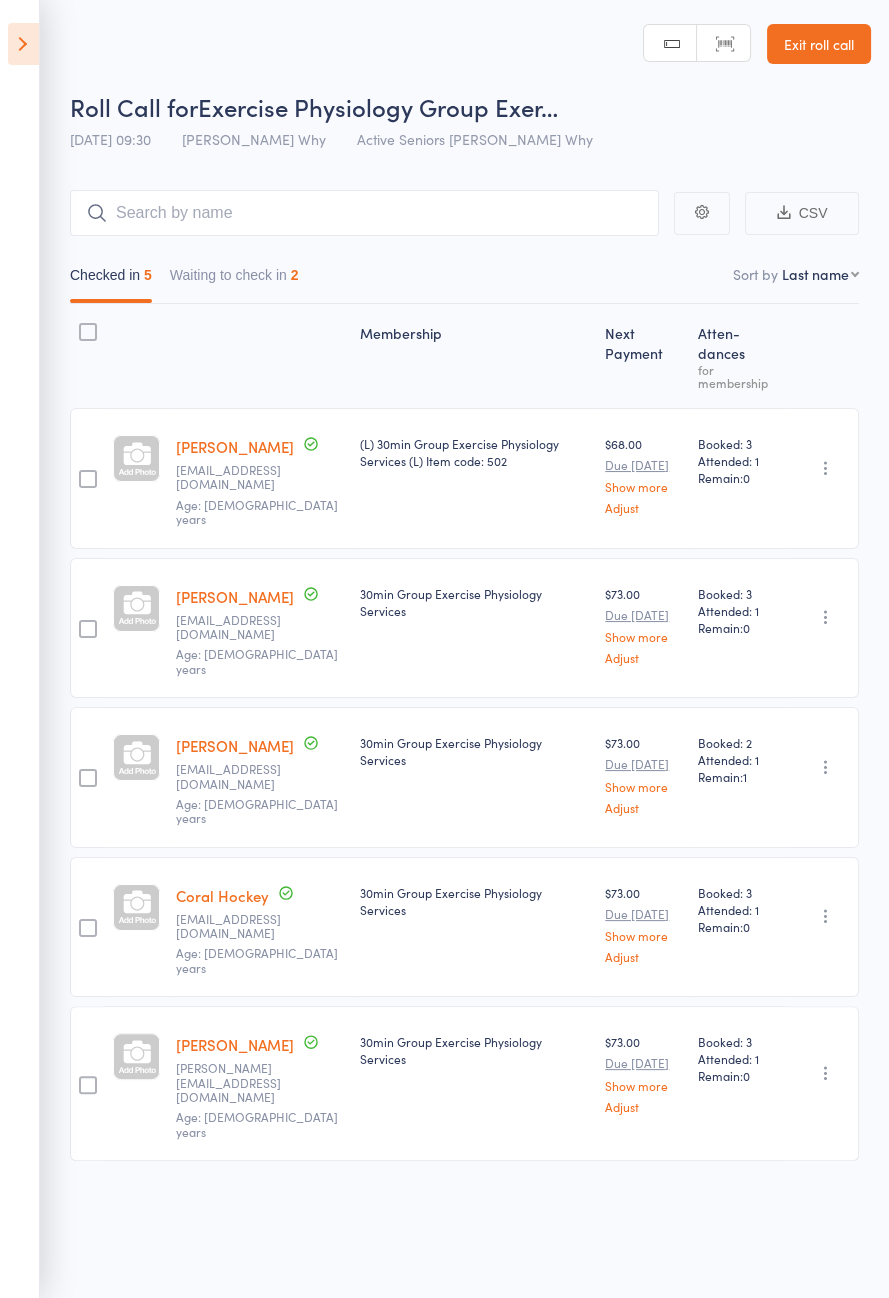 click on "Waiting to check in  2" at bounding box center (234, 280) 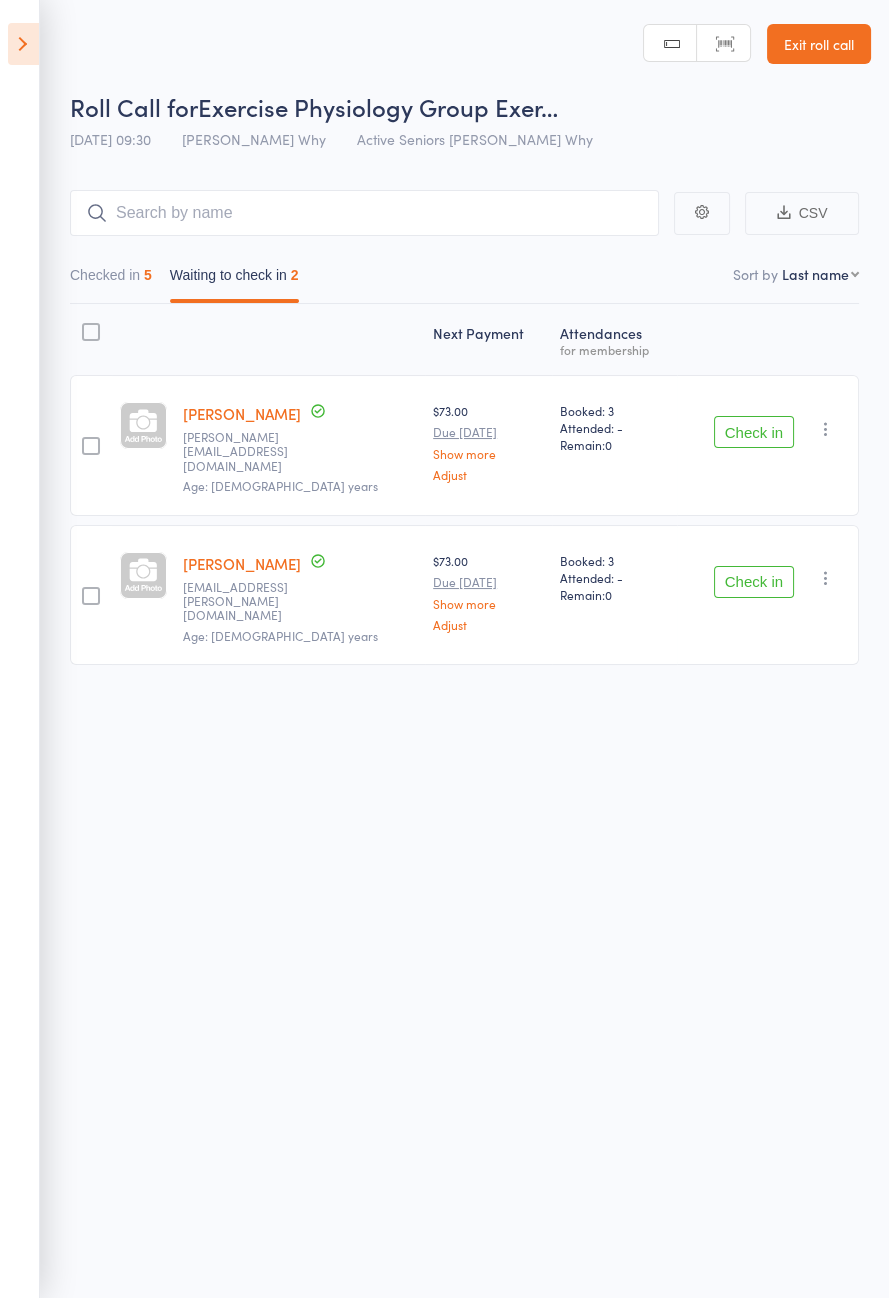 click on "Check in" at bounding box center (754, 432) 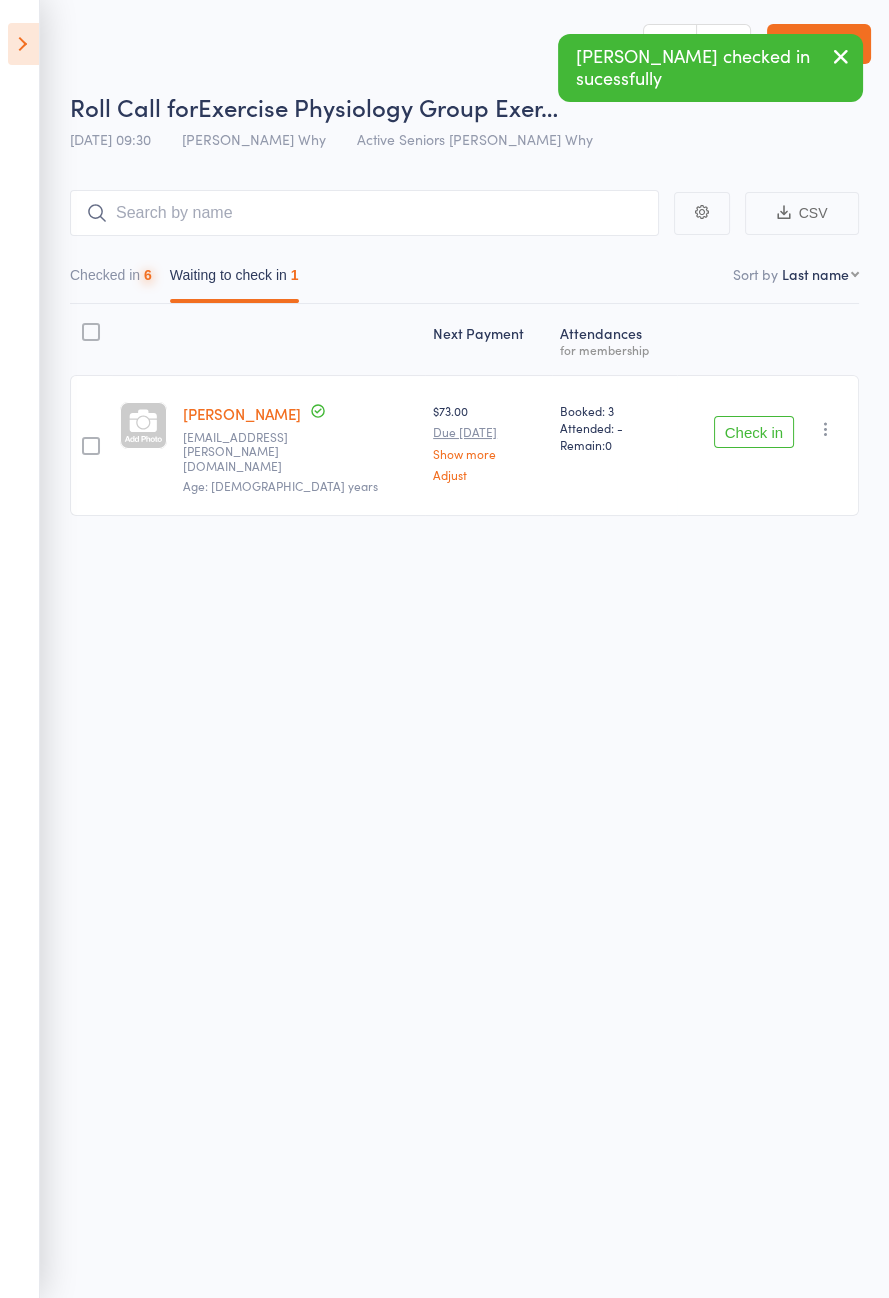 click on "Check in" at bounding box center (754, 432) 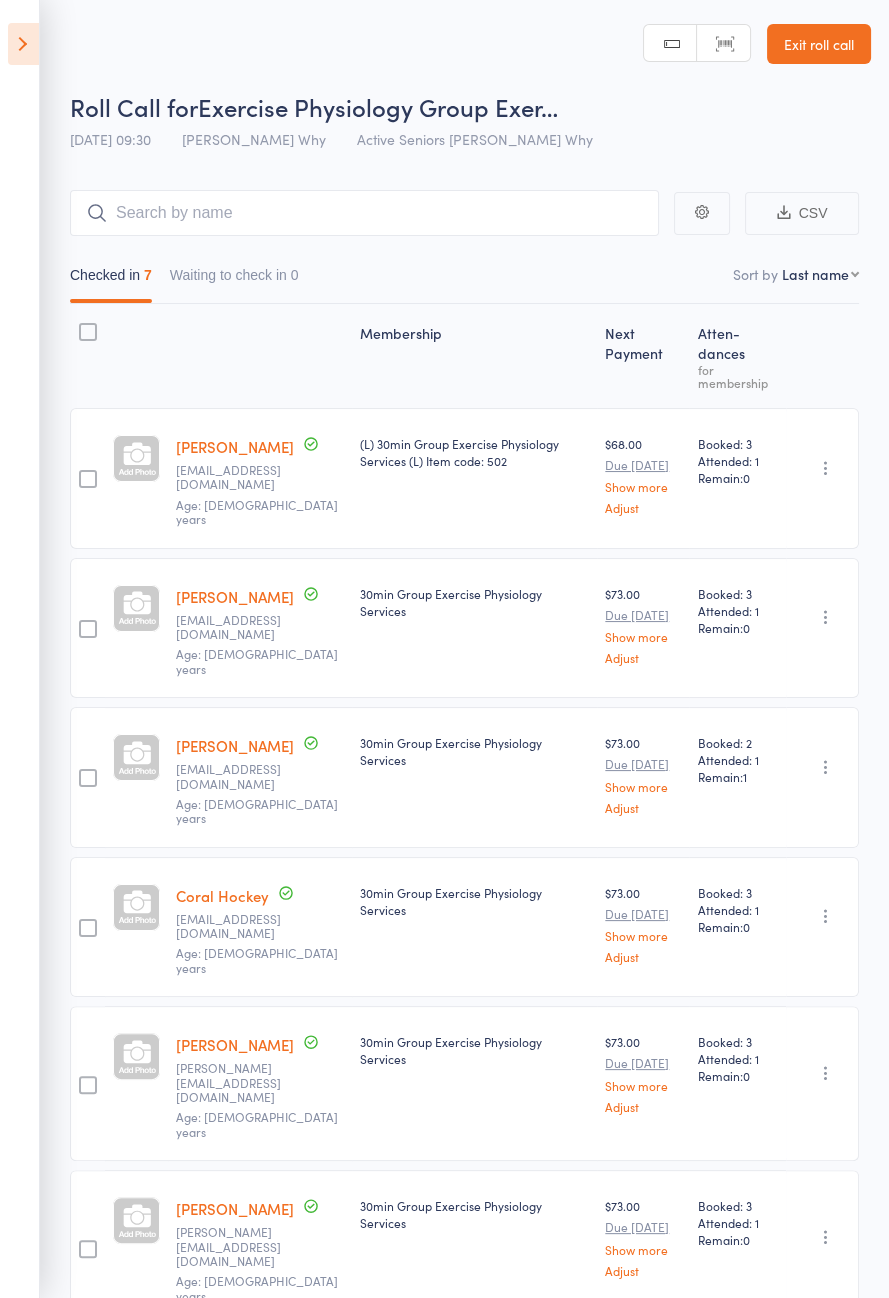 click at bounding box center (23, 44) 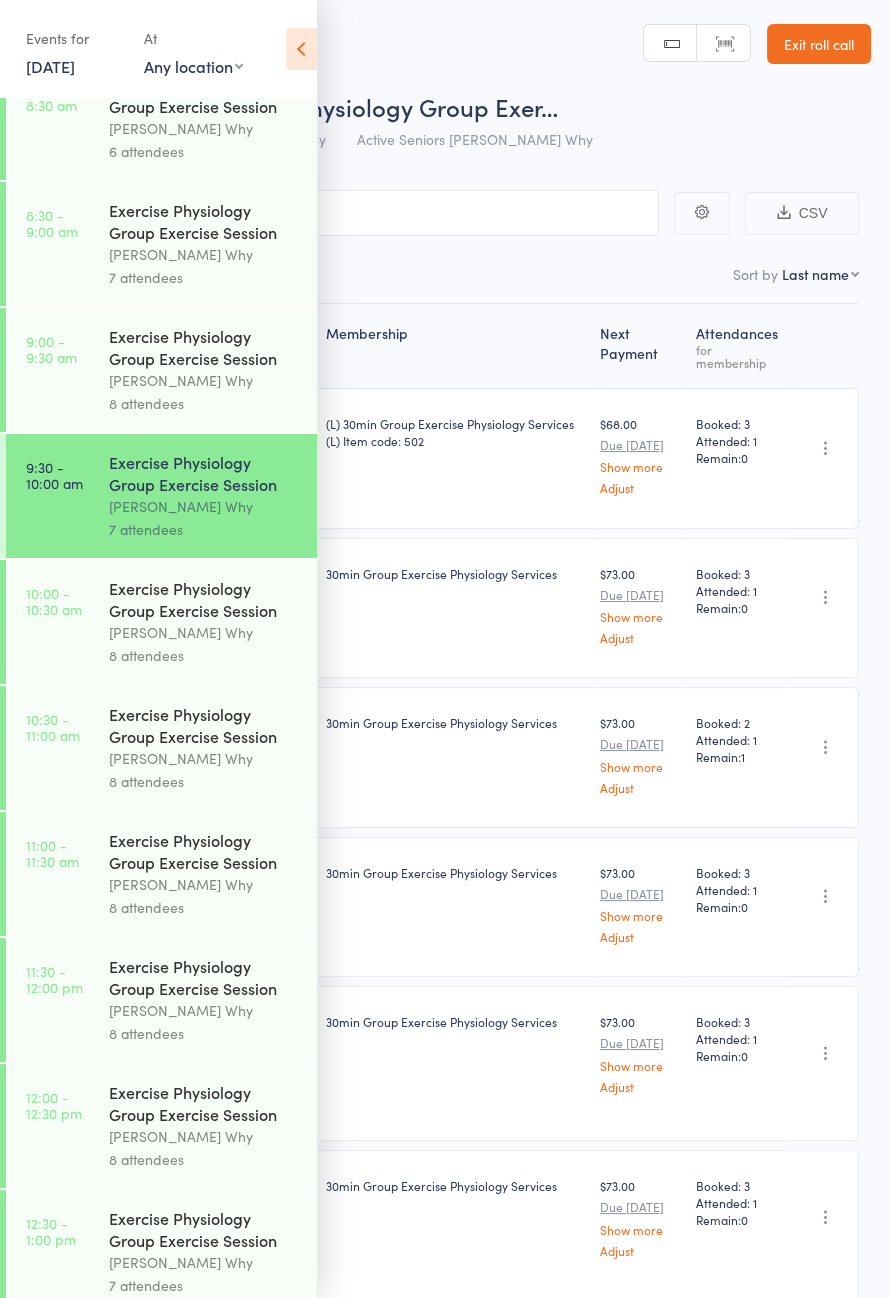 scroll, scrollTop: 422, scrollLeft: 0, axis: vertical 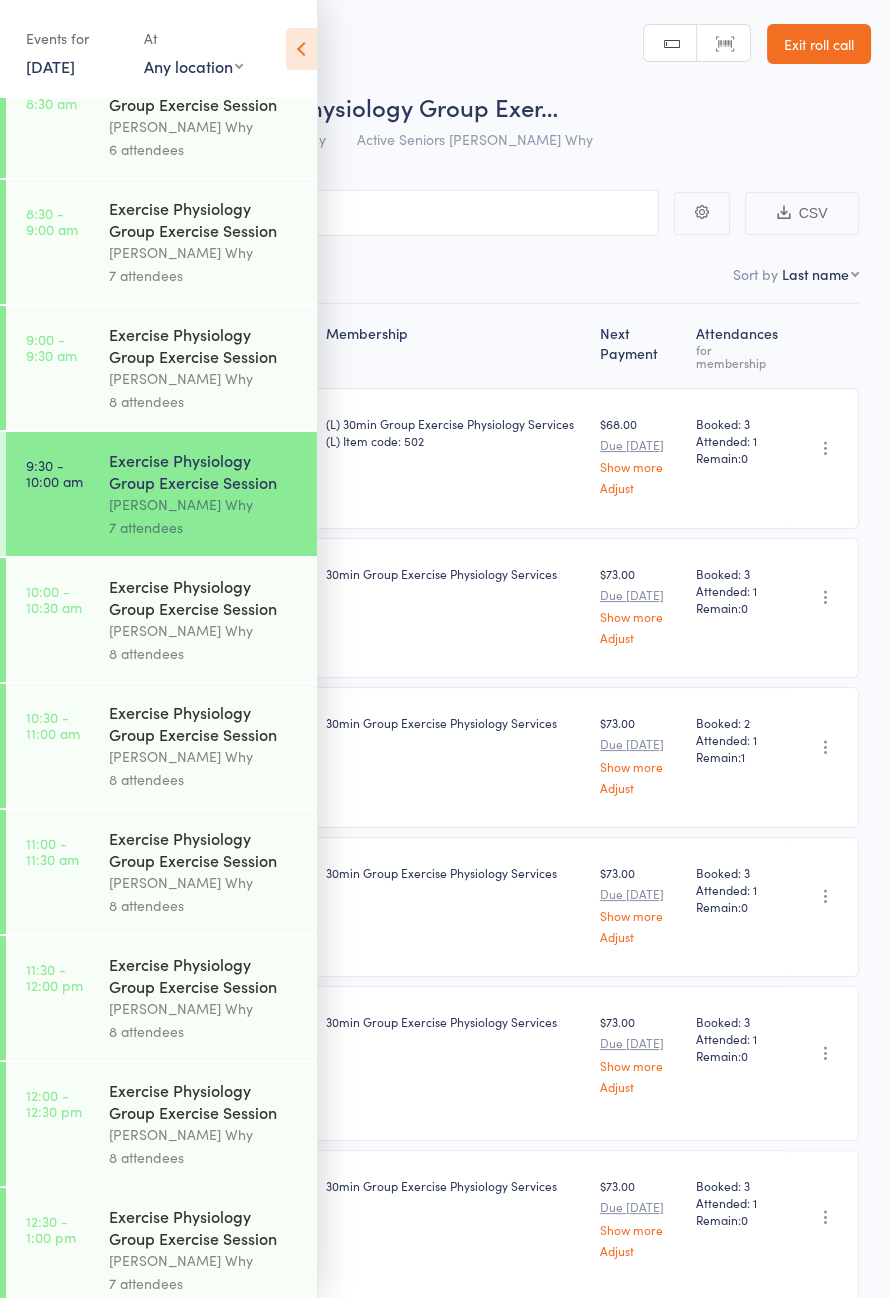 click on "Exercise Physiology Group Exercise Session" at bounding box center (204, 597) 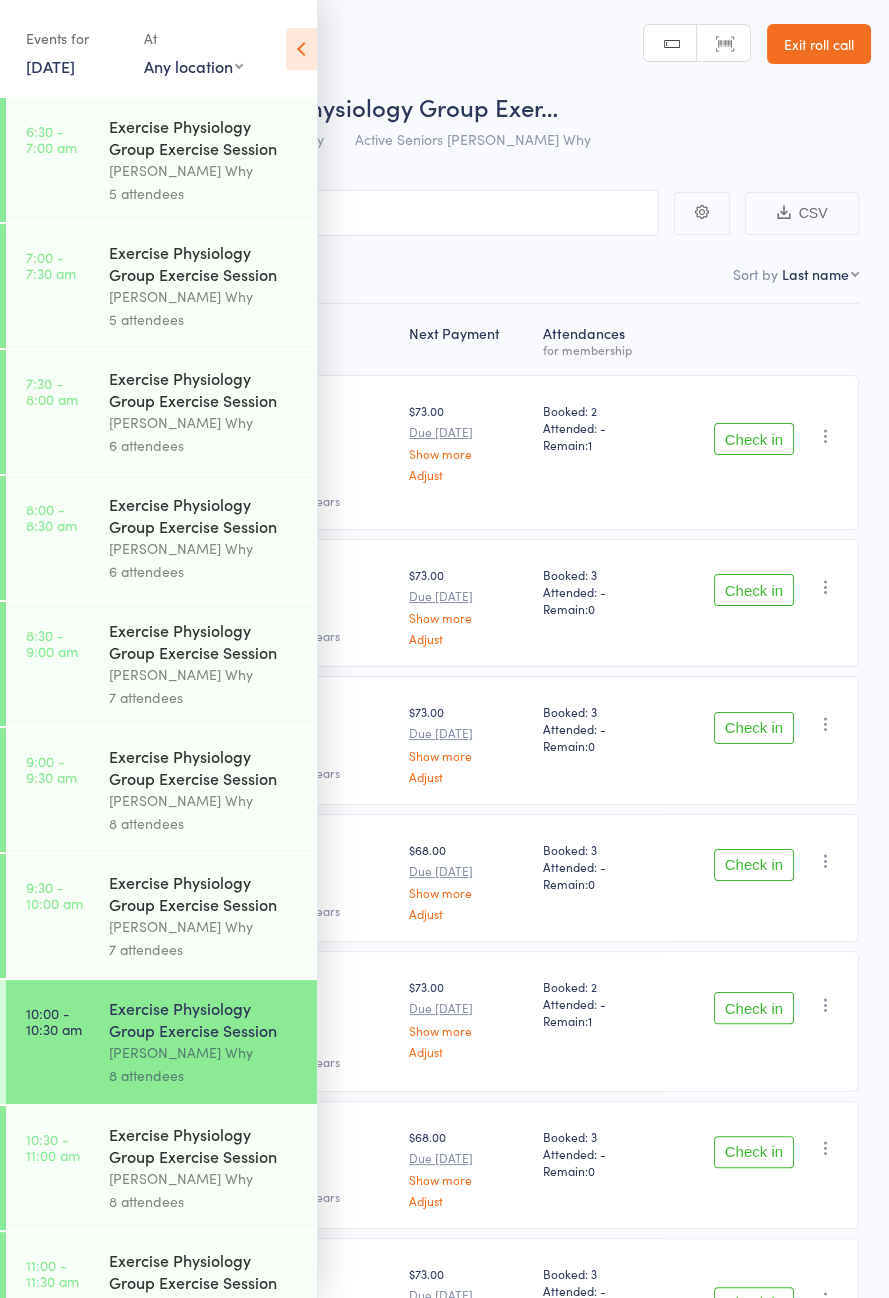 click at bounding box center (301, 49) 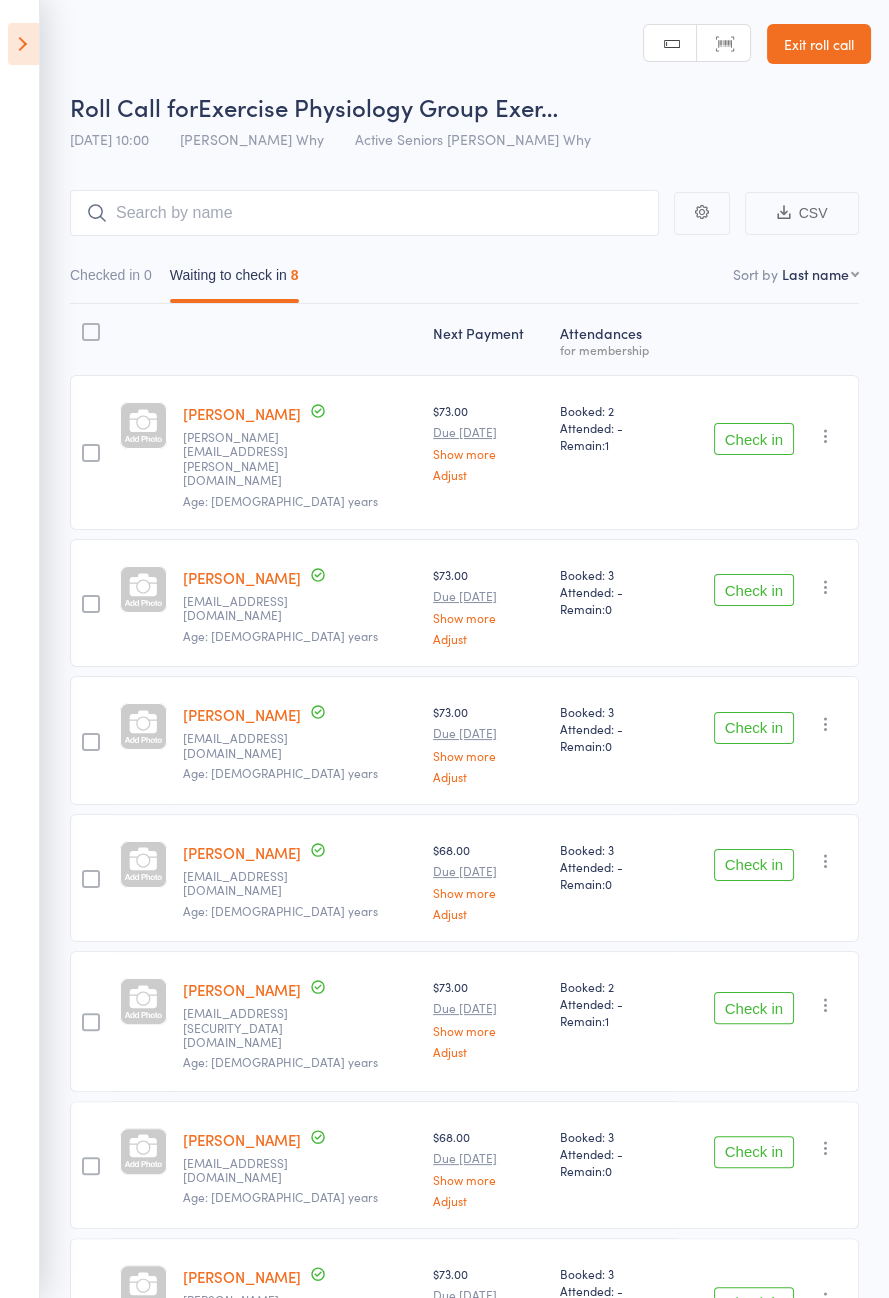 click on "Check in" at bounding box center (754, 439) 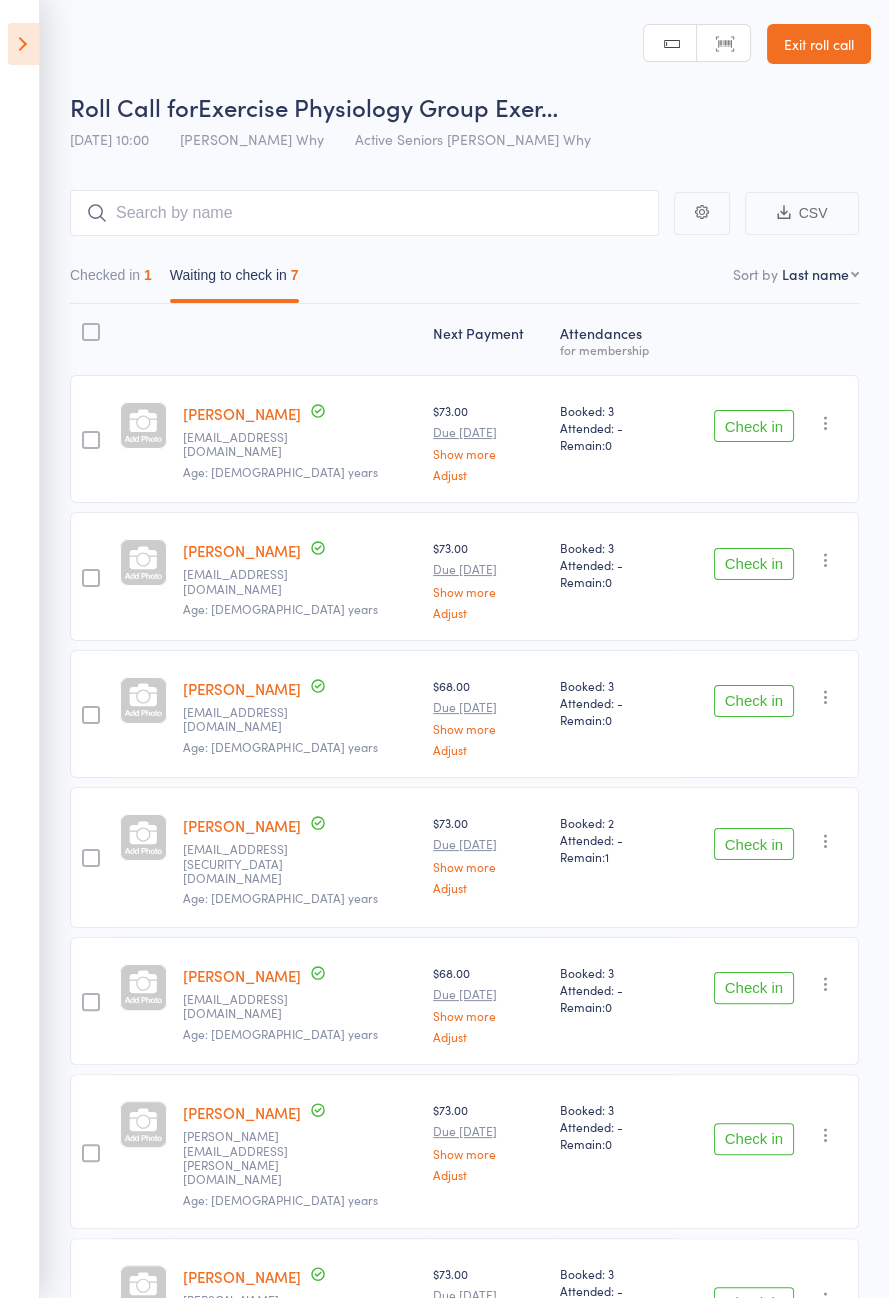 click on "Check in" at bounding box center [754, 564] 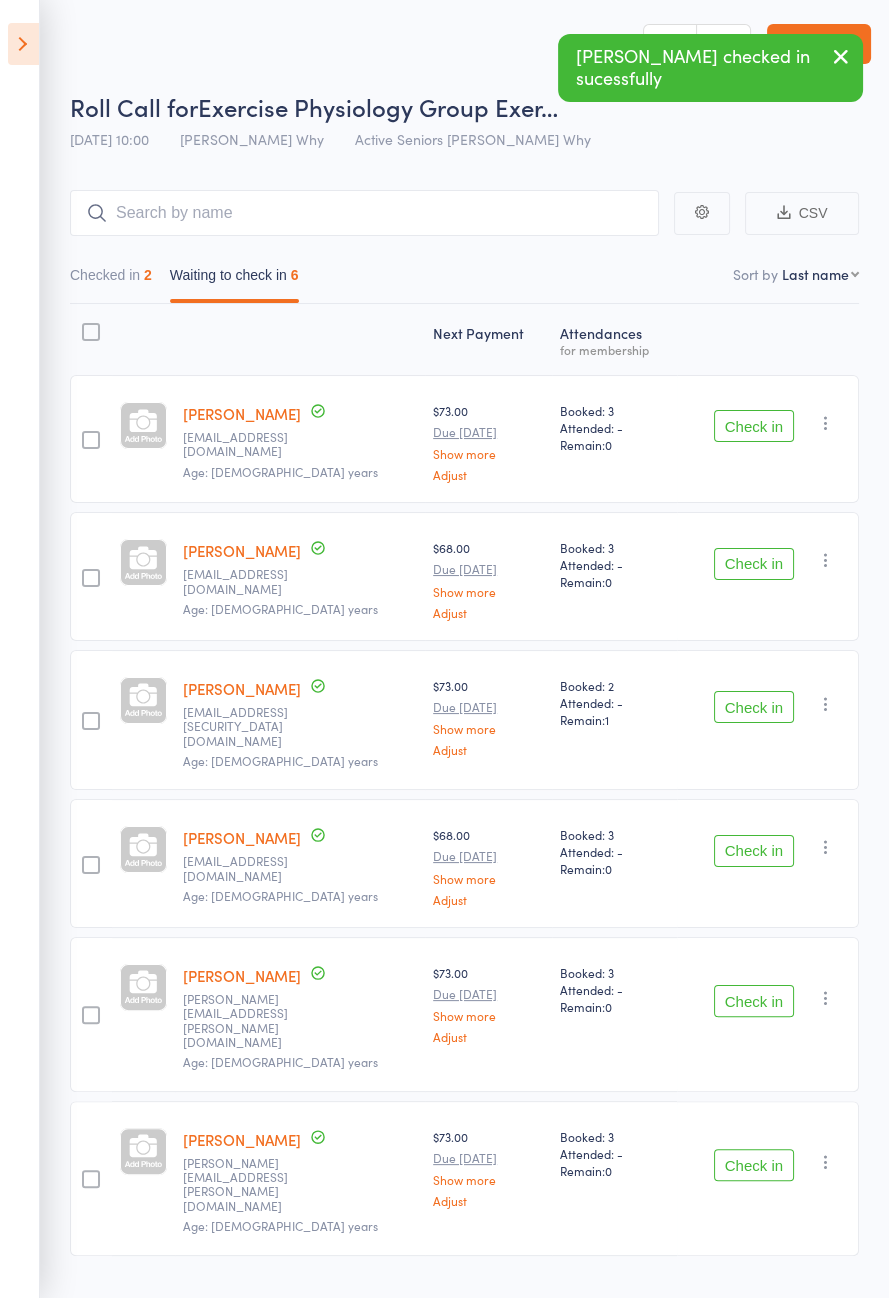 click on "Check in" at bounding box center (754, 564) 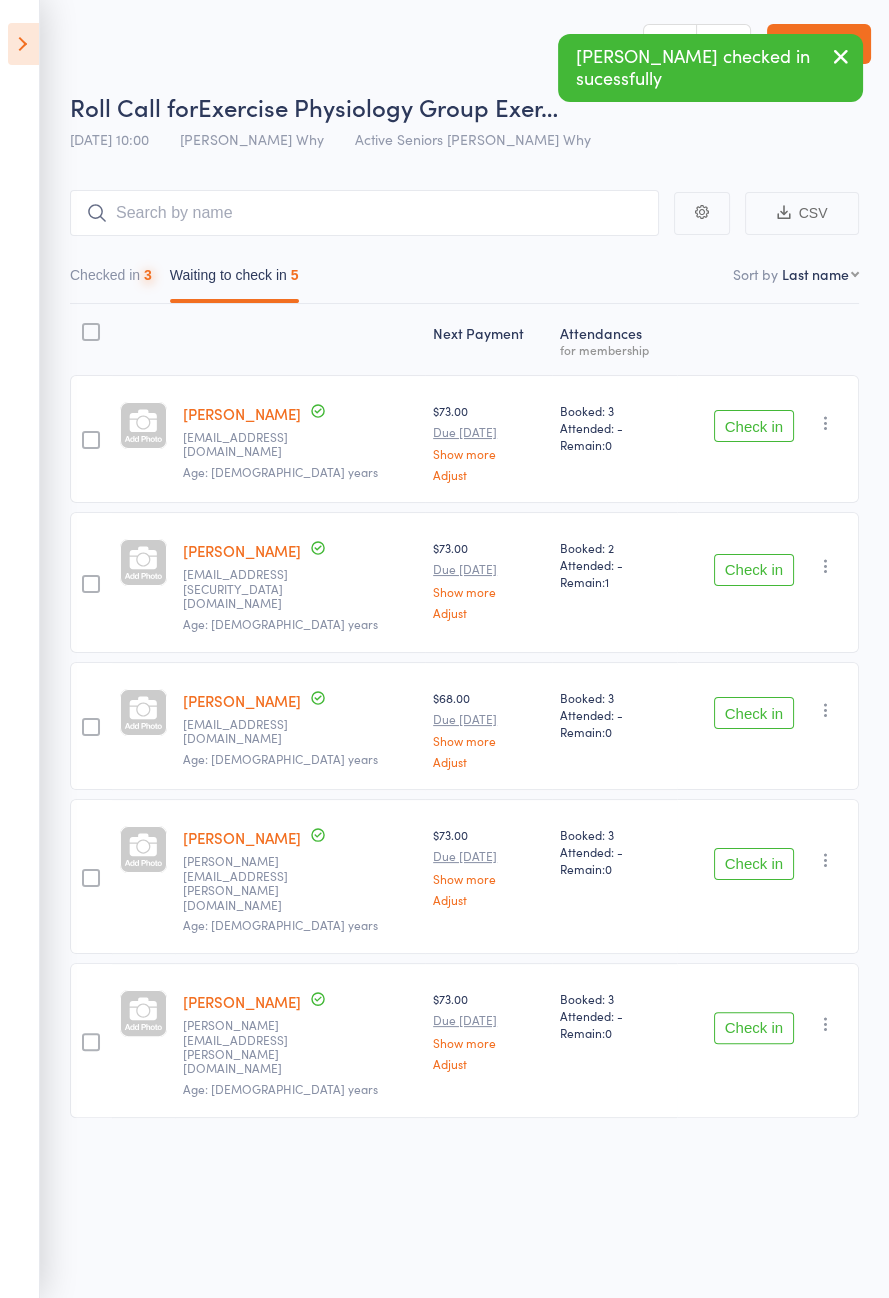 click on "Check in" at bounding box center [754, 1028] 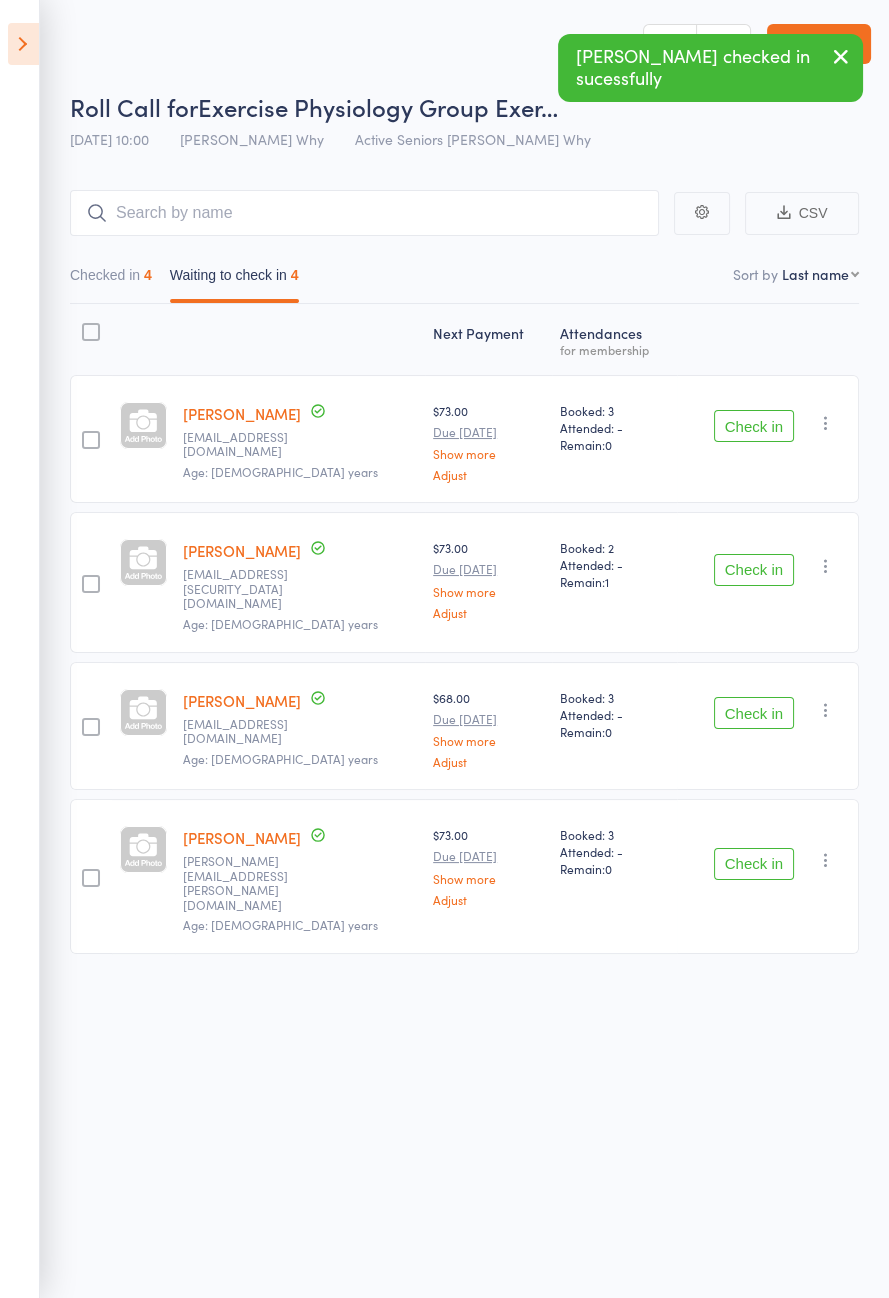 click on "Check in" at bounding box center [754, 570] 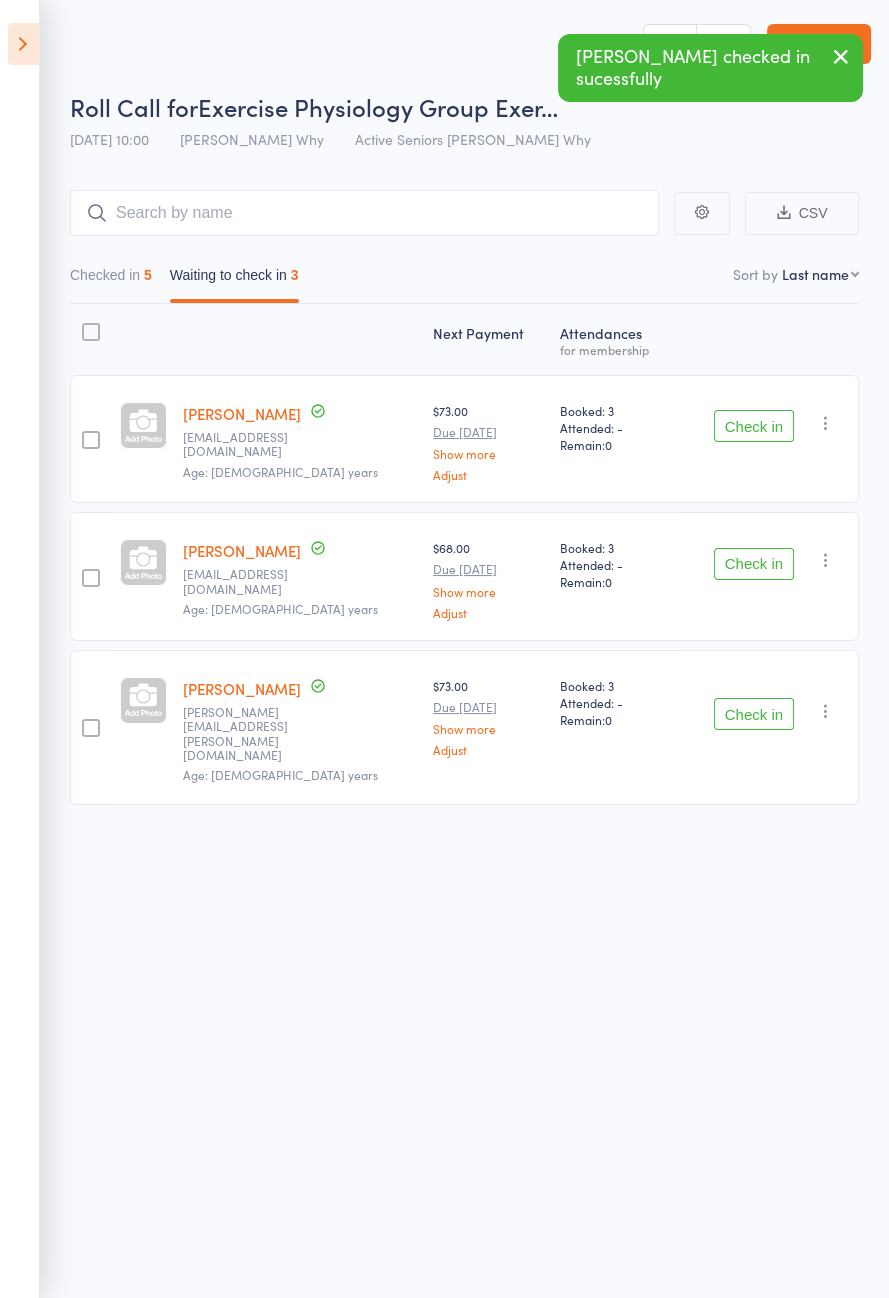 click on "Check in" at bounding box center [754, 426] 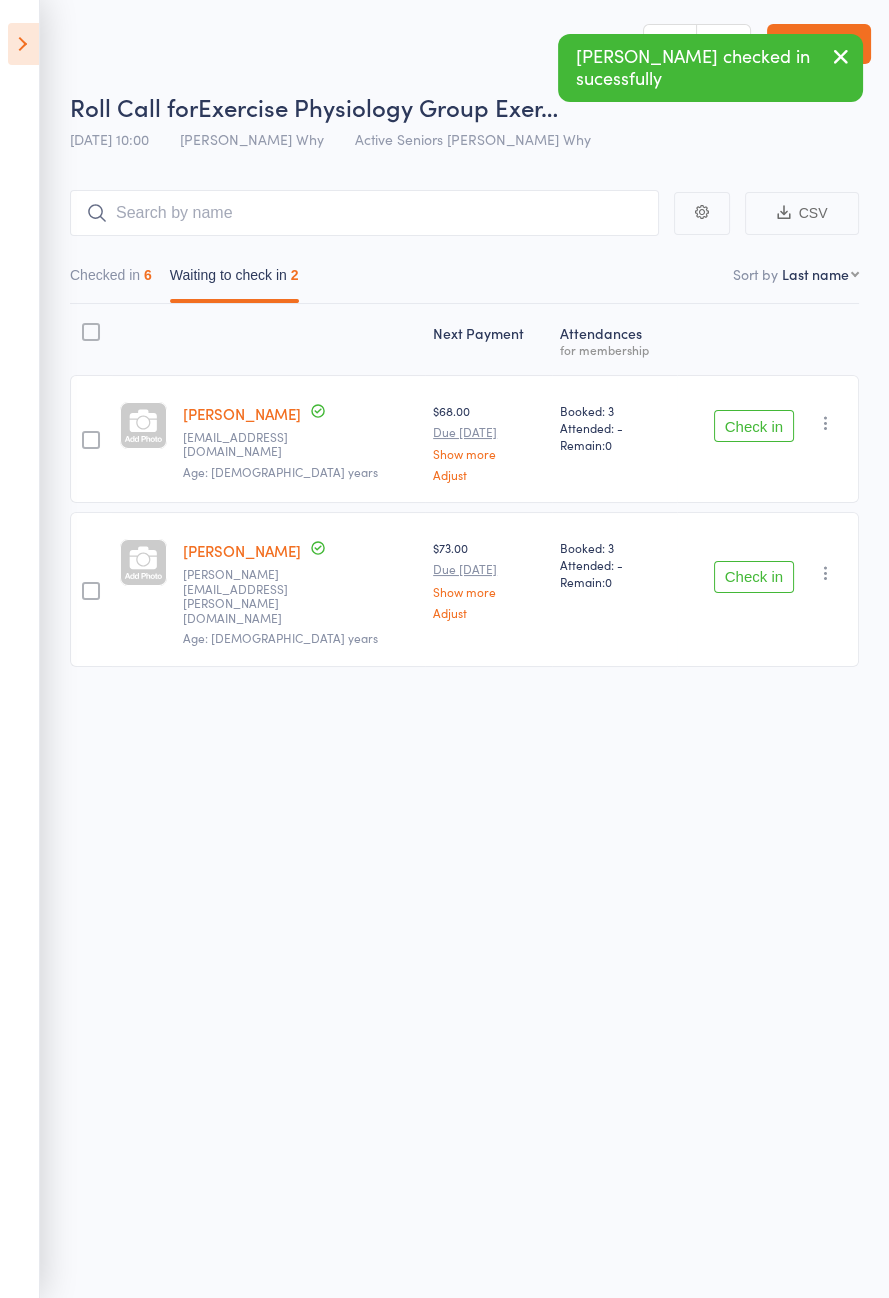 click on "Check in" at bounding box center (754, 577) 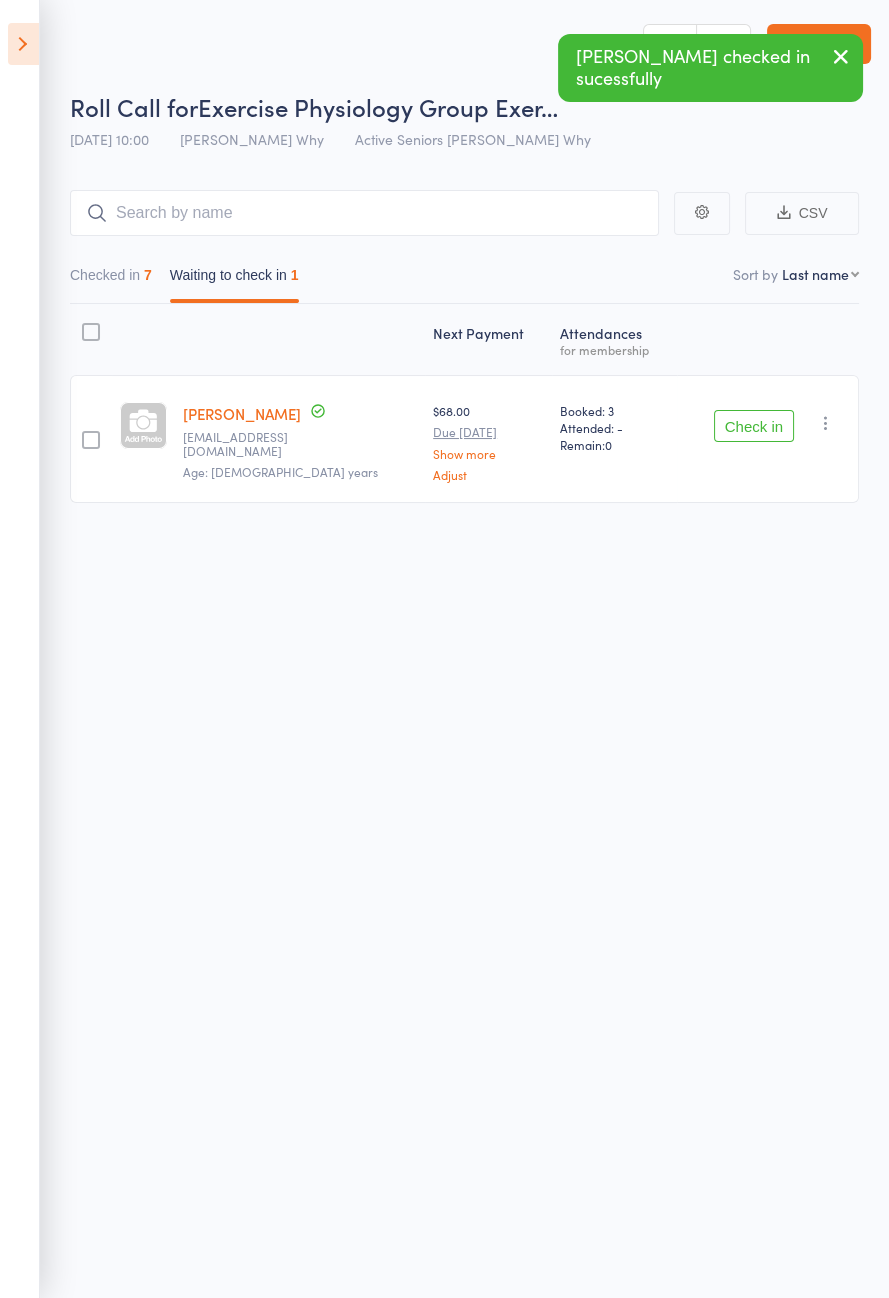 click on "Check in" at bounding box center (754, 426) 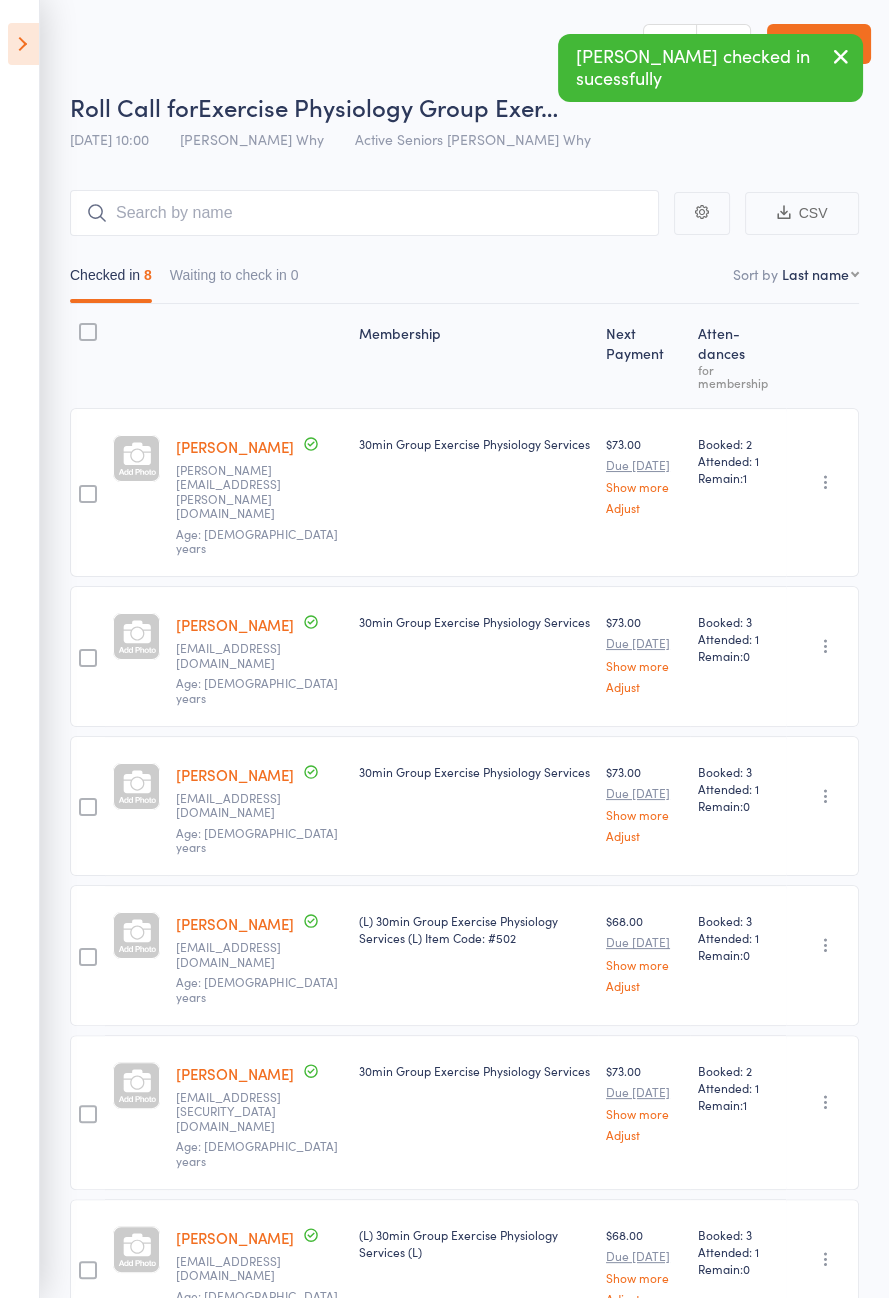 click at bounding box center (23, 44) 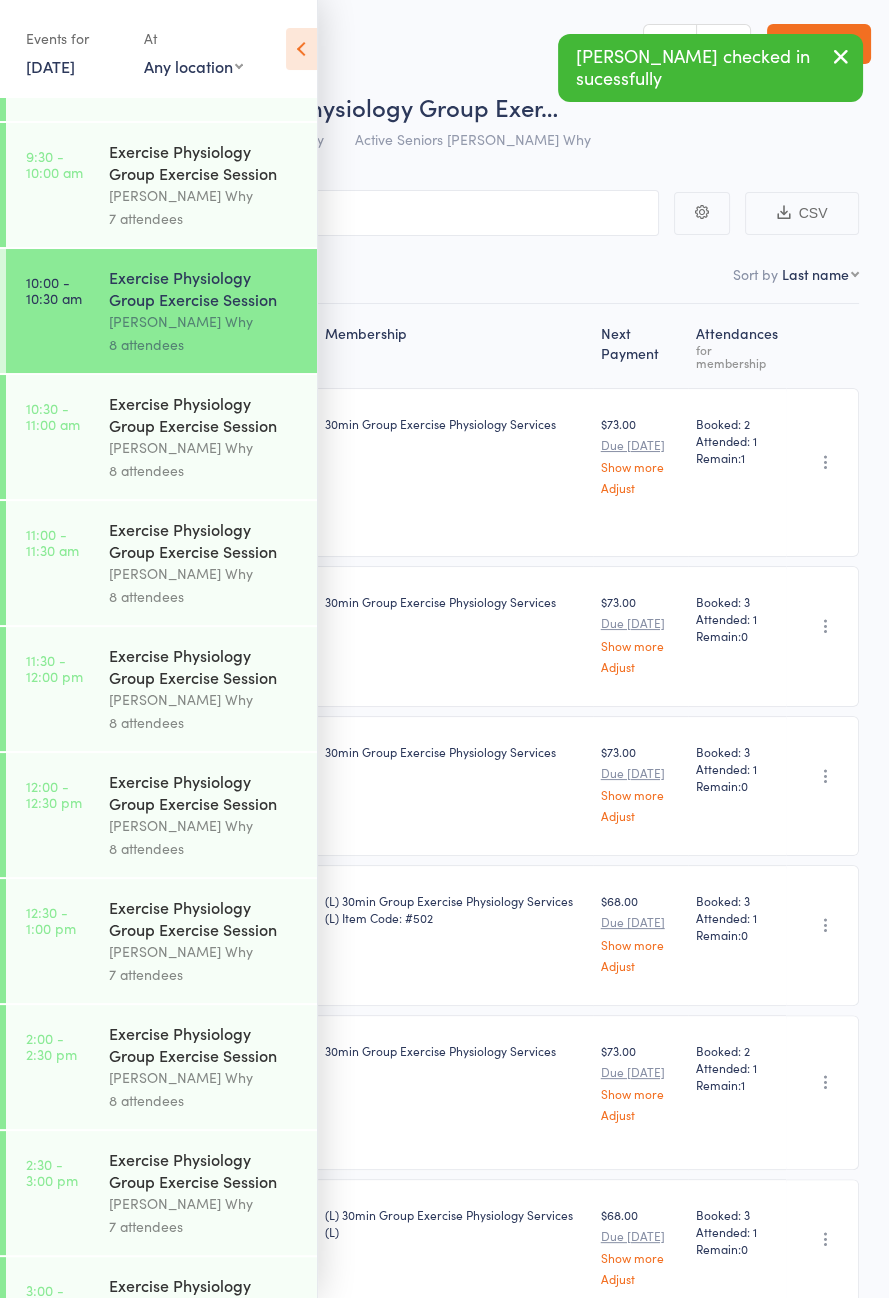 scroll, scrollTop: 733, scrollLeft: 0, axis: vertical 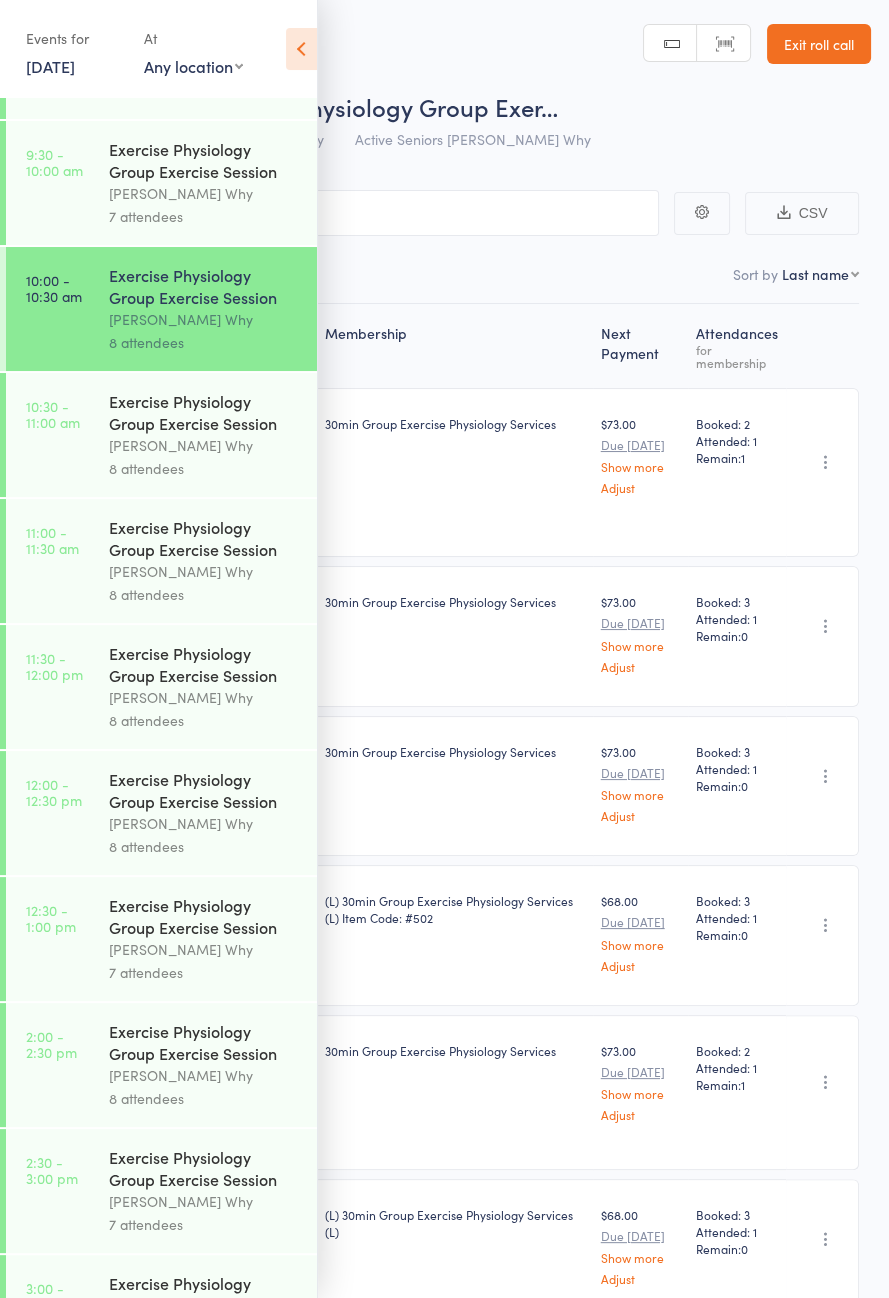 click on "[PERSON_NAME] Why" at bounding box center (204, 445) 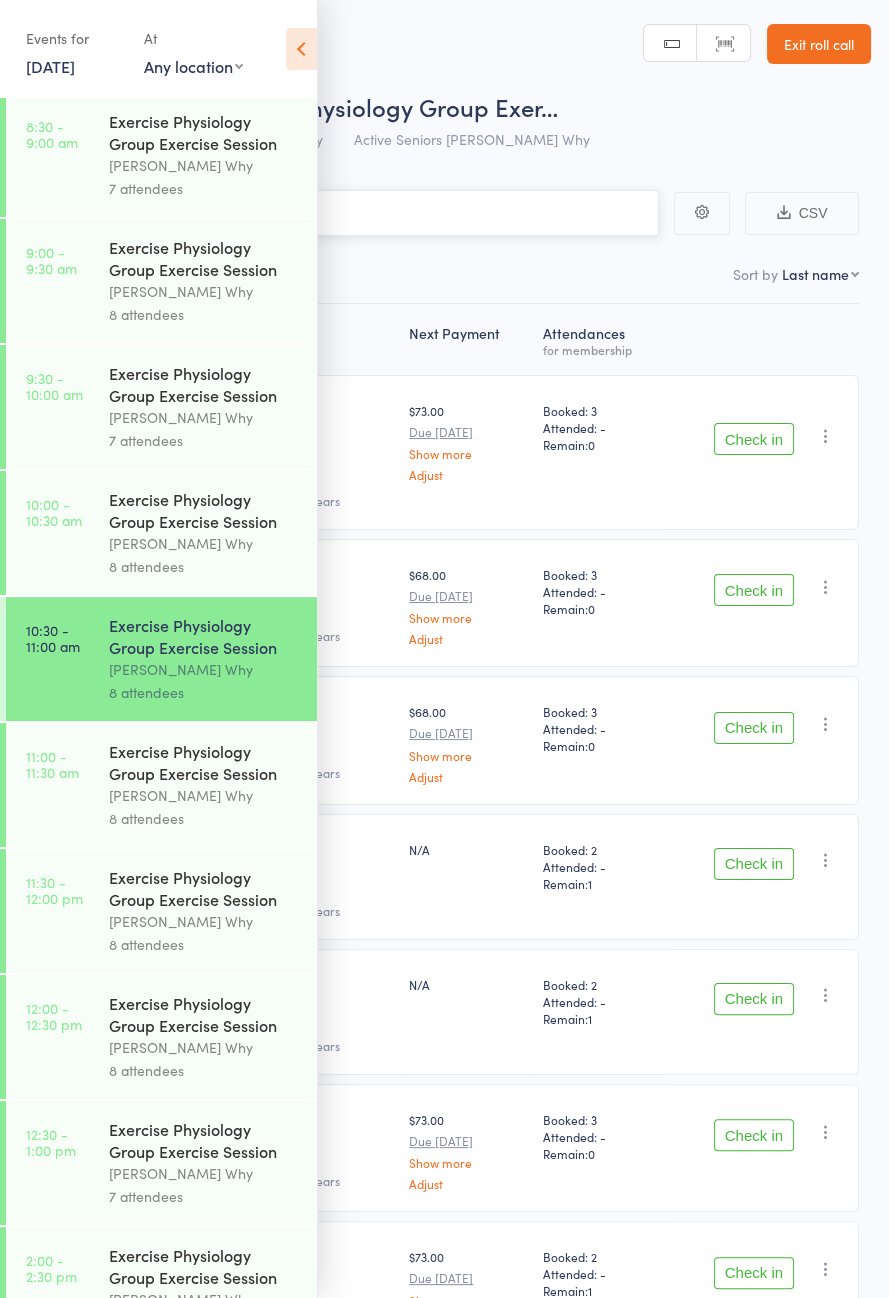 scroll, scrollTop: 1044, scrollLeft: 0, axis: vertical 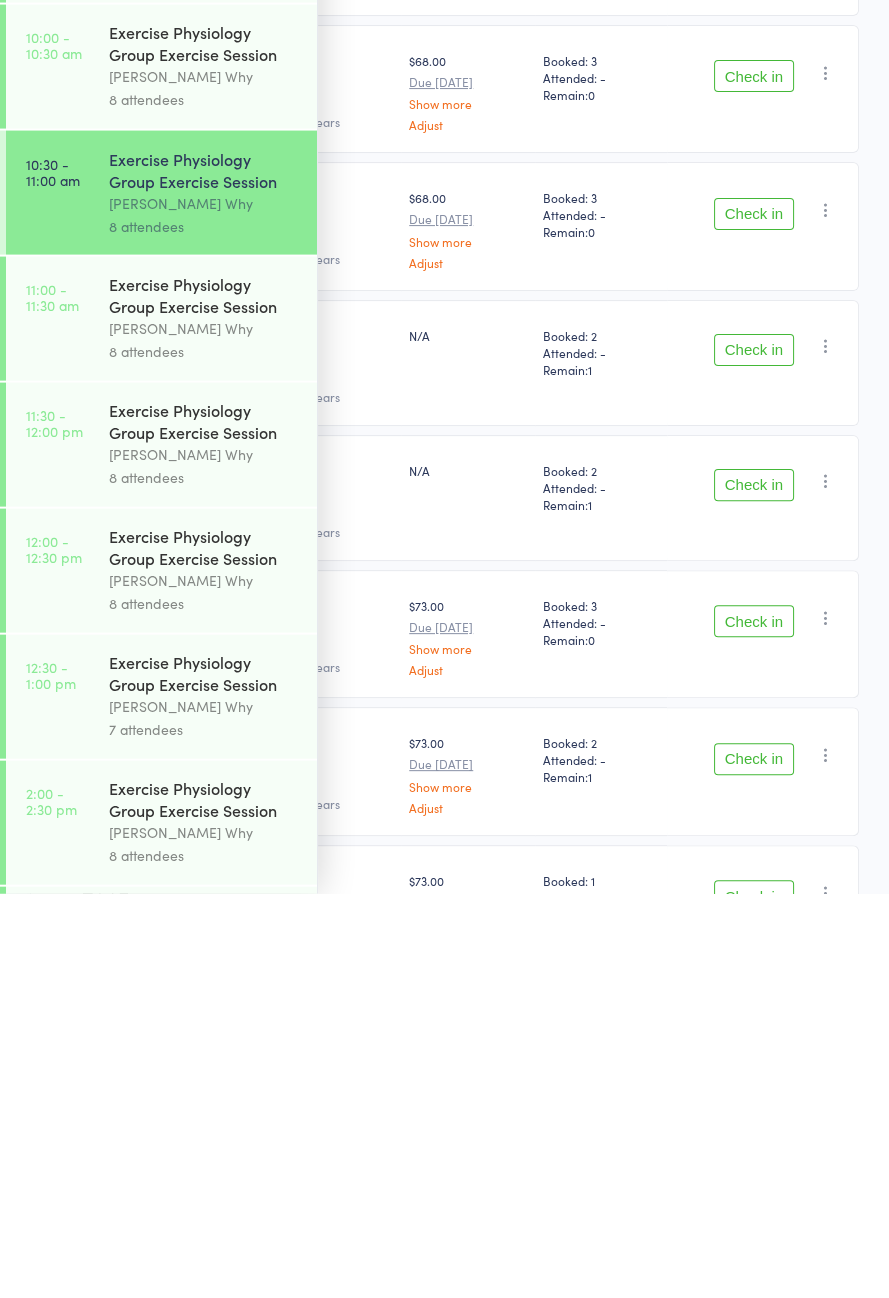 click on "Next Payment Atten­dances for membership [PERSON_NAME]    [PERSON_NAME][EMAIL_ADDRESS][PERSON_NAME][DOMAIN_NAME] Age: [DEMOGRAPHIC_DATA] years $73.00 Due [DATE]  Show more Adjust Booked: 3 Attended: - Remain:  0 Check in Check in Send message Add Note Add Task Add Flag Remove [PERSON_NAME] absent
[PERSON_NAME]    [PERSON_NAME][EMAIL_ADDRESS][DOMAIN_NAME] Age: [DEMOGRAPHIC_DATA] years $68.00 Due [DATE]  Show more Adjust Booked: 3 Attended: - Remain:  0 Check in Check in Send message Add Note Add Task Add Flag Remove [PERSON_NAME] absent
[PERSON_NAME]    [EMAIL_ADDRESS][DOMAIN_NAME] Age: [DEMOGRAPHIC_DATA] years $68.00 Due [DATE]  Show more Adjust Booked: 3 Attended: - Remain:  0 Check in Check in Send message Add Note Add Task Add Flag Remove Mark absent
[PERSON_NAME]    [EMAIL_ADDRESS][DOMAIN_NAME] Age: [DEMOGRAPHIC_DATA] years N/A Booked: 2 Attended: - Remain:  1 Check in Check in Send message Add Note Add Task Add Flag Remove [PERSON_NAME] absent
[PERSON_NAME]    [EMAIL_ADDRESS][DOMAIN_NAME] Age: [DEMOGRAPHIC_DATA] years N/A Booked: 2 Attended: - Remain:  1 Check in Check in Send message Add Note Add Task Add Flag Remove [PERSON_NAME] absent
[PERSON_NAME]    Age: [DEMOGRAPHIC_DATA] years" at bounding box center (444, 831) 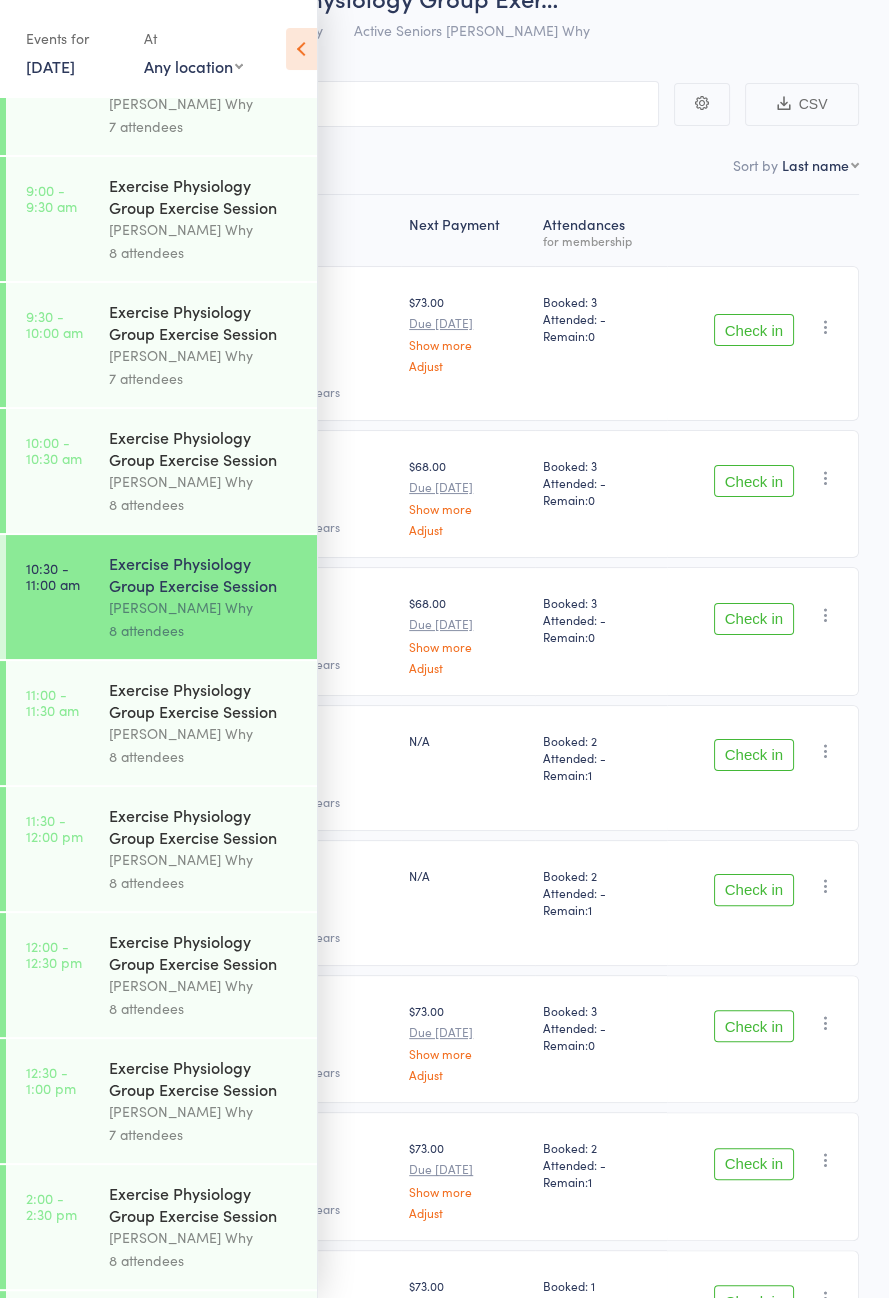 click at bounding box center [301, 49] 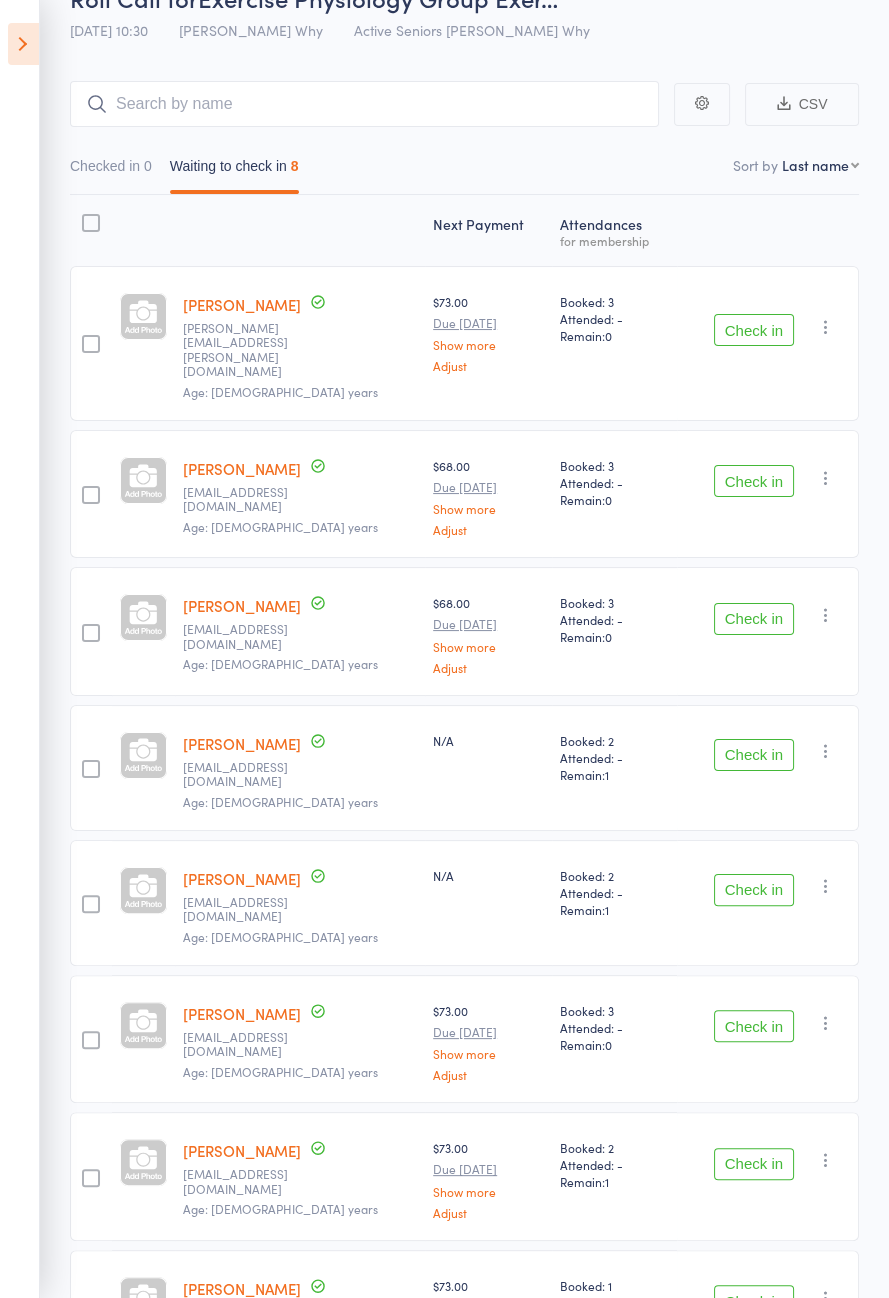 scroll, scrollTop: 60, scrollLeft: 0, axis: vertical 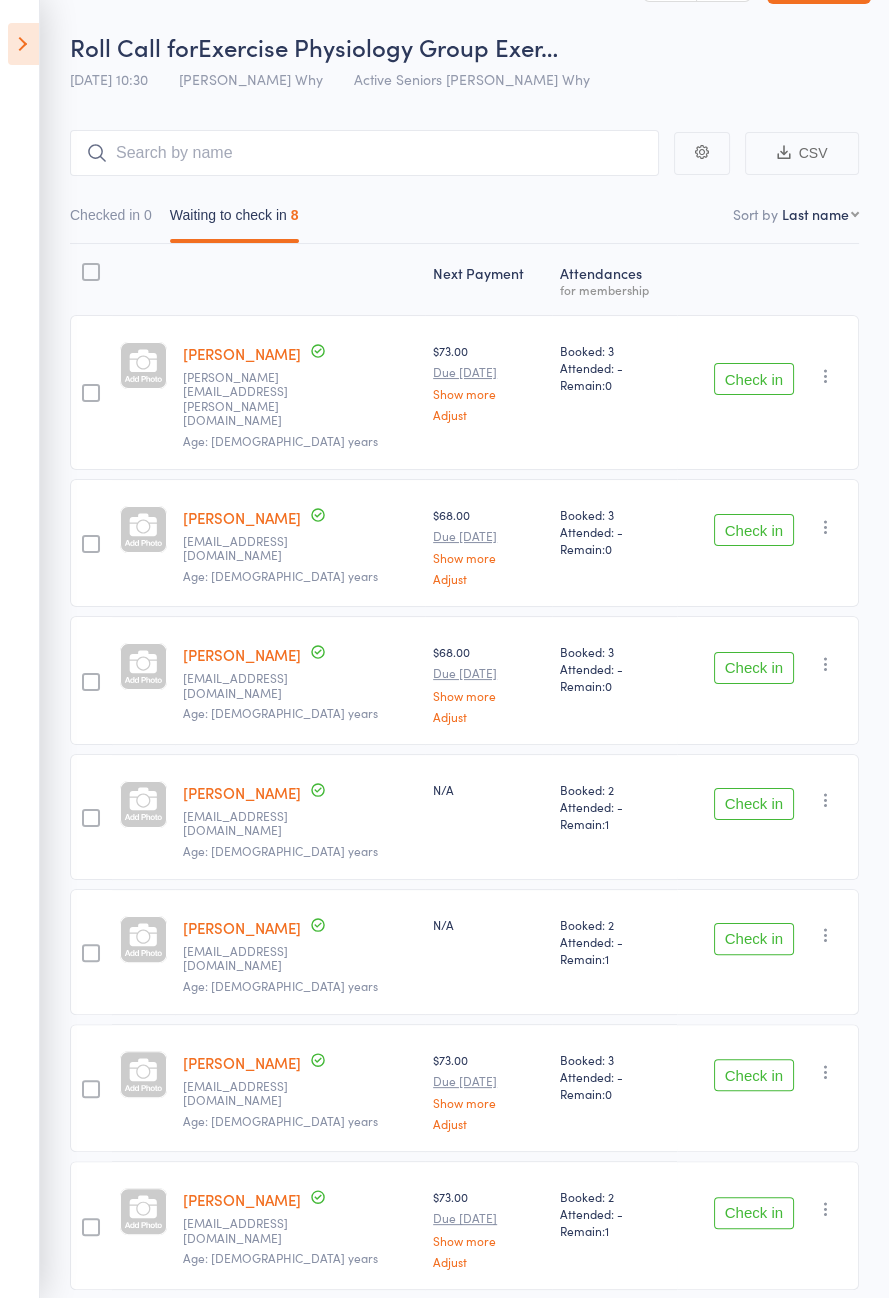 click at bounding box center [23, 44] 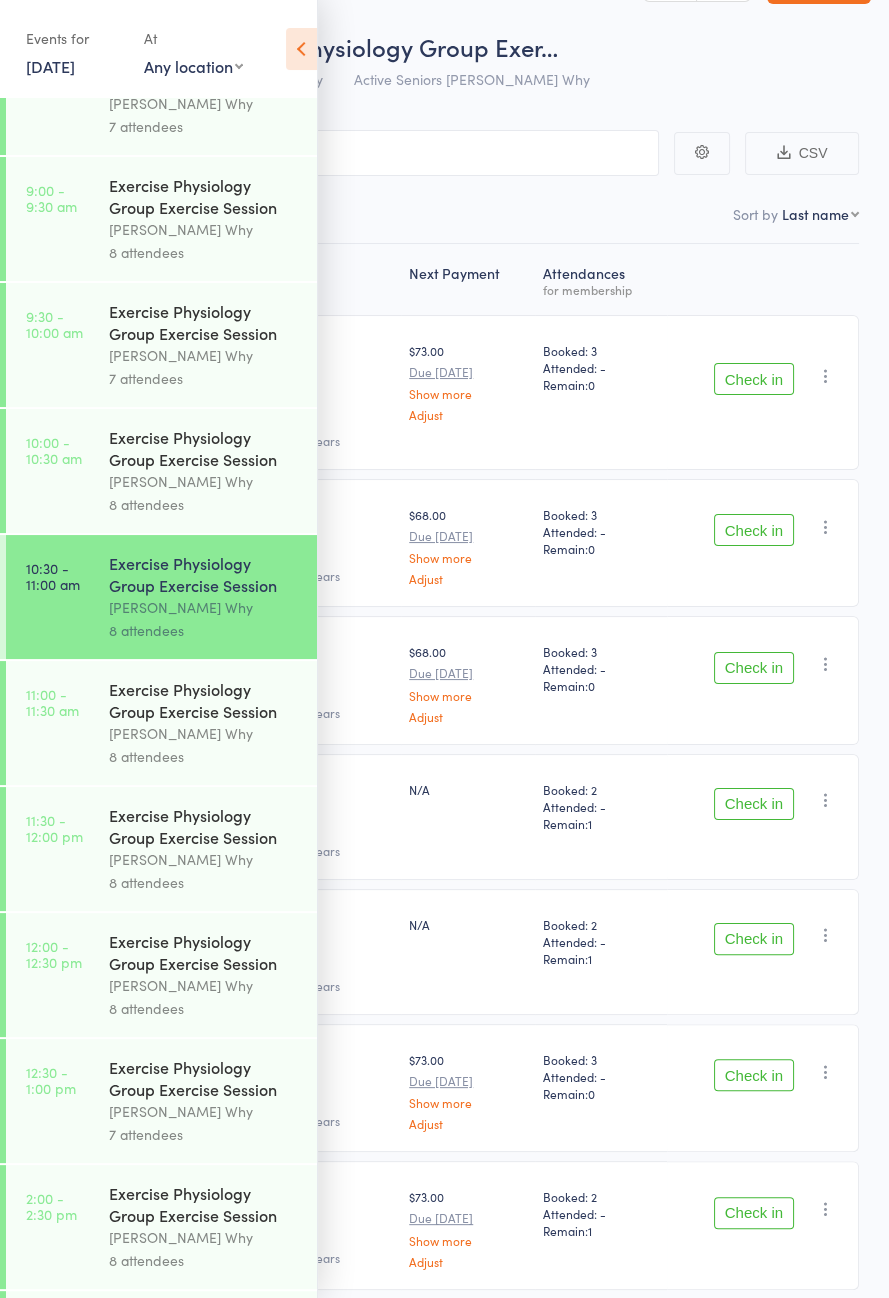 click on "10:00 - 10:30 am Exercise Physiology Group Exercise Session Dee Why 8 attendees" at bounding box center [161, 471] 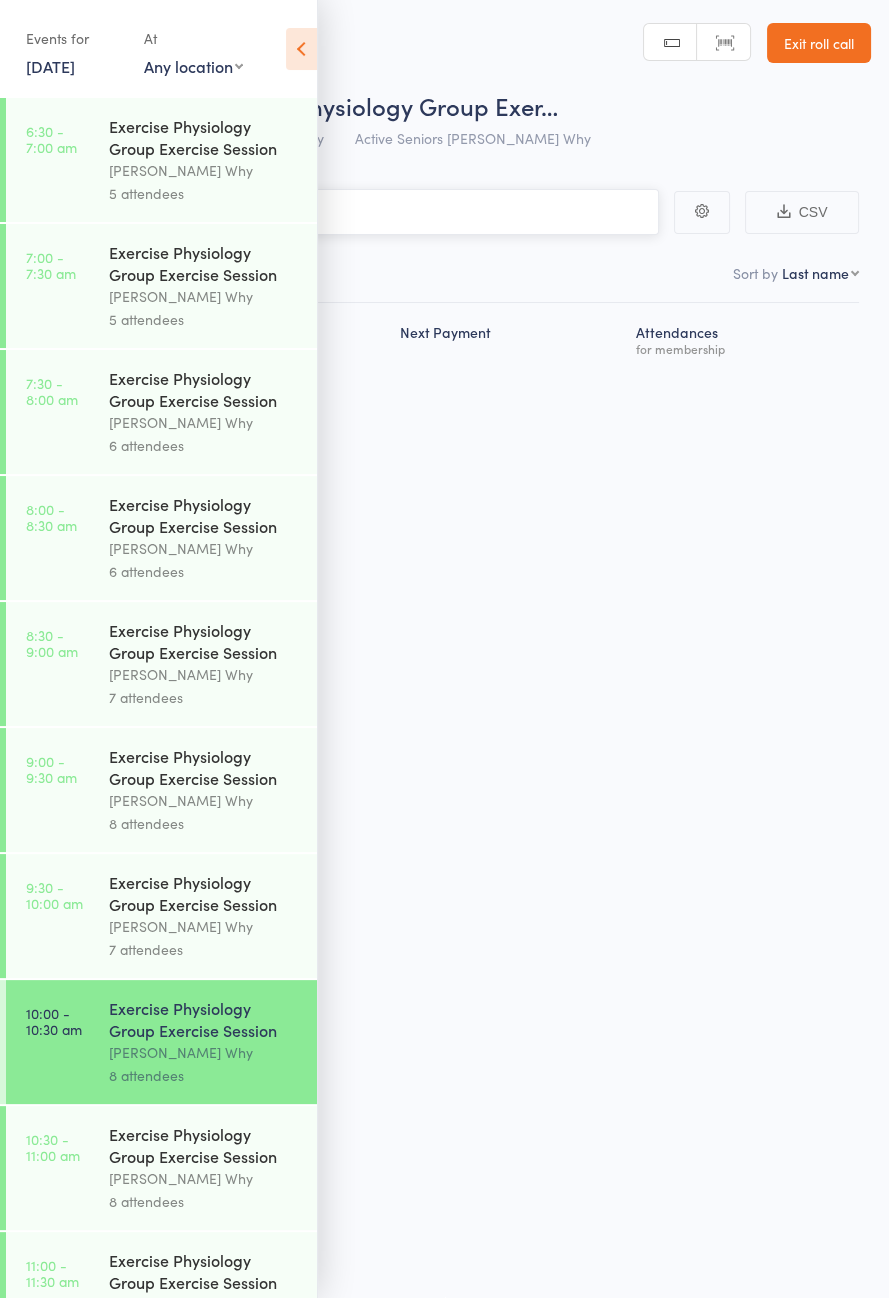 scroll, scrollTop: 0, scrollLeft: 0, axis: both 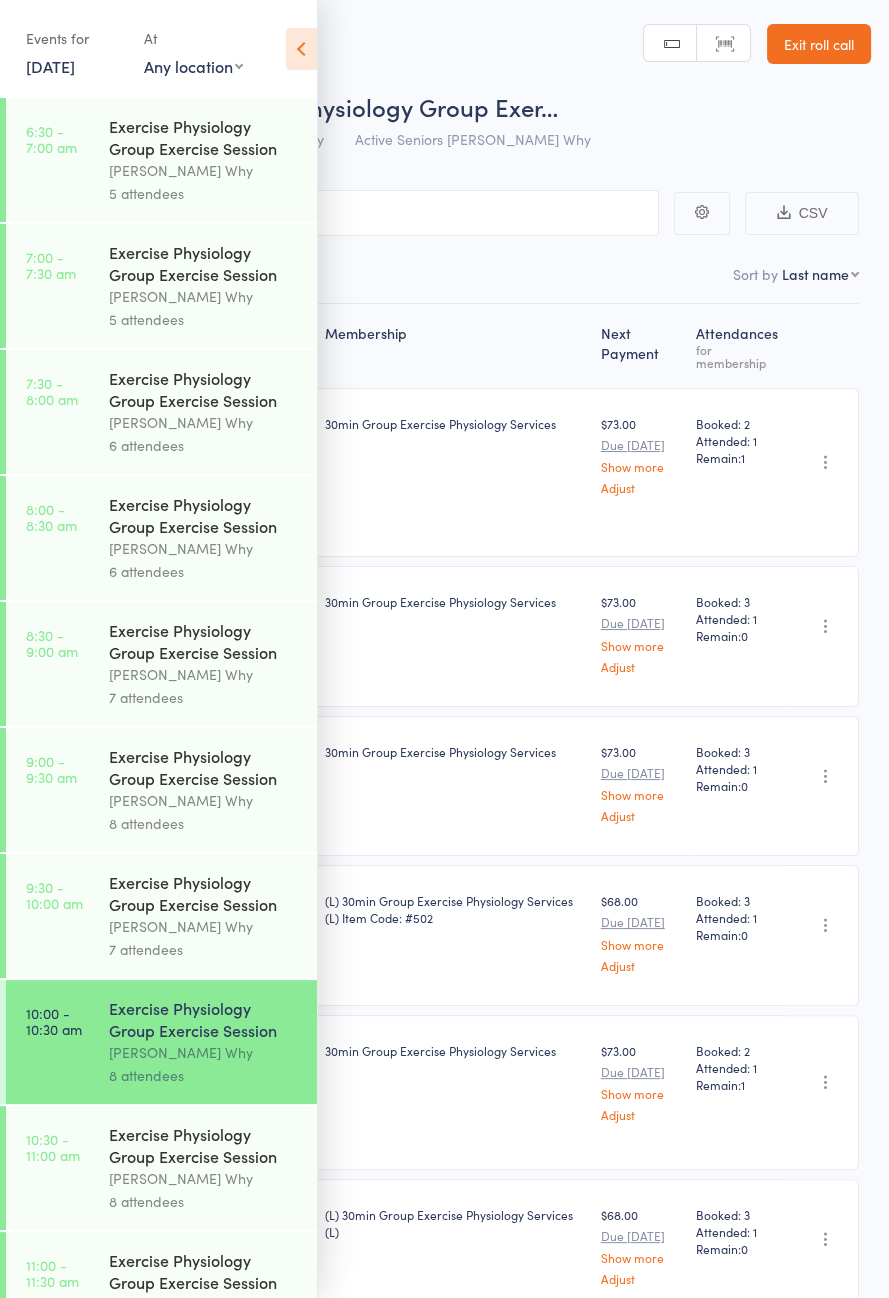 click at bounding box center (301, 49) 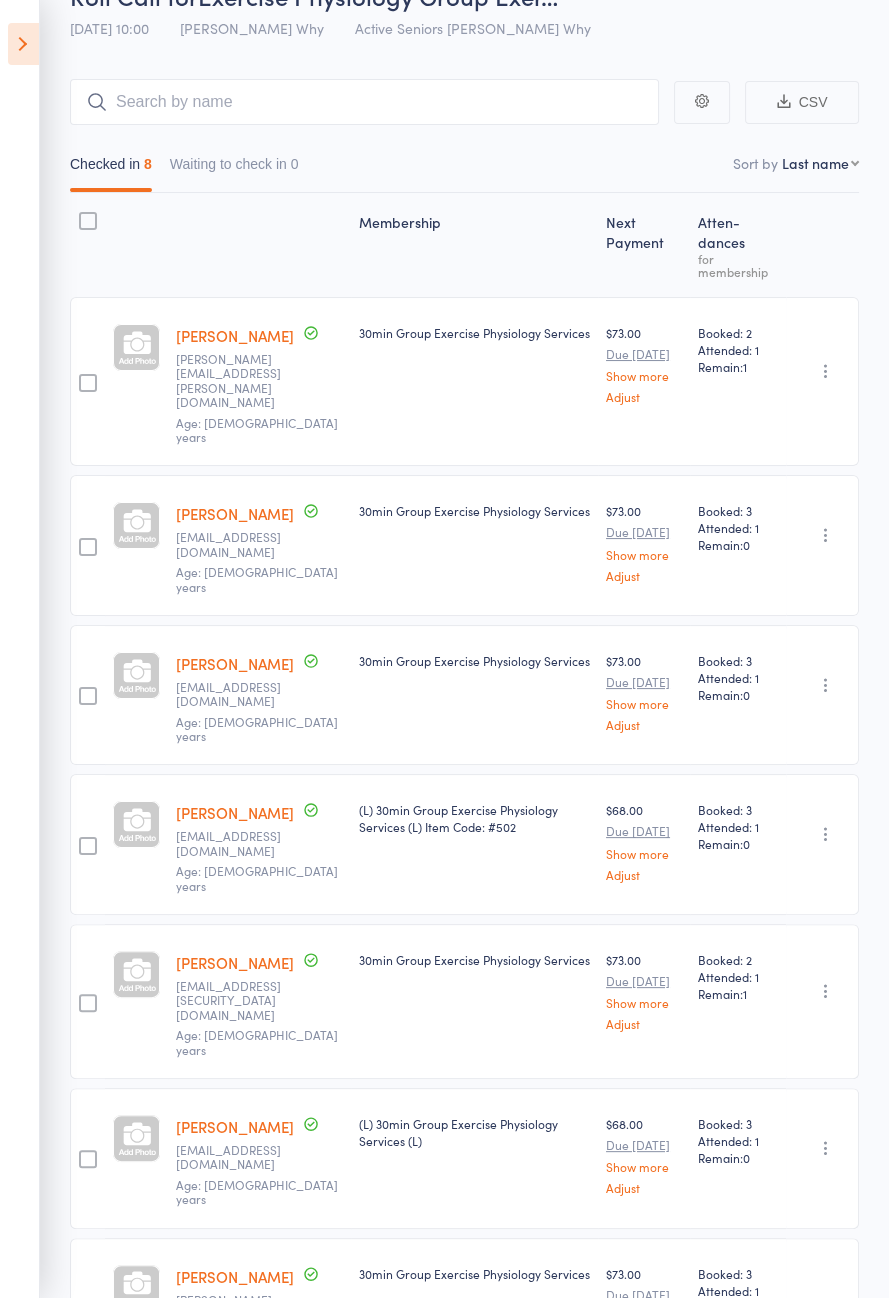 scroll, scrollTop: 120, scrollLeft: 0, axis: vertical 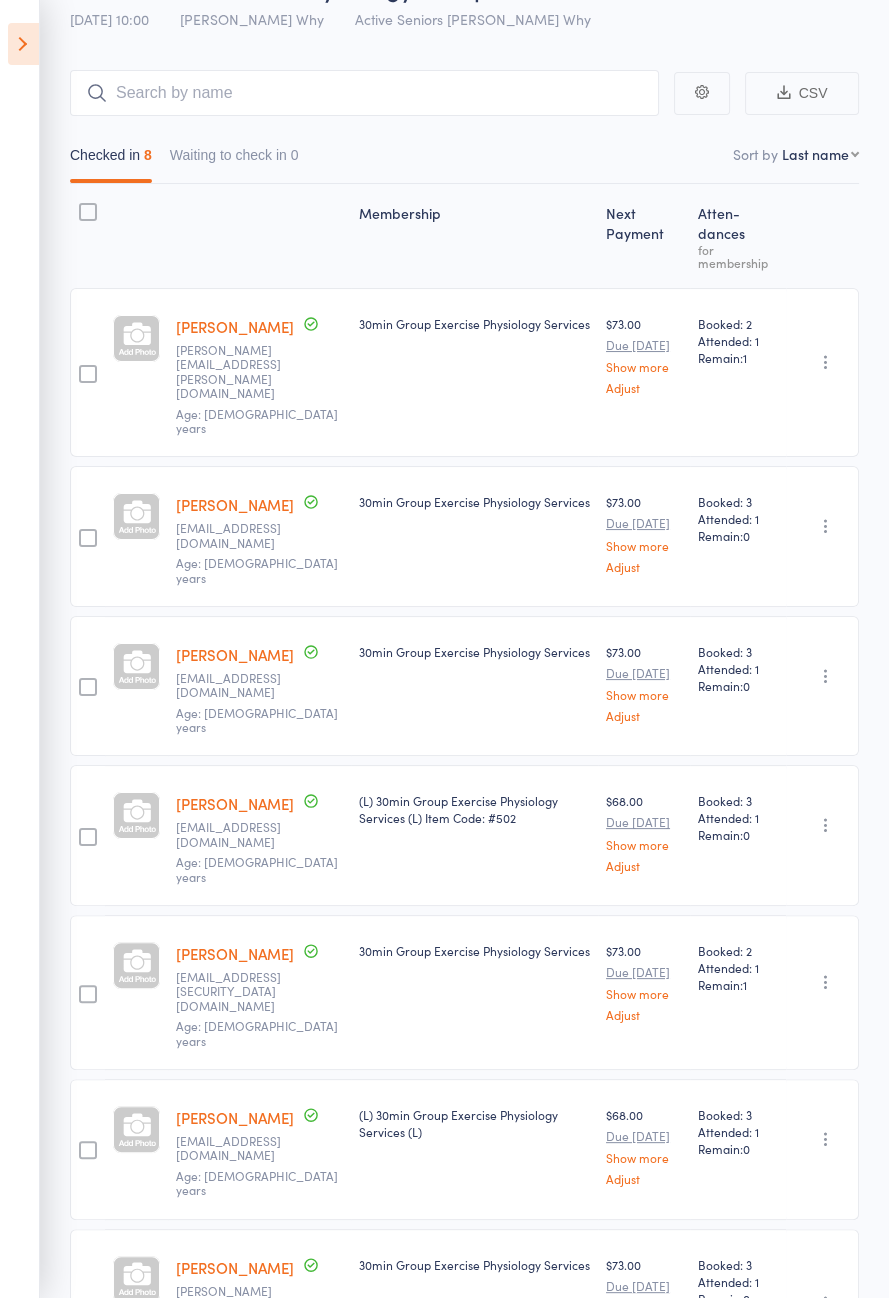 click at bounding box center (23, 44) 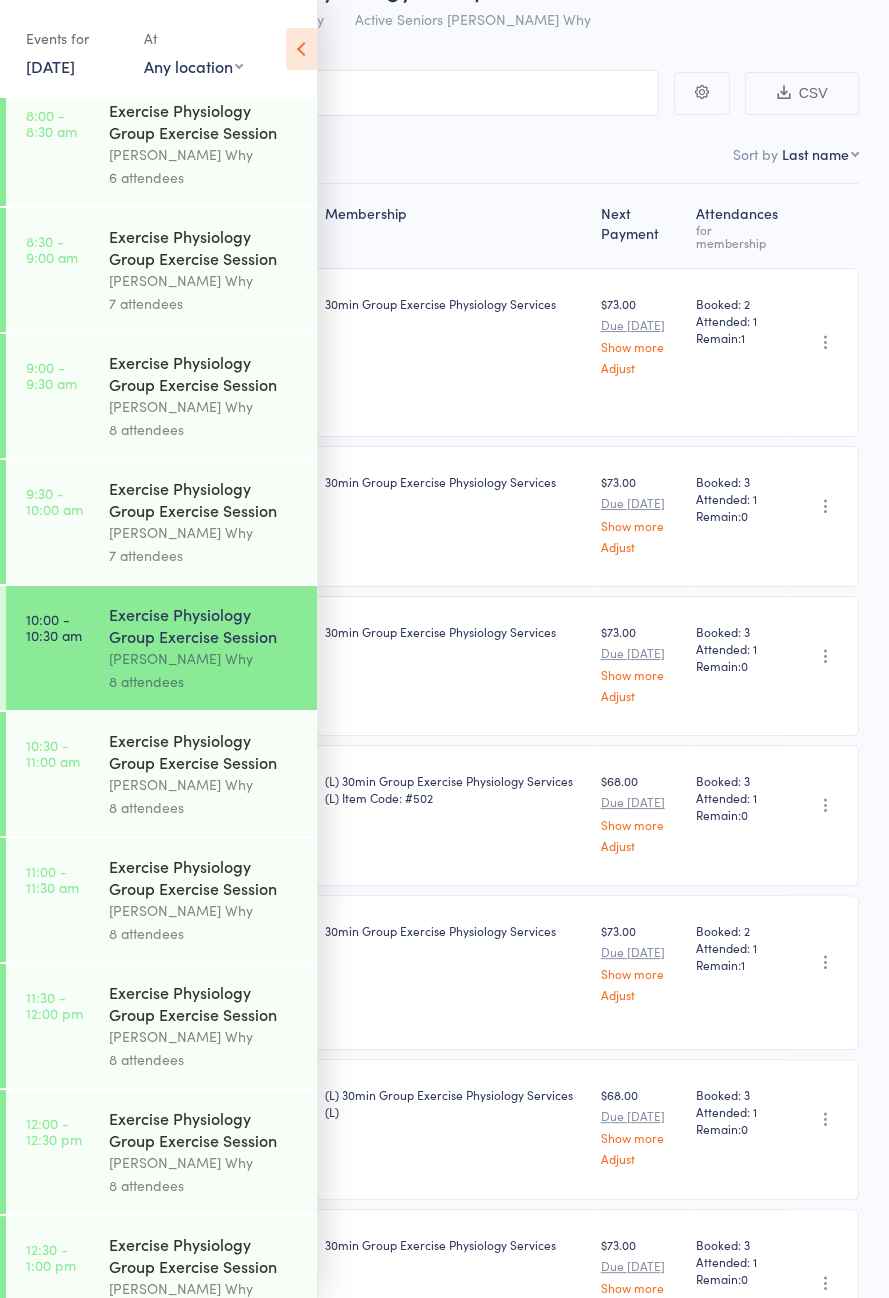scroll, scrollTop: 396, scrollLeft: 0, axis: vertical 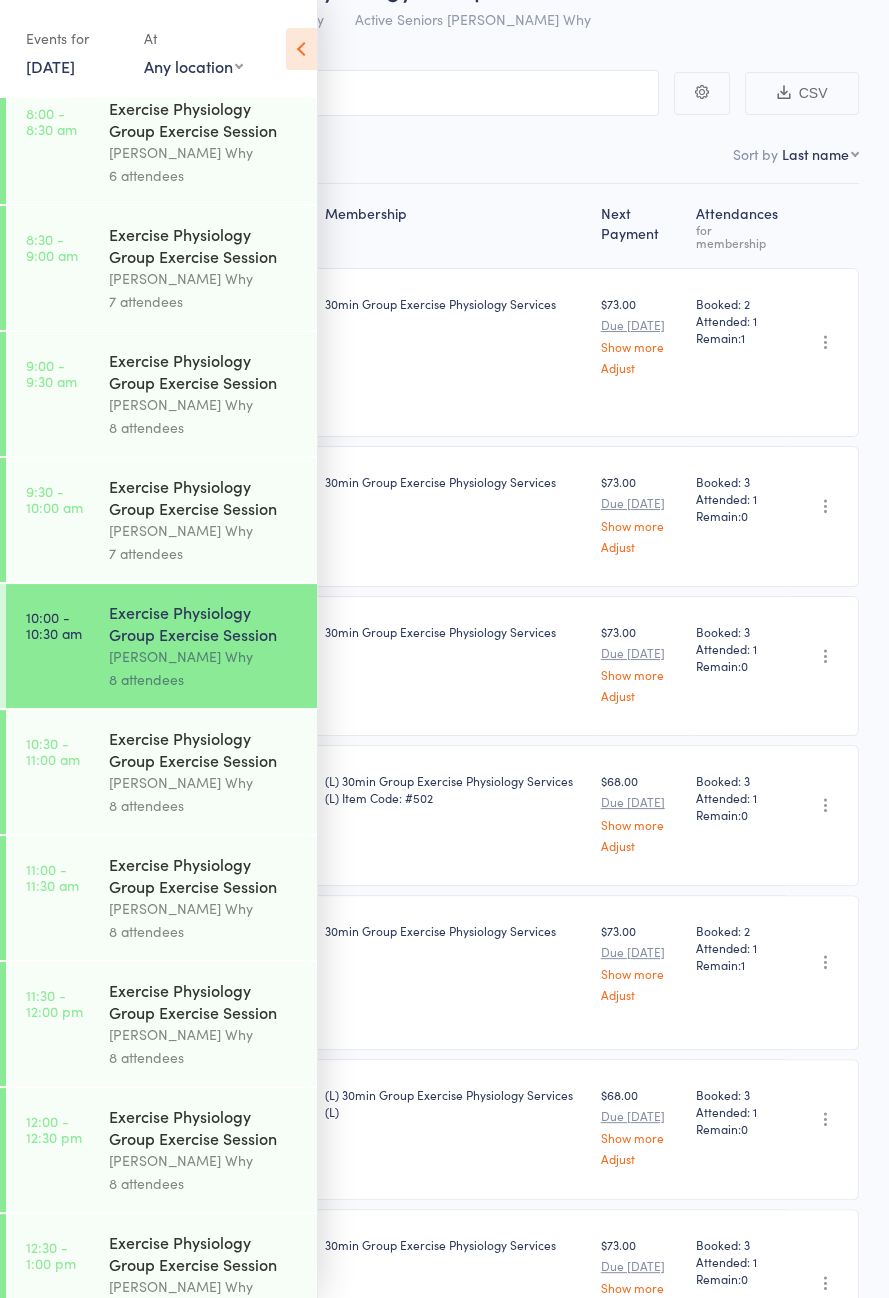 click on "[PERSON_NAME] Why" at bounding box center [204, 782] 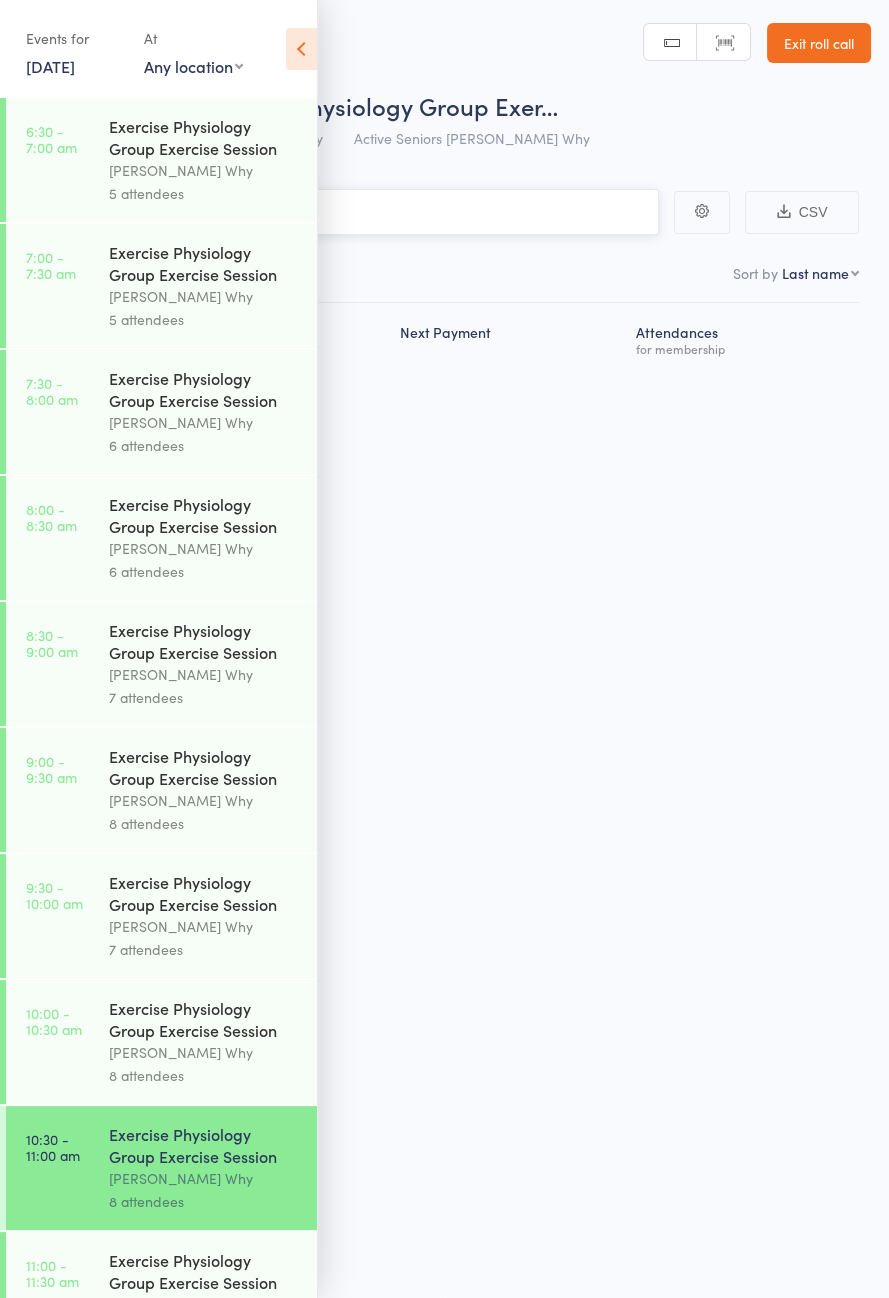 scroll, scrollTop: 0, scrollLeft: 0, axis: both 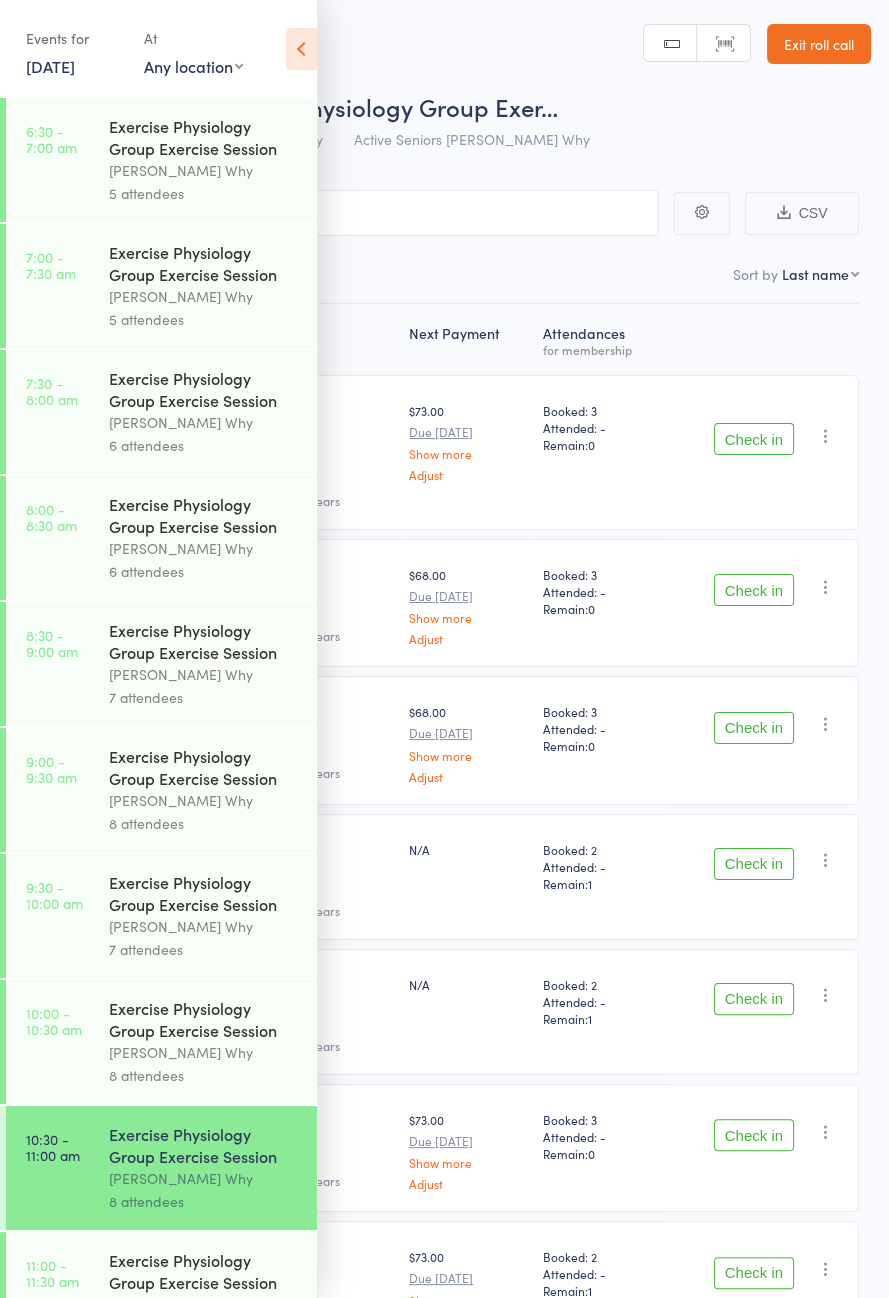 click at bounding box center [301, 49] 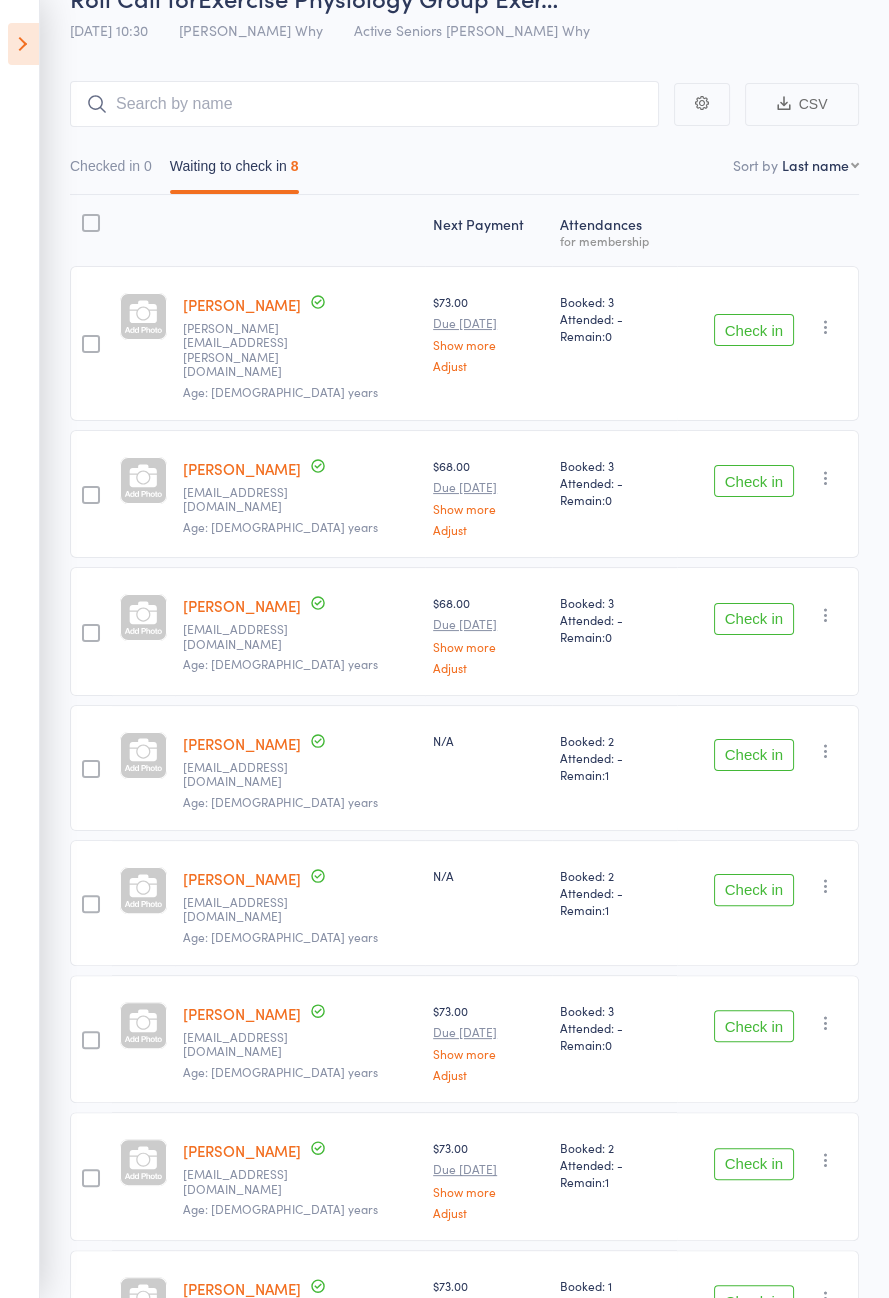 scroll, scrollTop: 0, scrollLeft: 0, axis: both 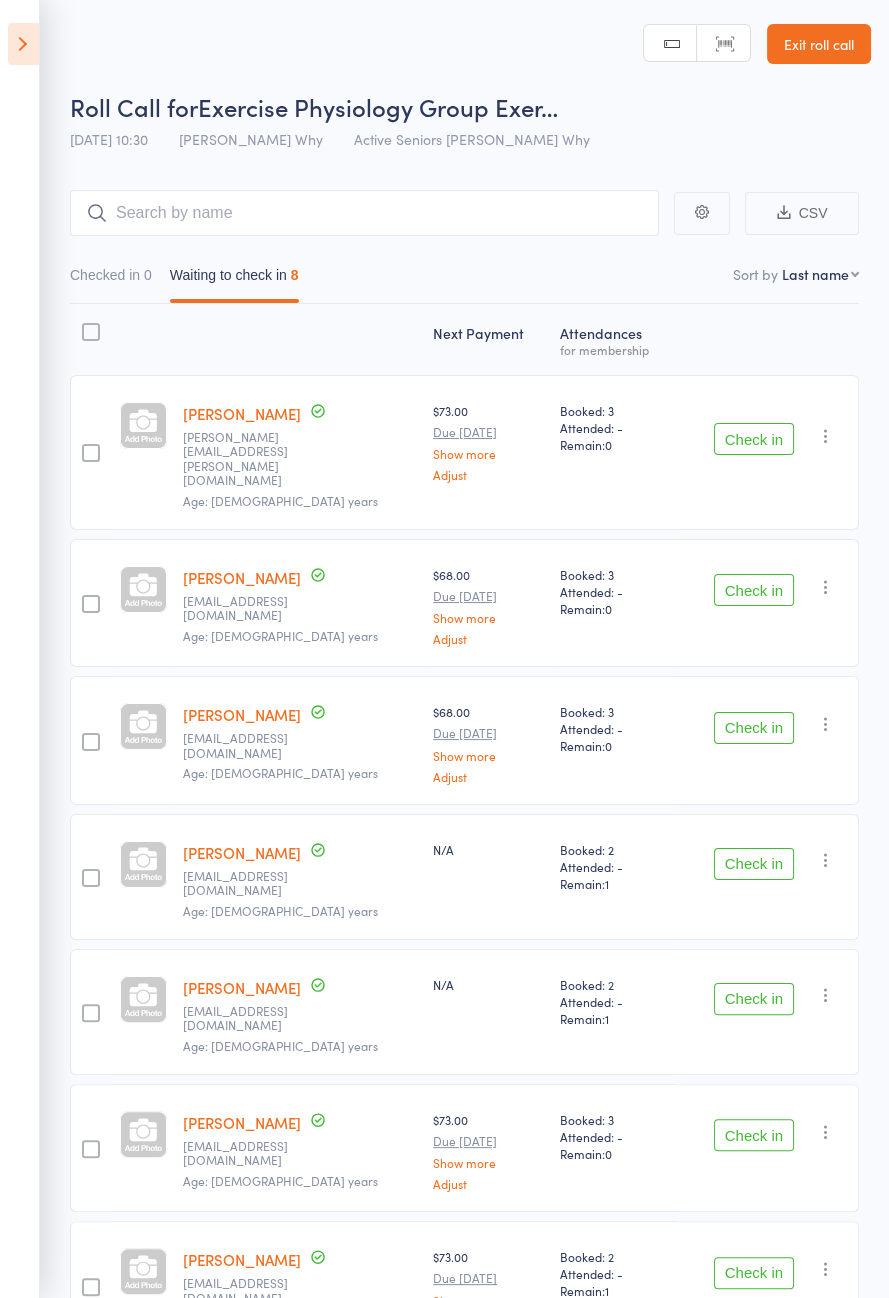 click at bounding box center (23, 44) 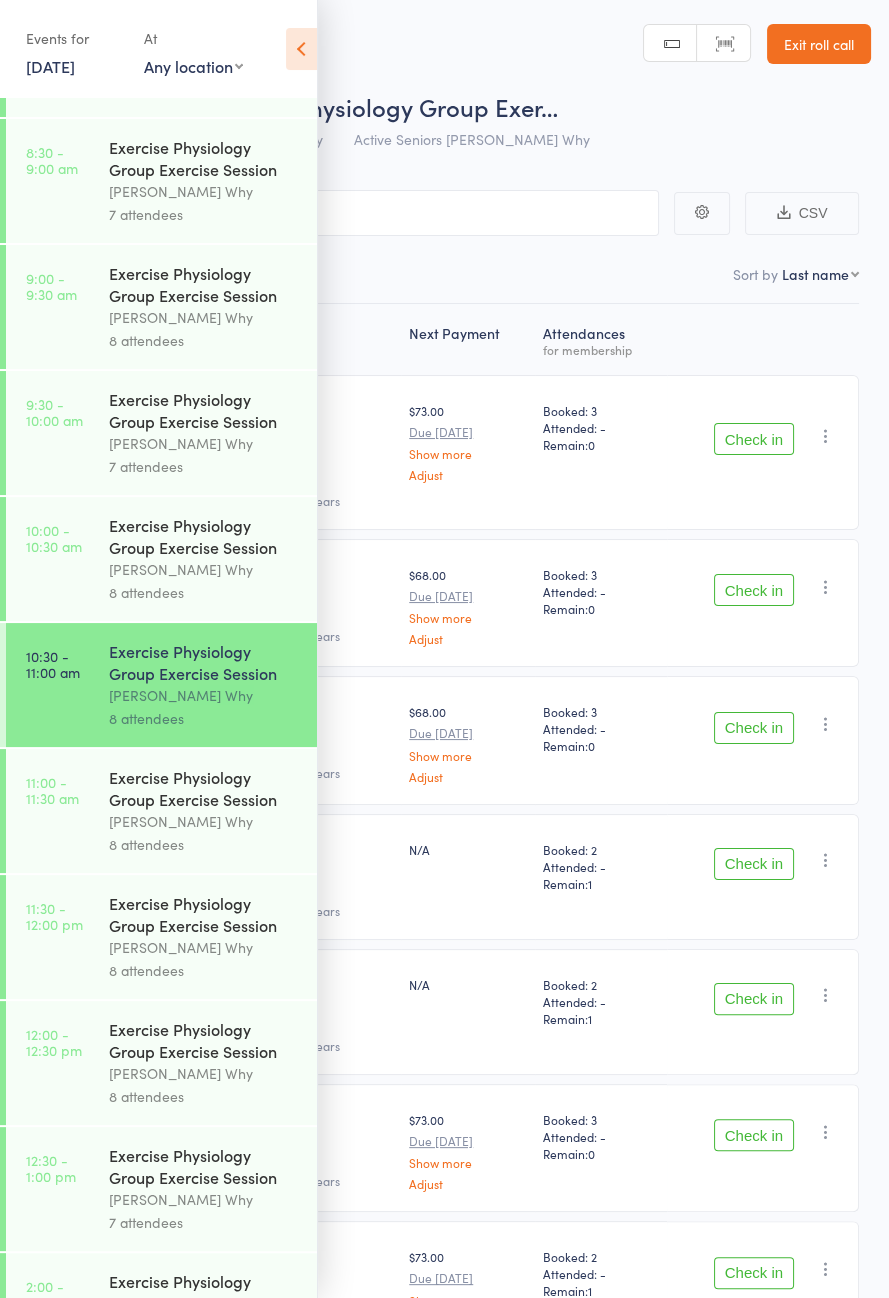 scroll, scrollTop: 480, scrollLeft: 0, axis: vertical 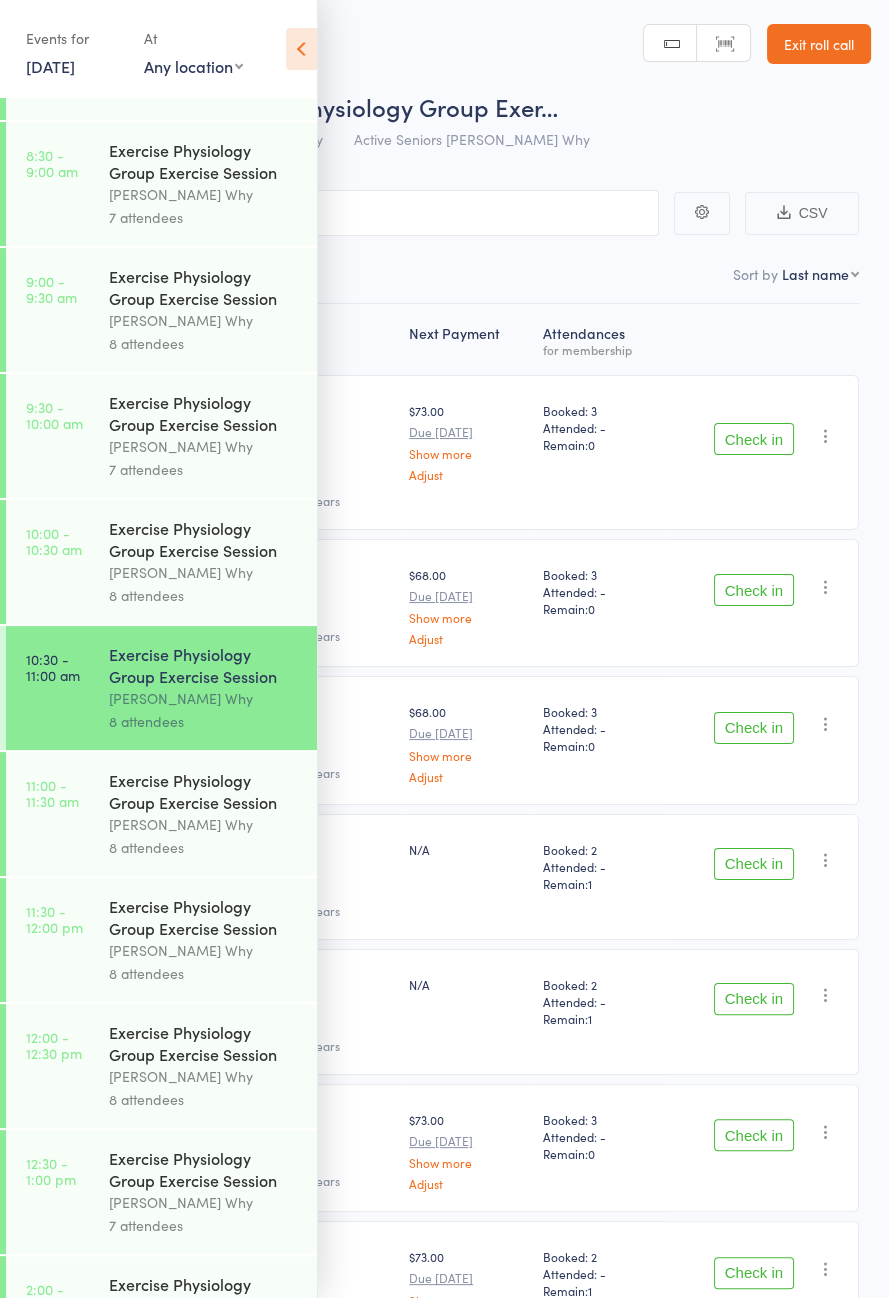 click on "[PERSON_NAME] Why" at bounding box center [204, 824] 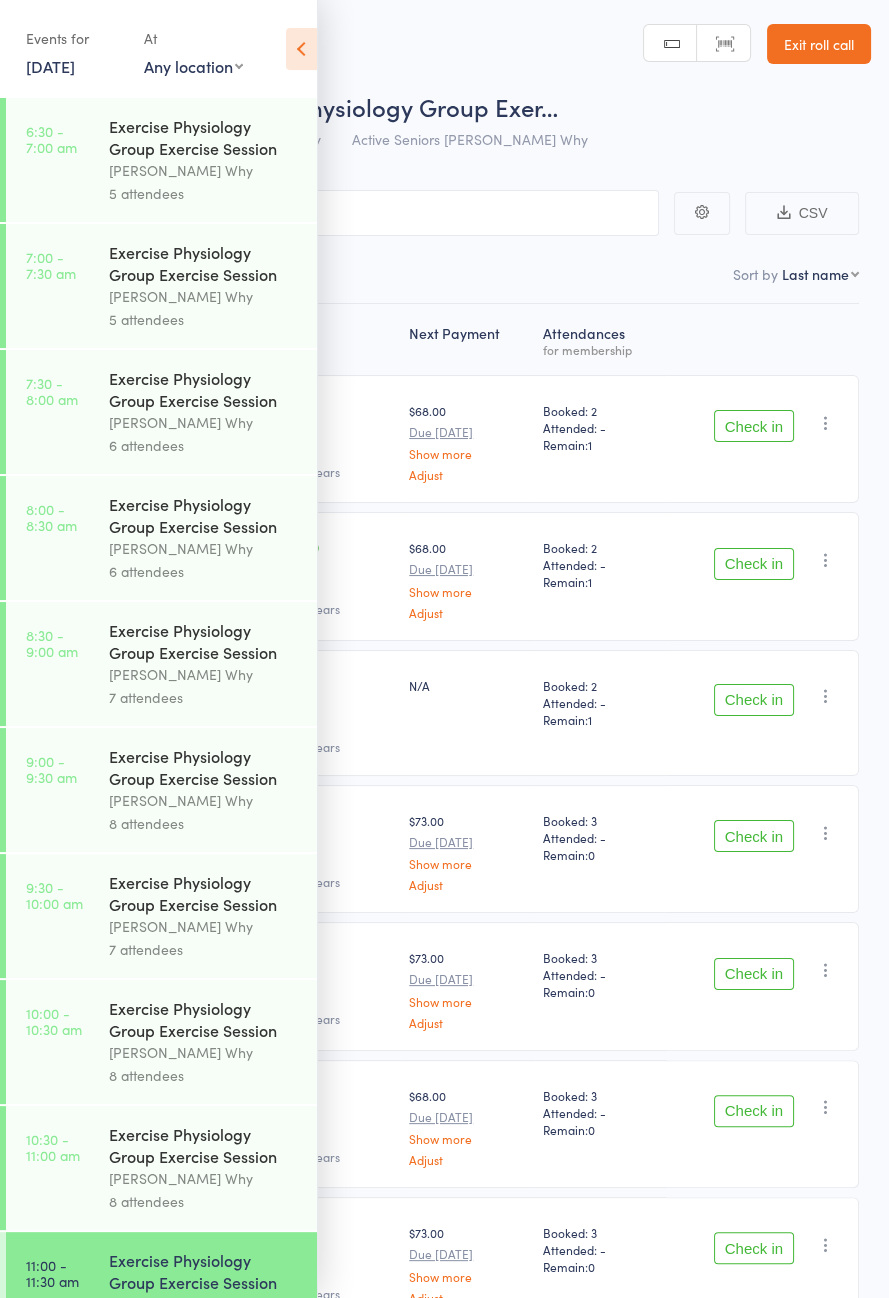 click at bounding box center [301, 49] 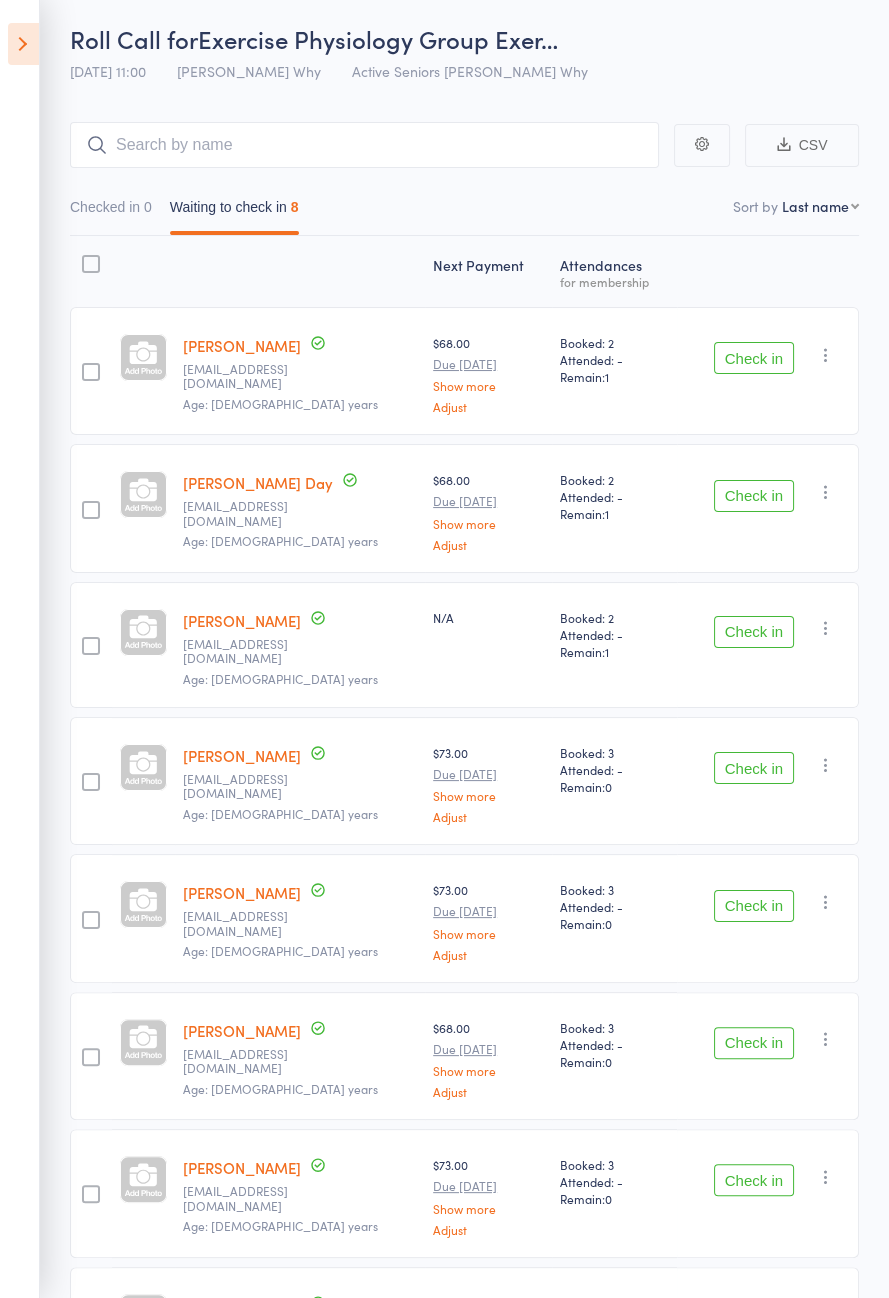 scroll, scrollTop: 37, scrollLeft: 0, axis: vertical 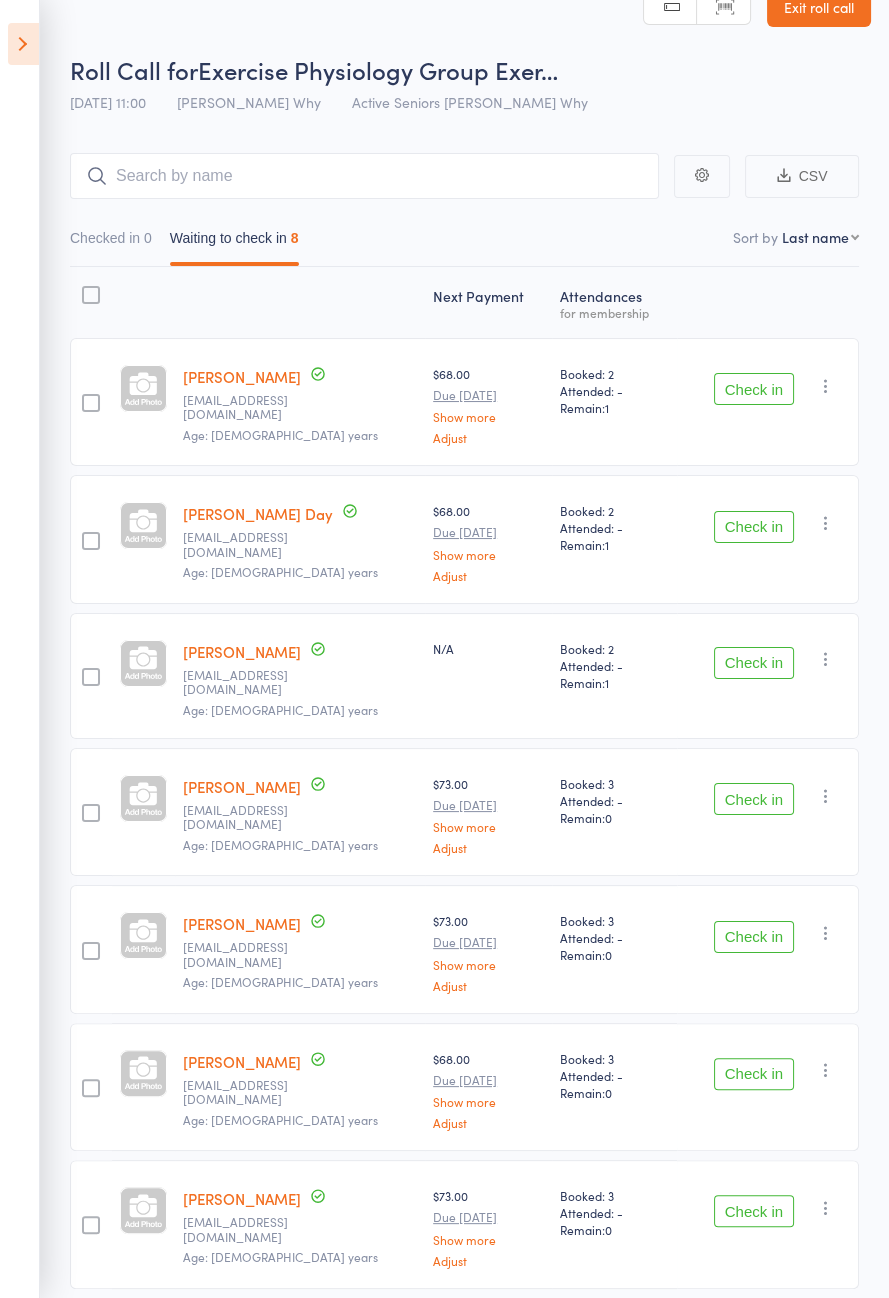 click at bounding box center (826, 796) 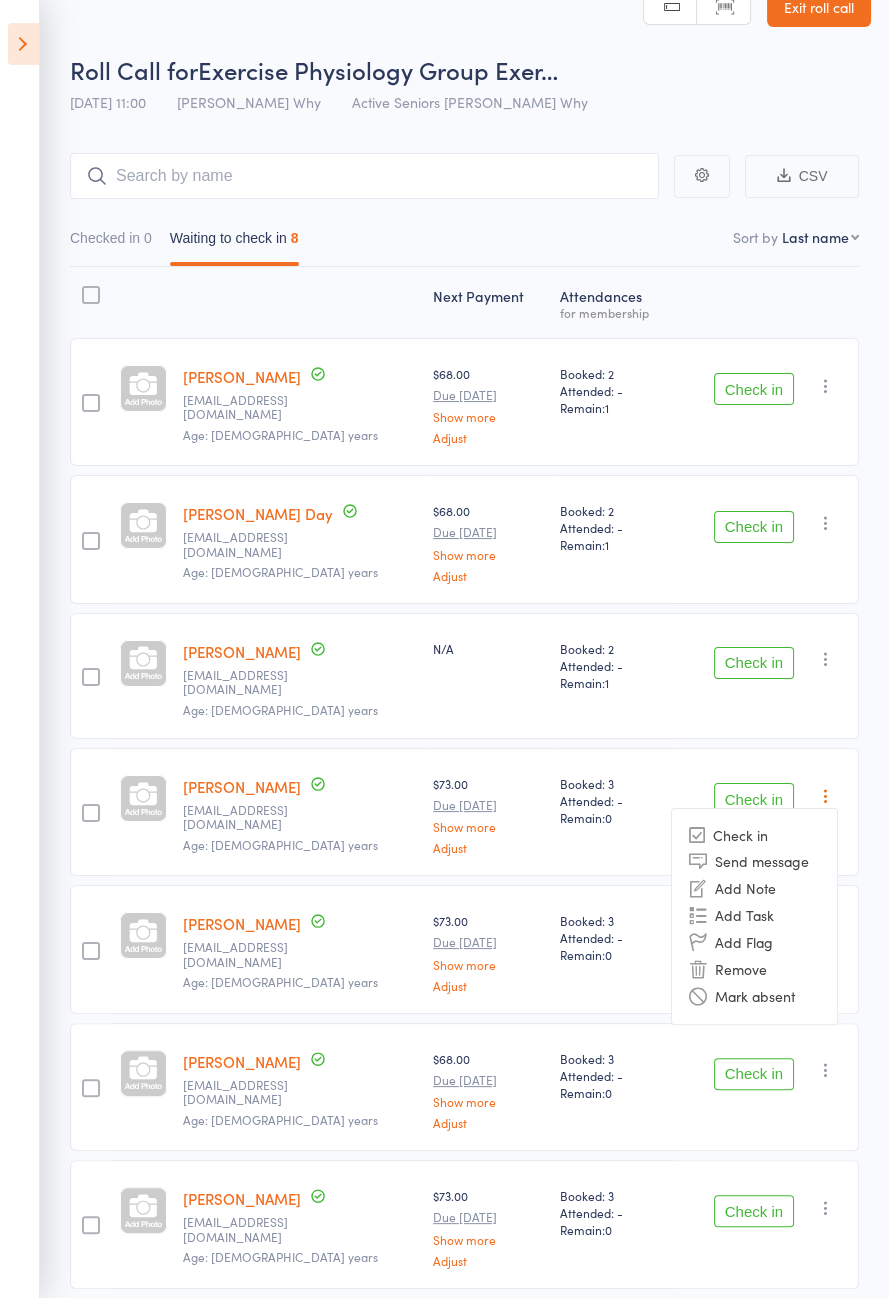 click on "Remove" at bounding box center [754, 969] 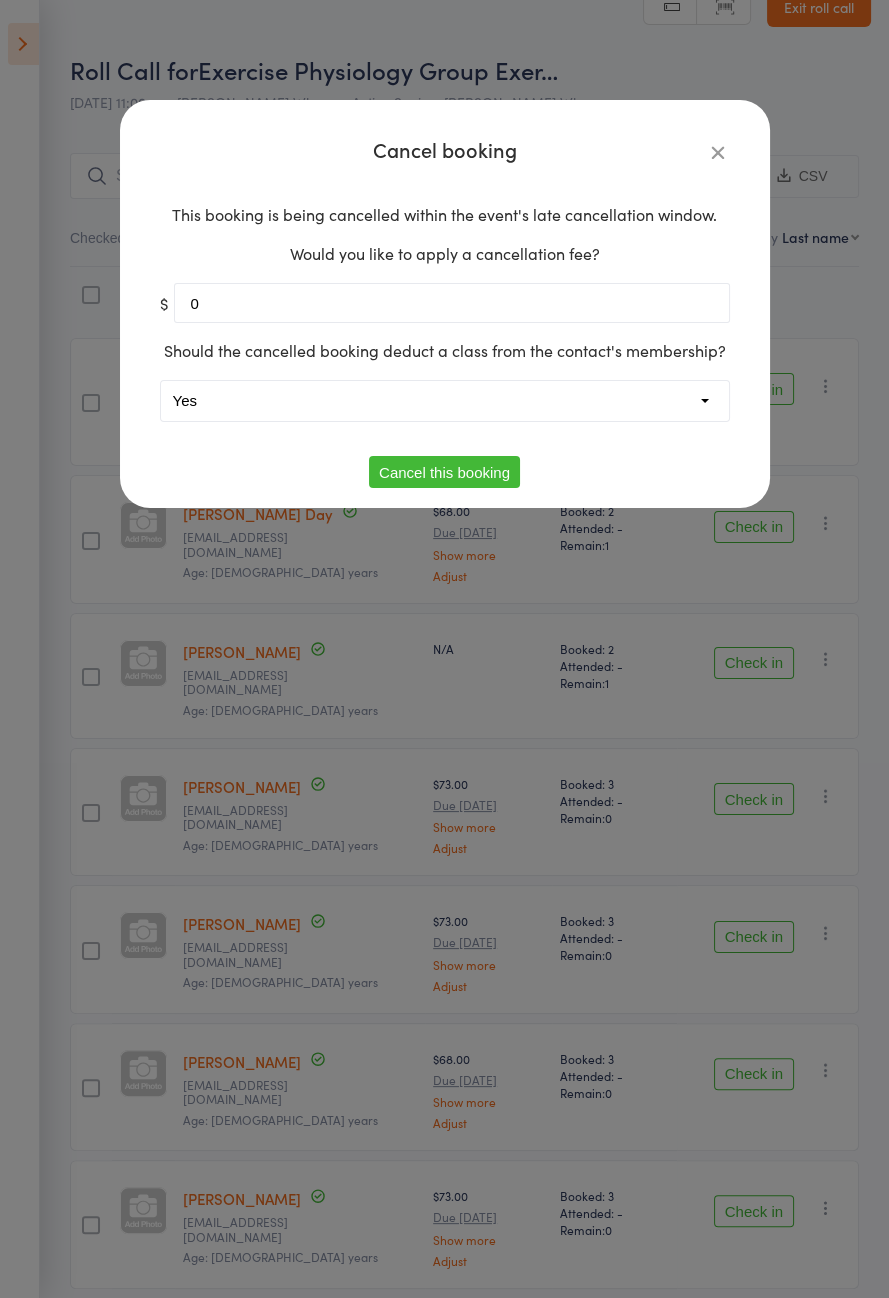 click on "Yes No" at bounding box center (445, 401) 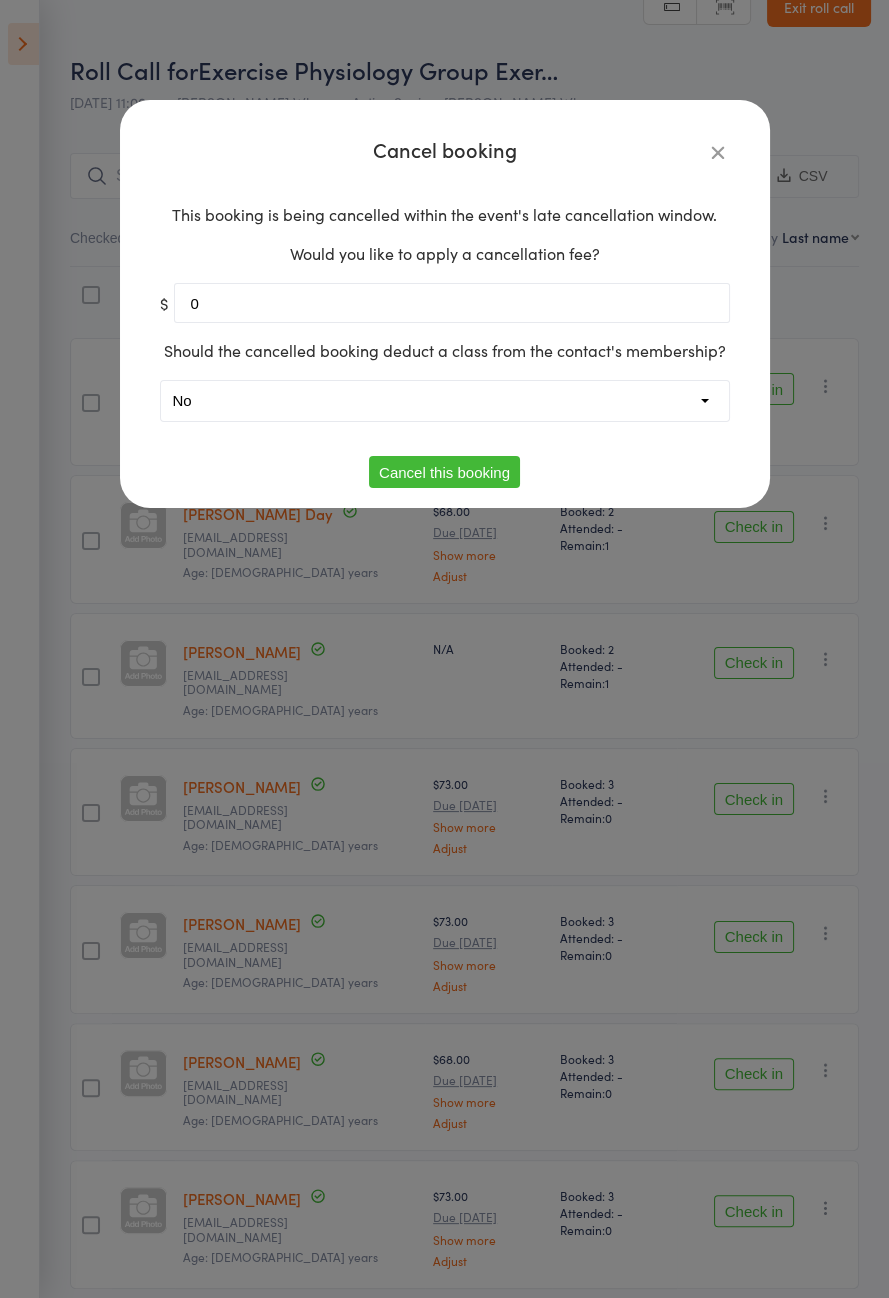 click on "Cancel this booking" at bounding box center [444, 472] 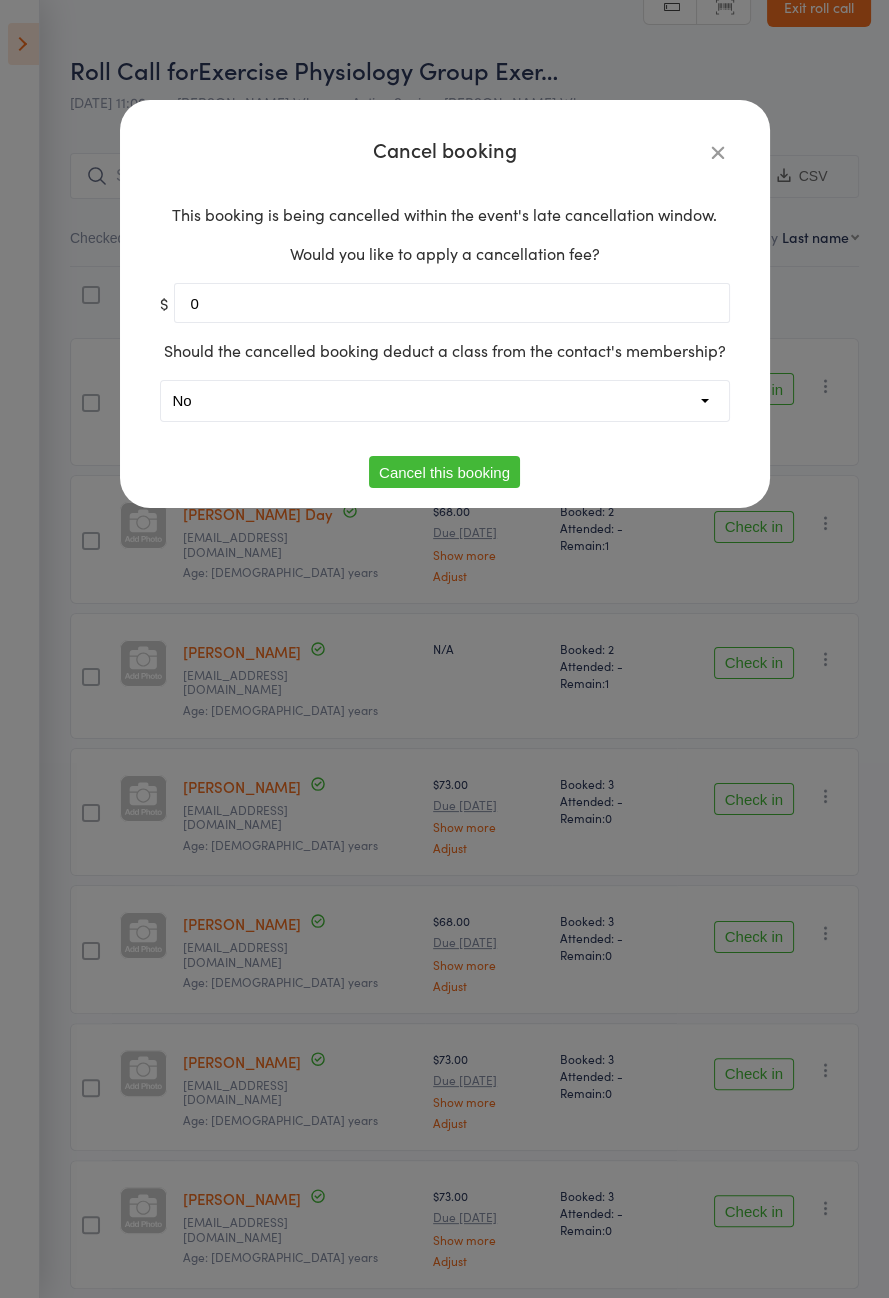 scroll, scrollTop: 0, scrollLeft: 0, axis: both 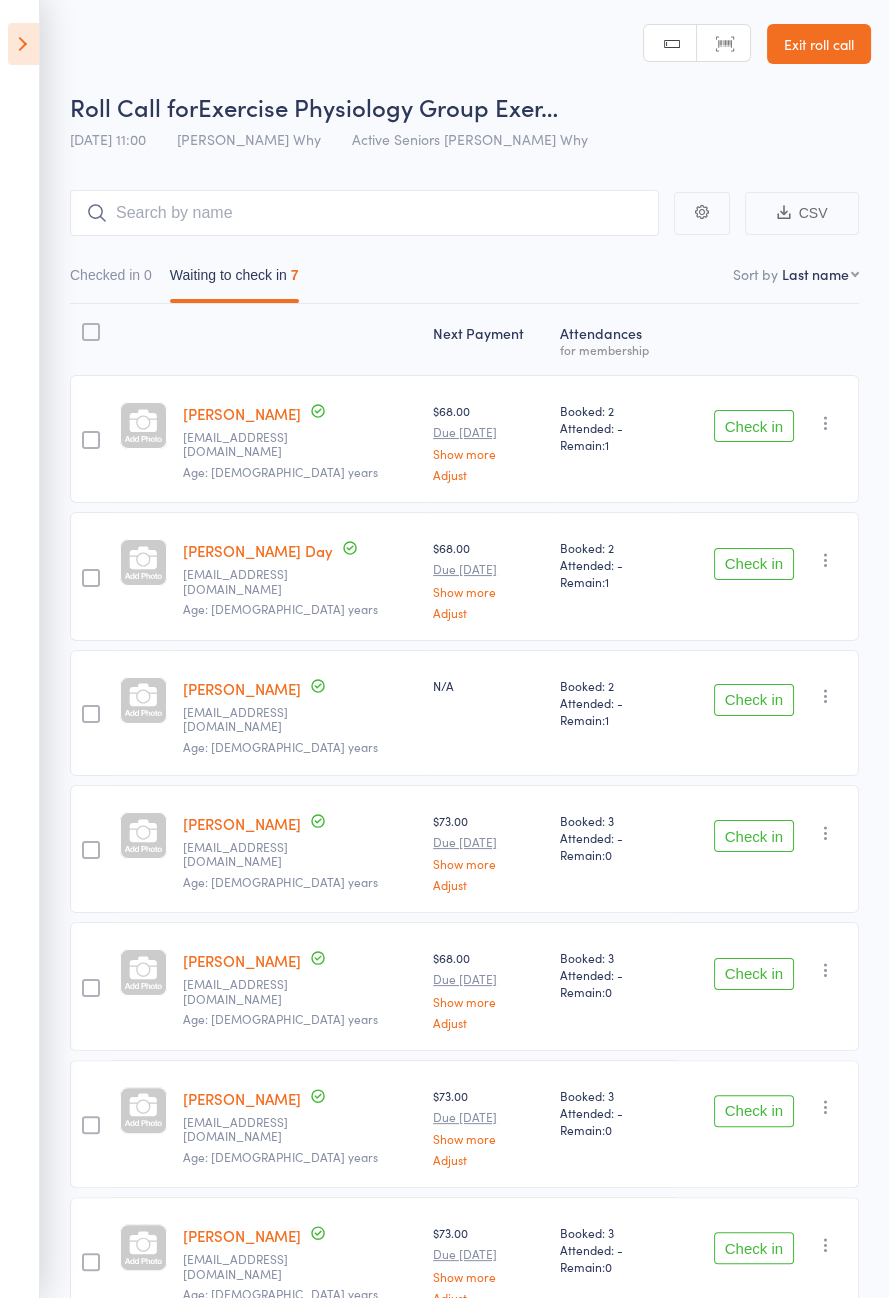 click at bounding box center (23, 44) 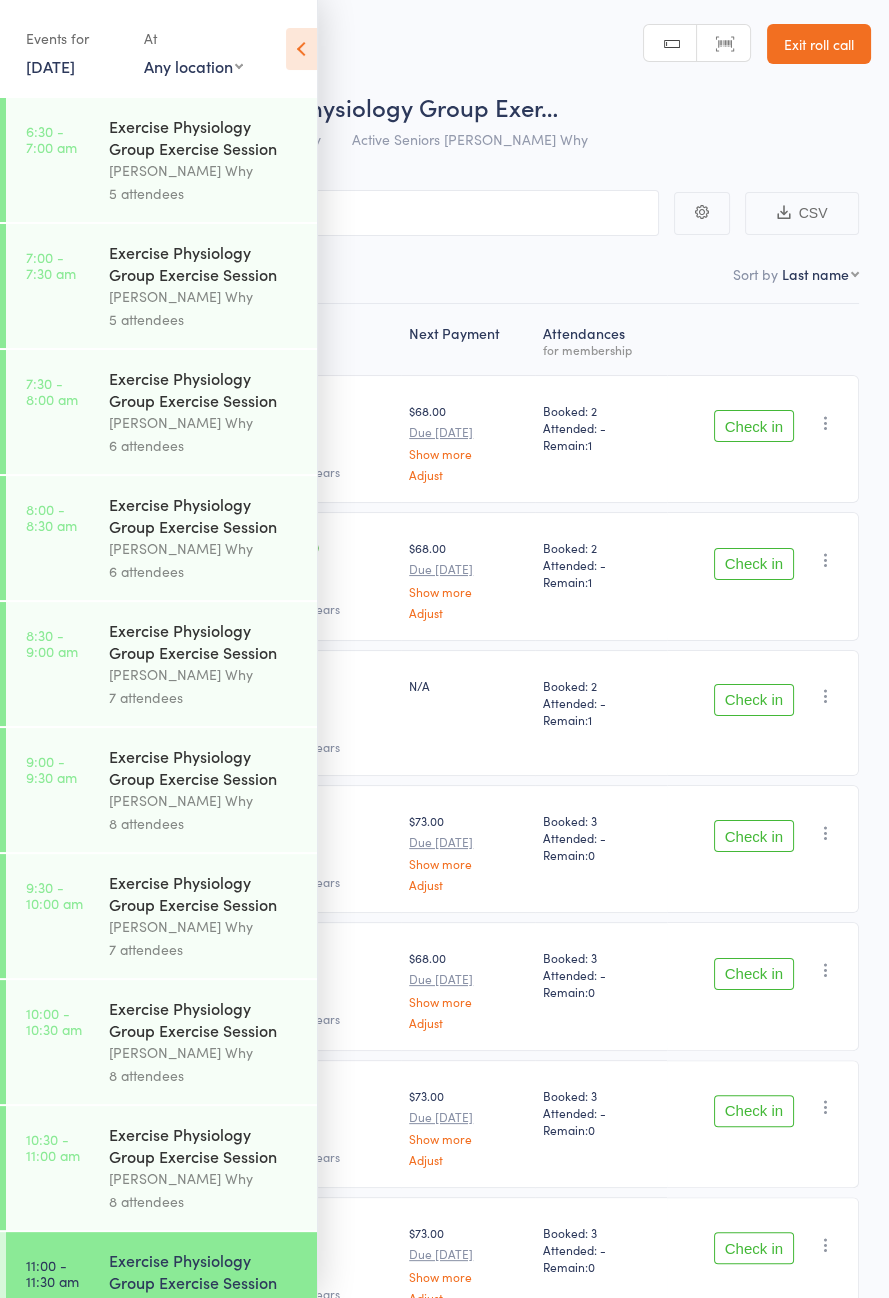 click on "Exercise Physiology Group Exercise Session" at bounding box center [204, 1145] 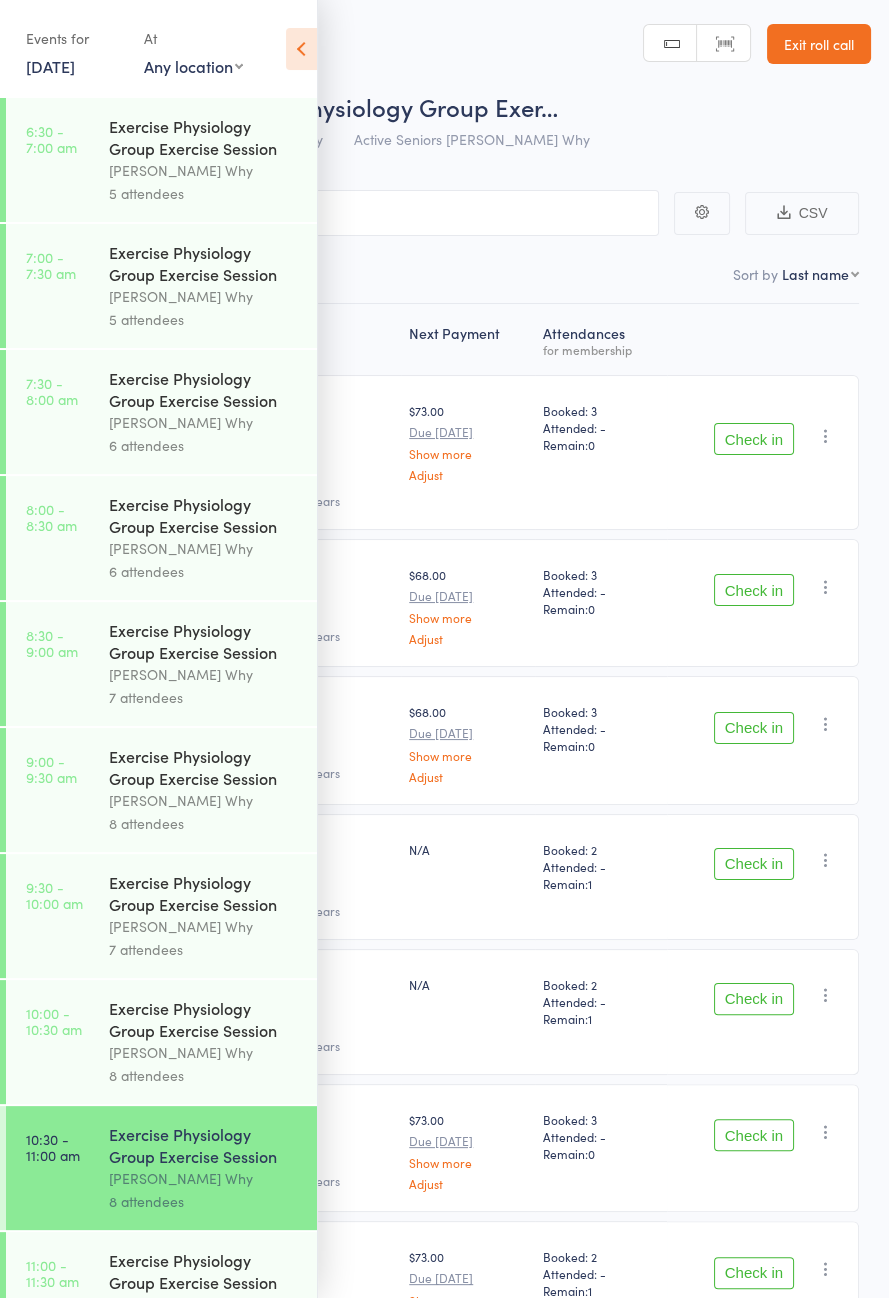 click at bounding box center (301, 49) 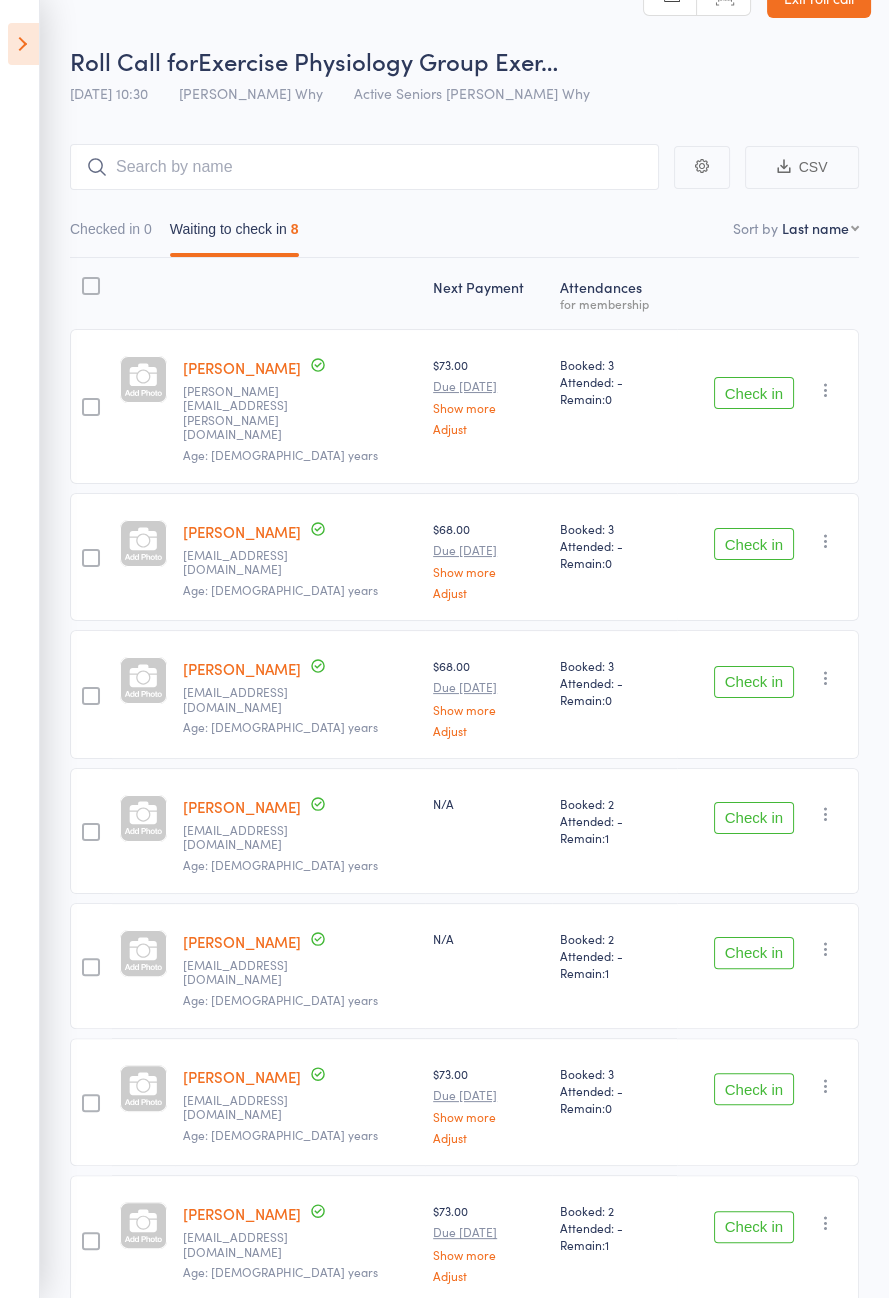 scroll, scrollTop: 109, scrollLeft: 0, axis: vertical 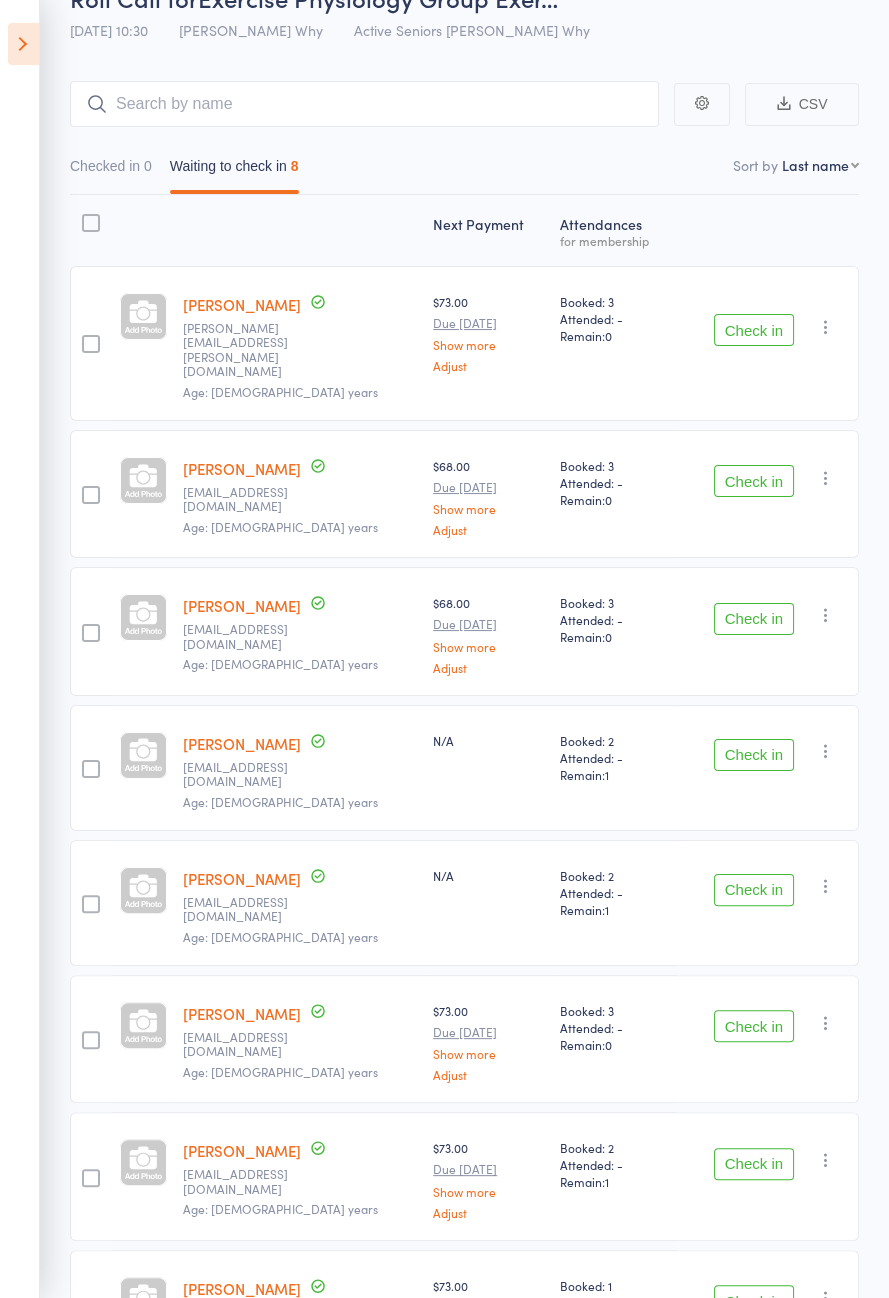 click at bounding box center [826, 1160] 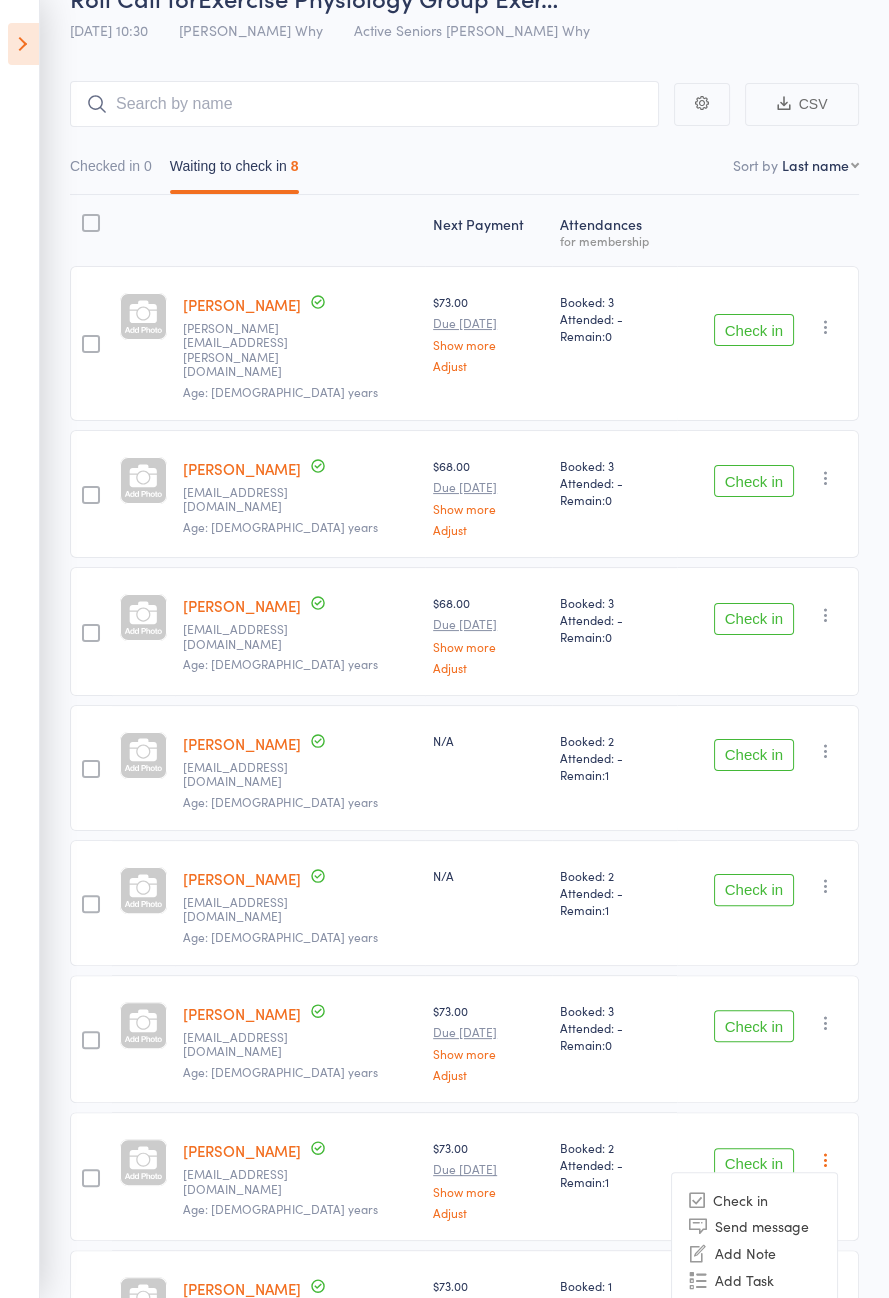 click on "Remove" at bounding box center [754, 1333] 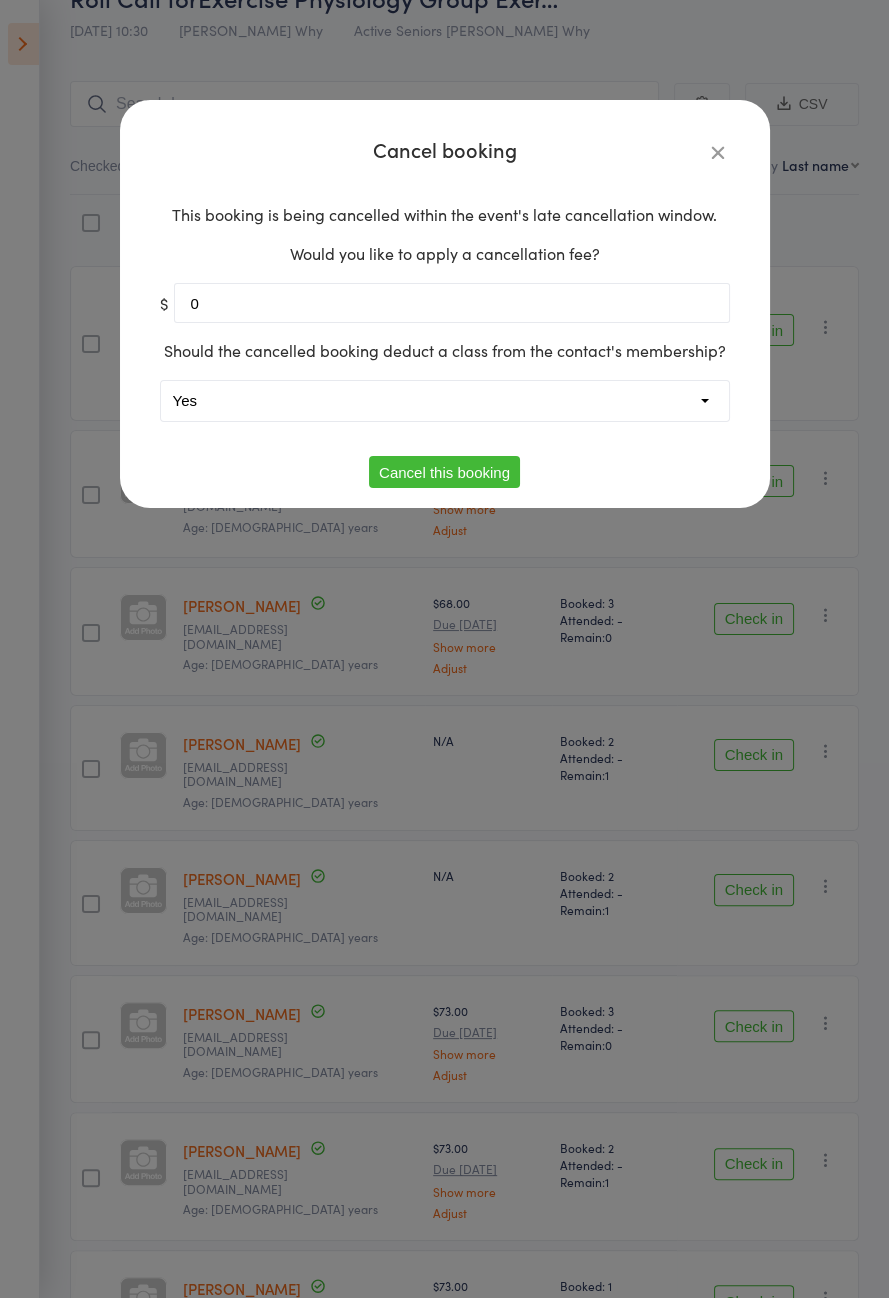 click on "Yes No" at bounding box center (445, 401) 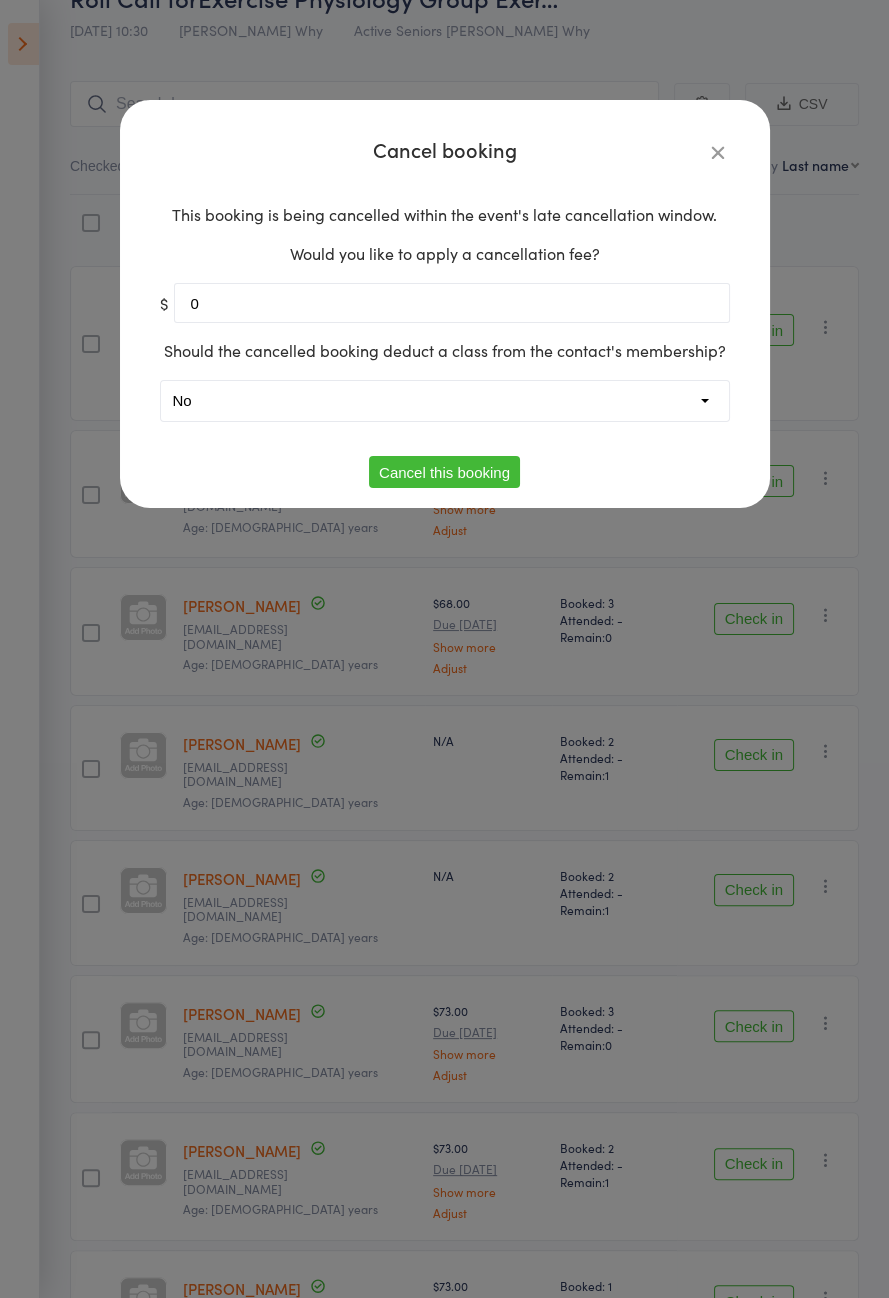 click on "Cancel this booking" at bounding box center [444, 472] 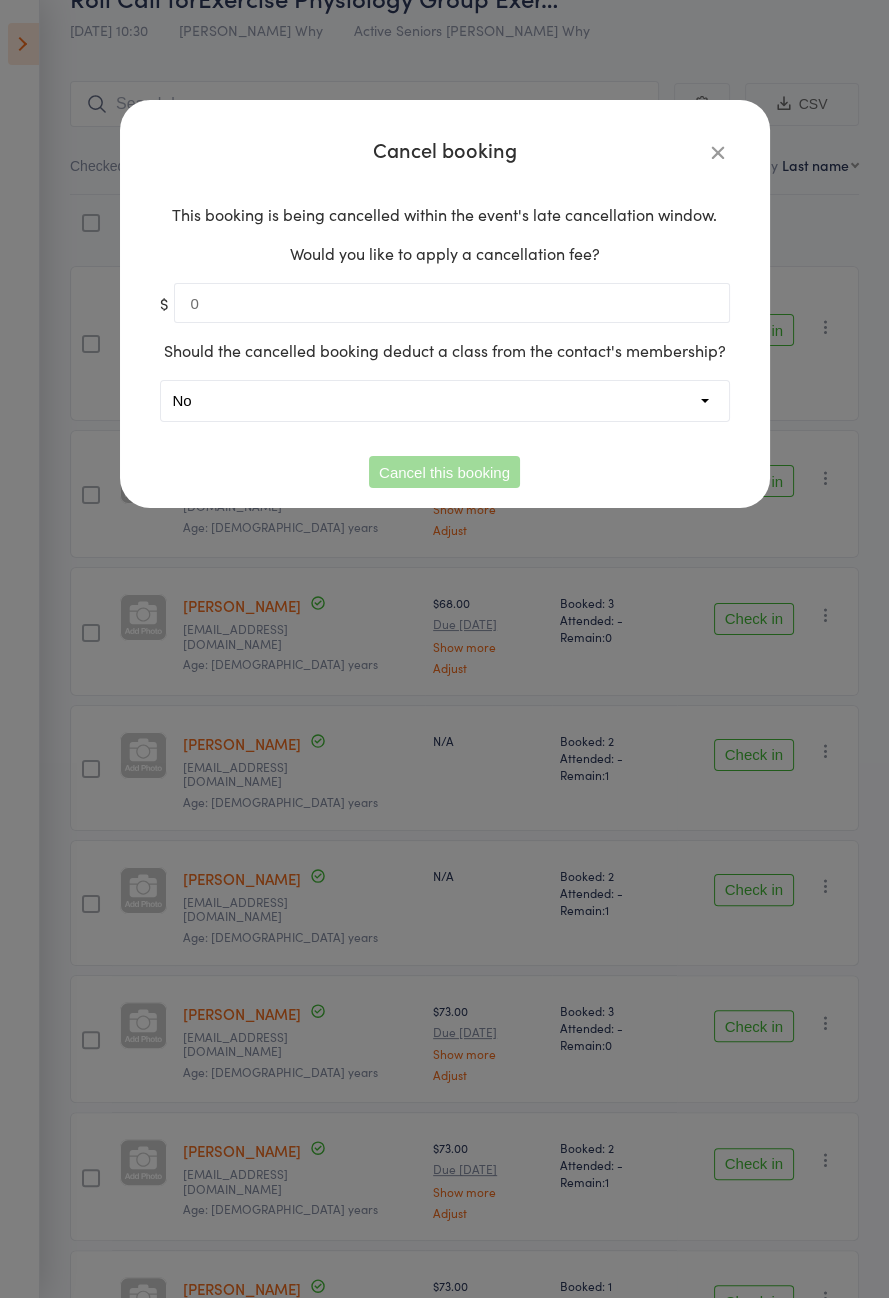scroll, scrollTop: 0, scrollLeft: 0, axis: both 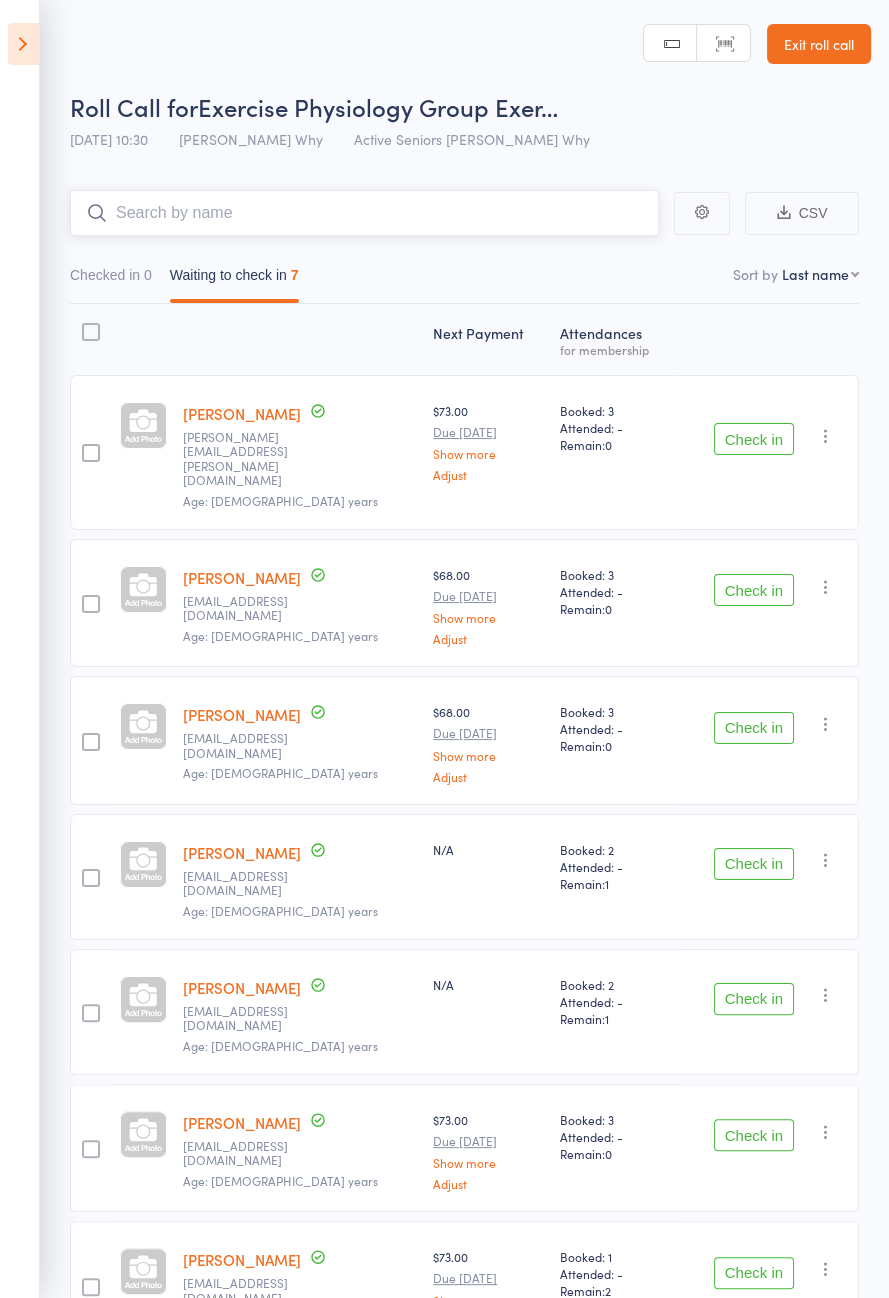 click at bounding box center (364, 213) 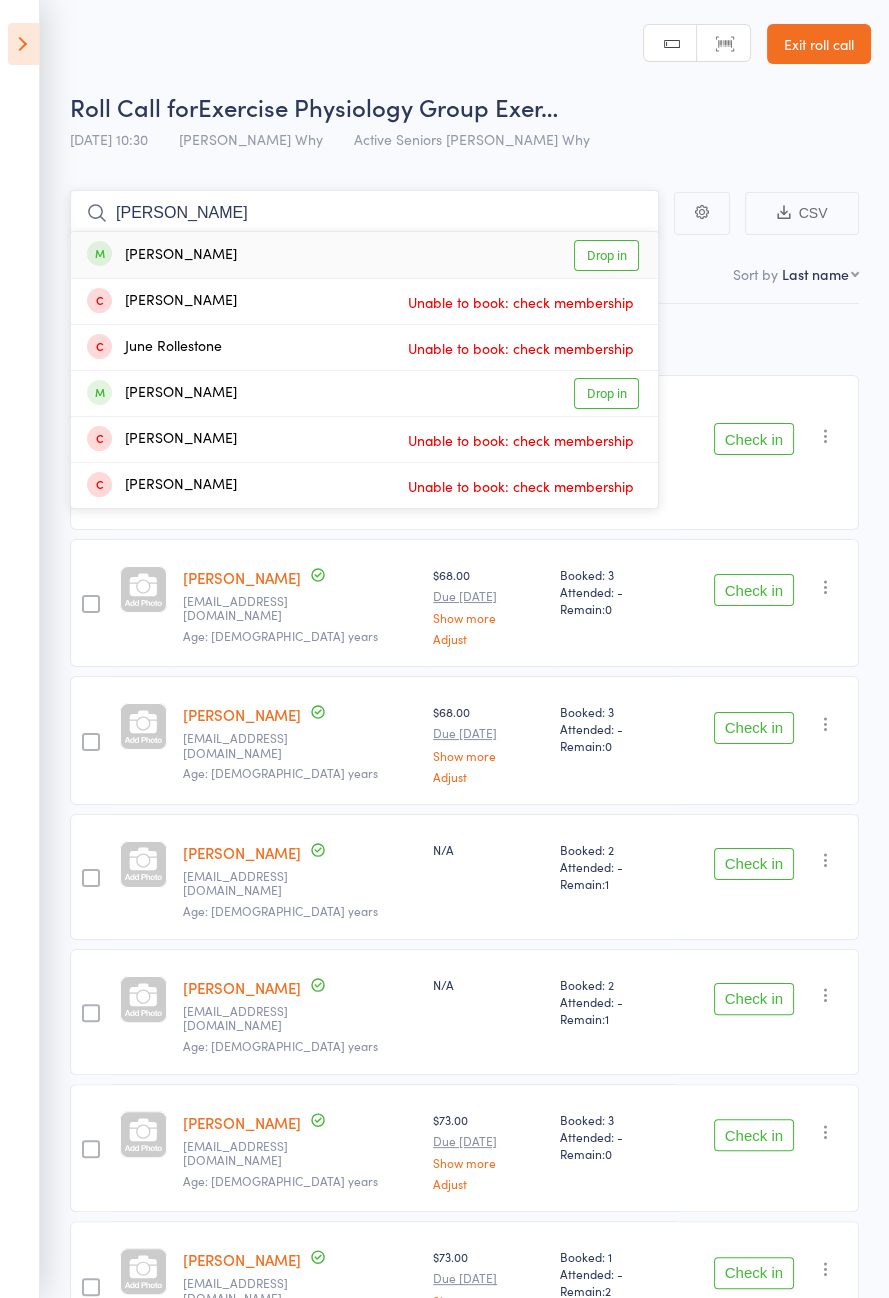 type on "[PERSON_NAME]" 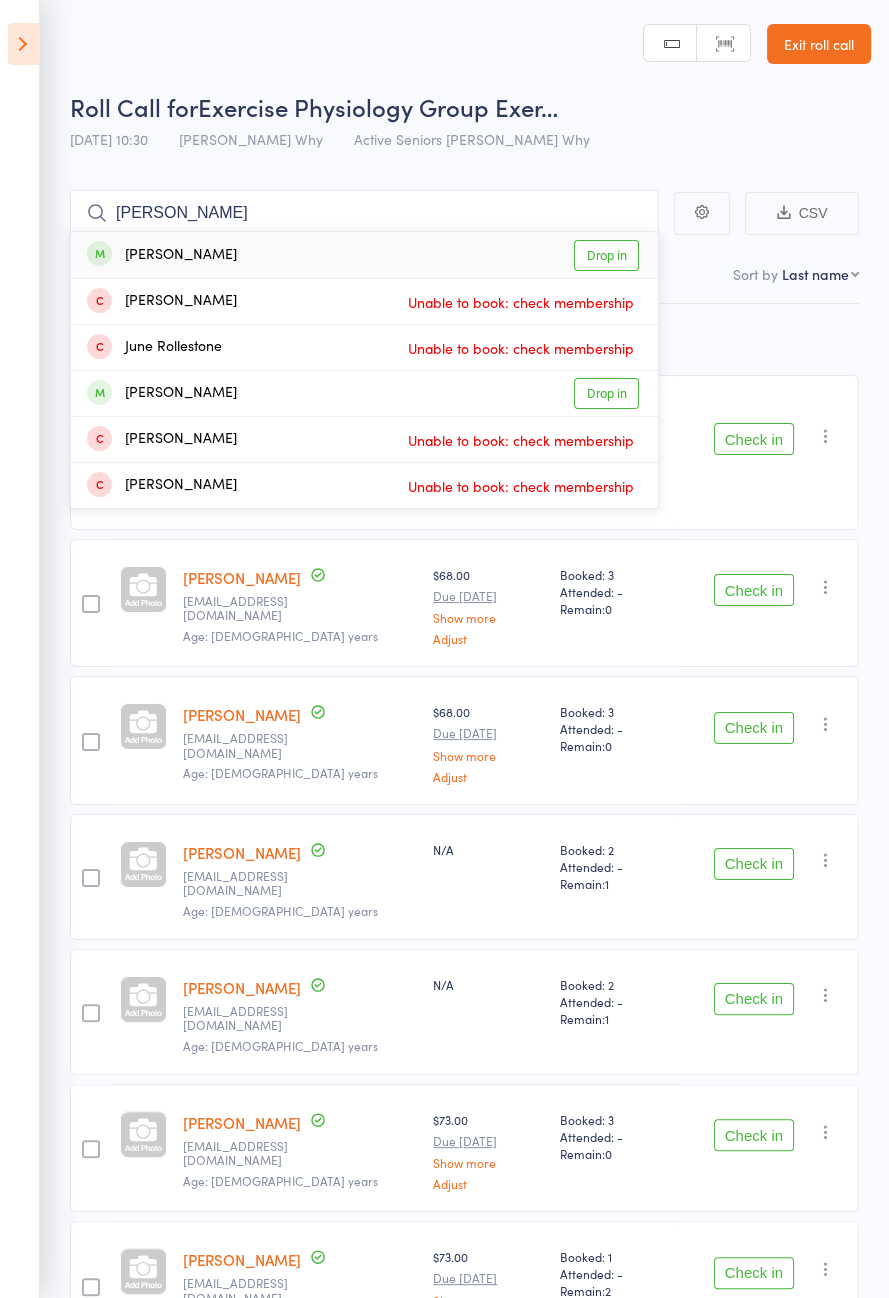 click on "Drop in" at bounding box center (606, 255) 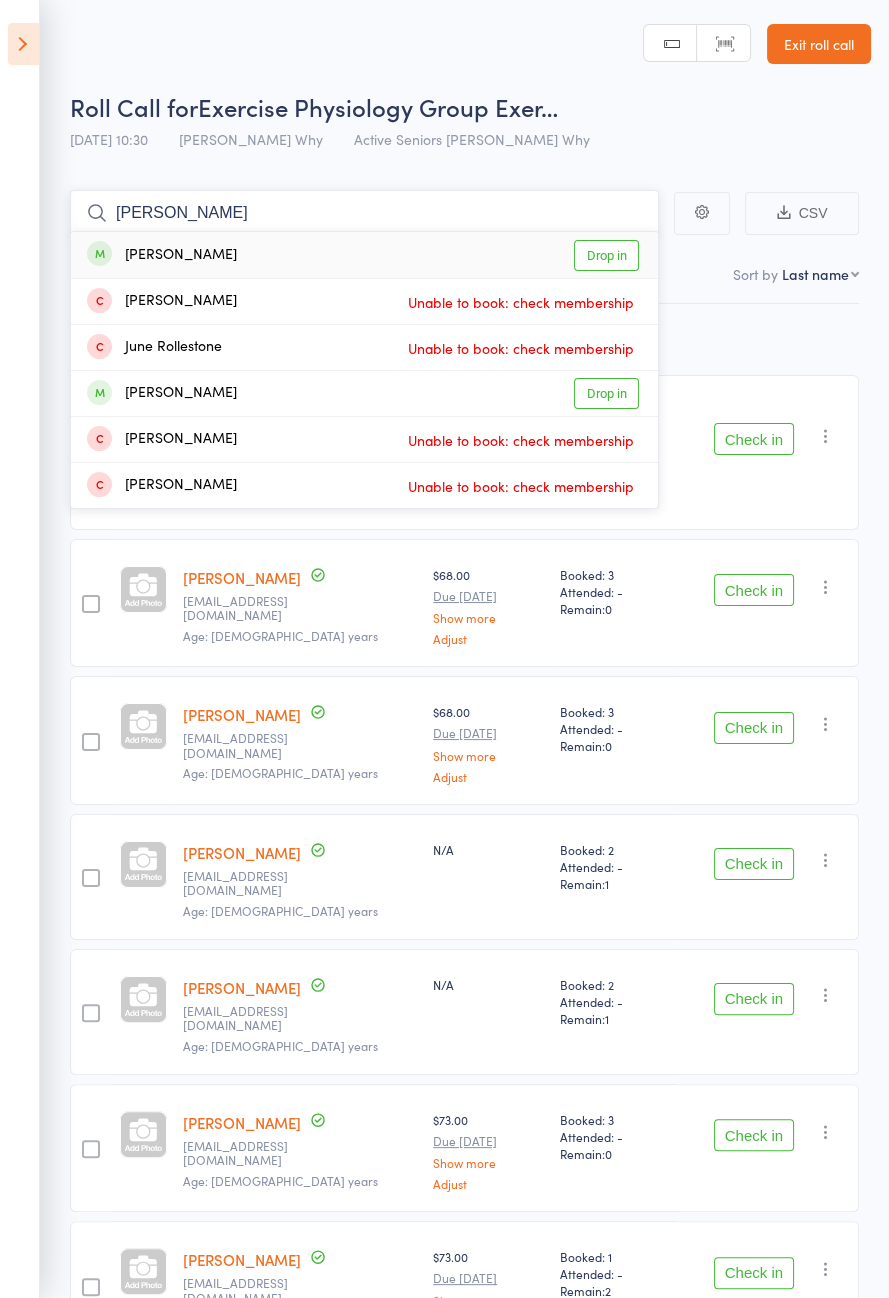 type 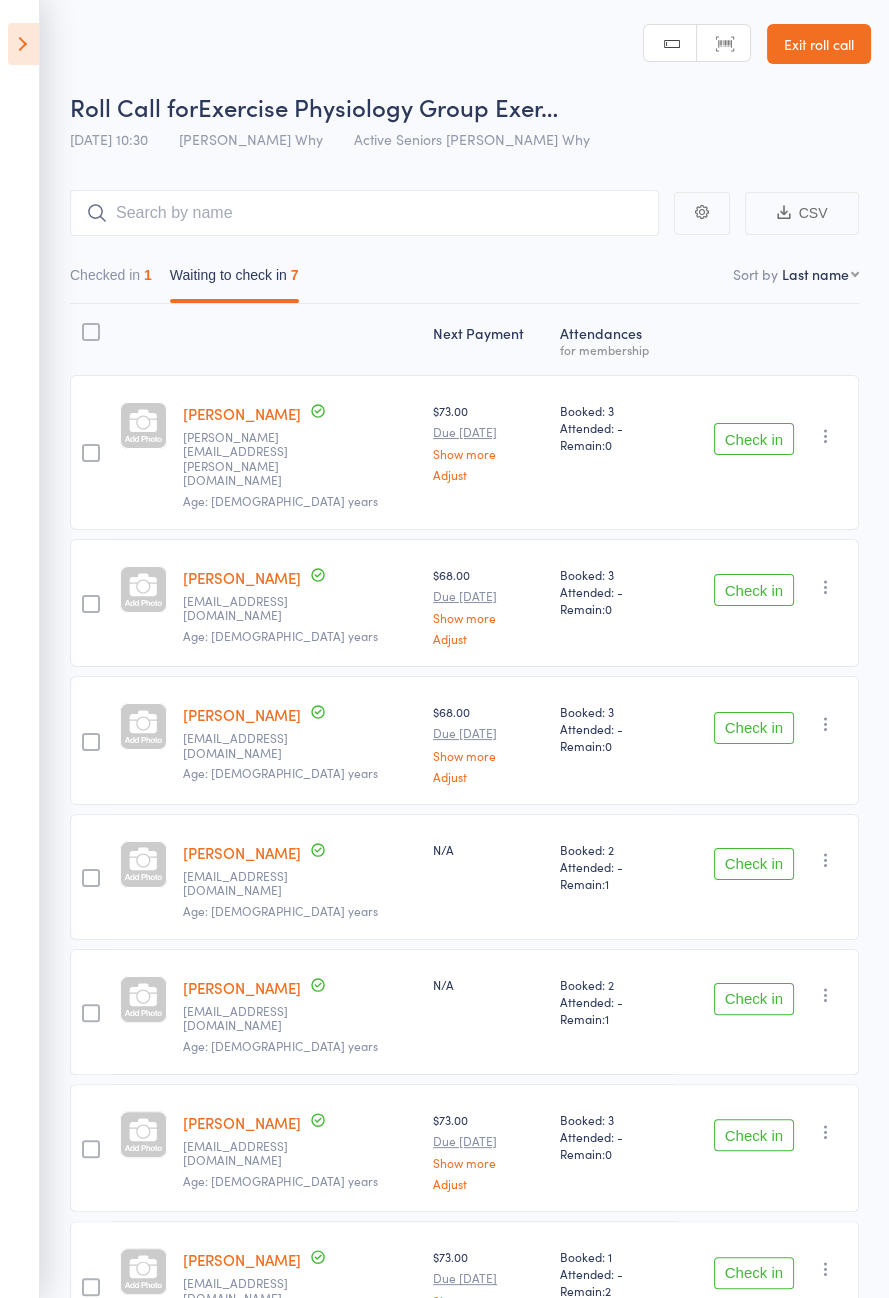 click on "Check in" at bounding box center [754, 999] 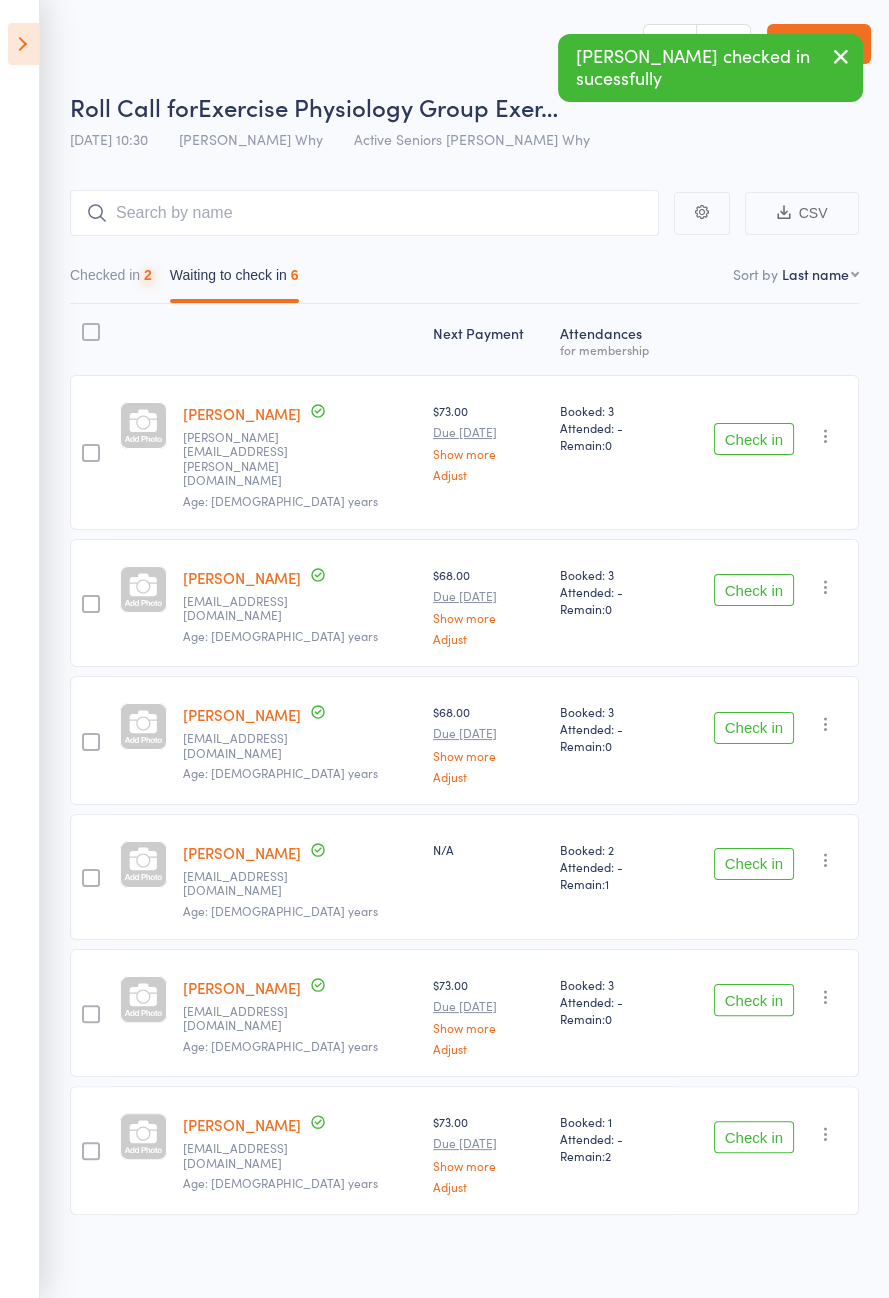 click on "Check in" at bounding box center (754, 864) 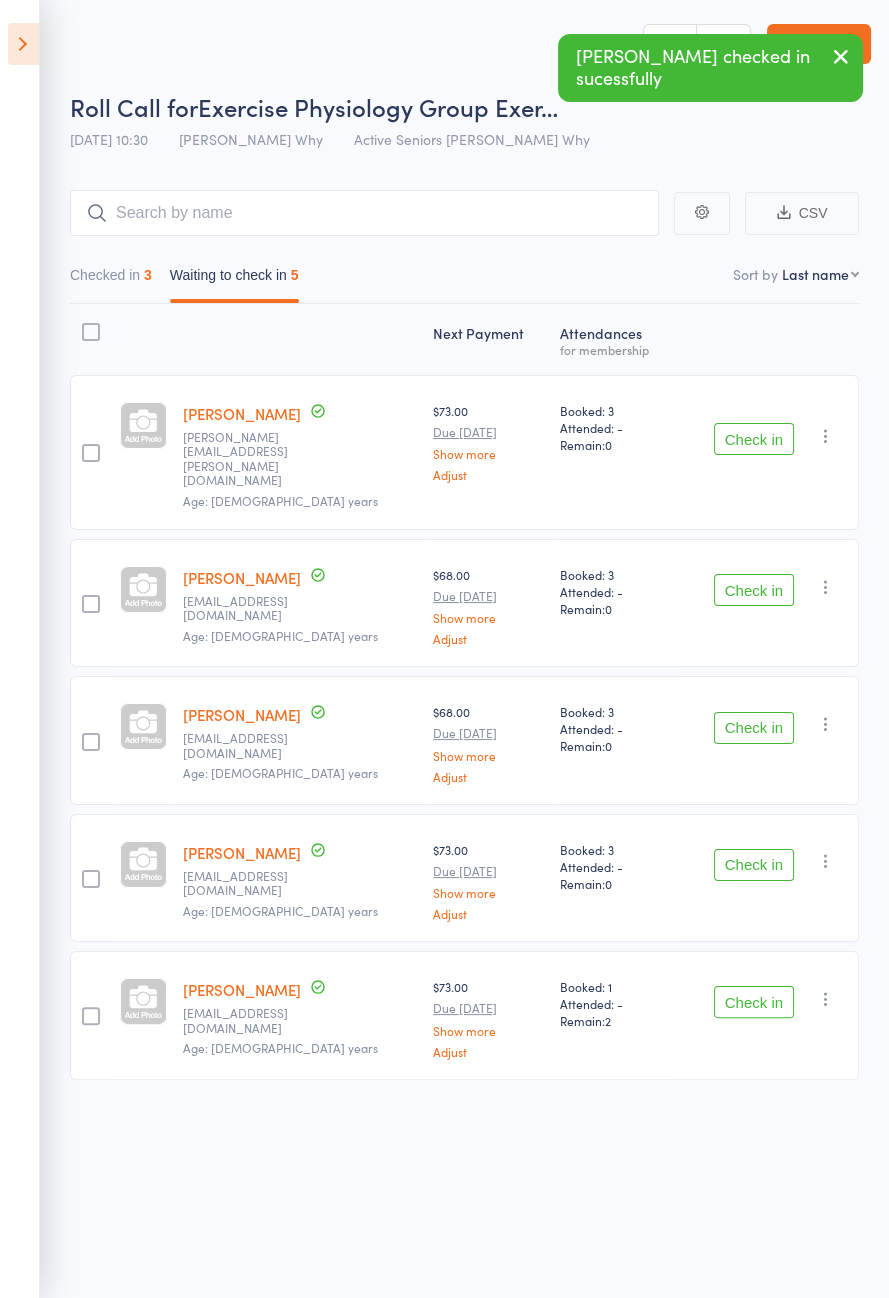 click on "Check in" at bounding box center [754, 1002] 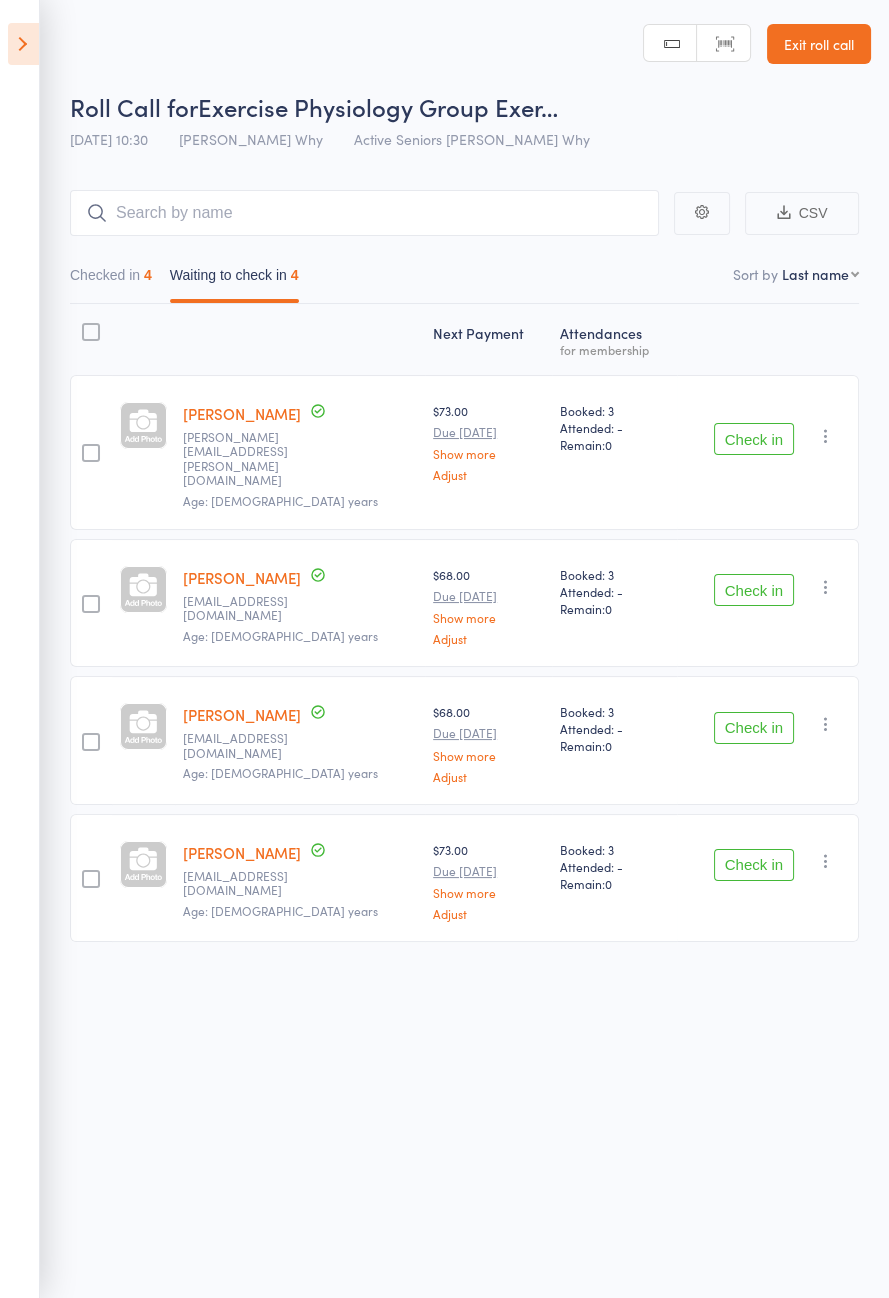 click on "Check in" at bounding box center [754, 865] 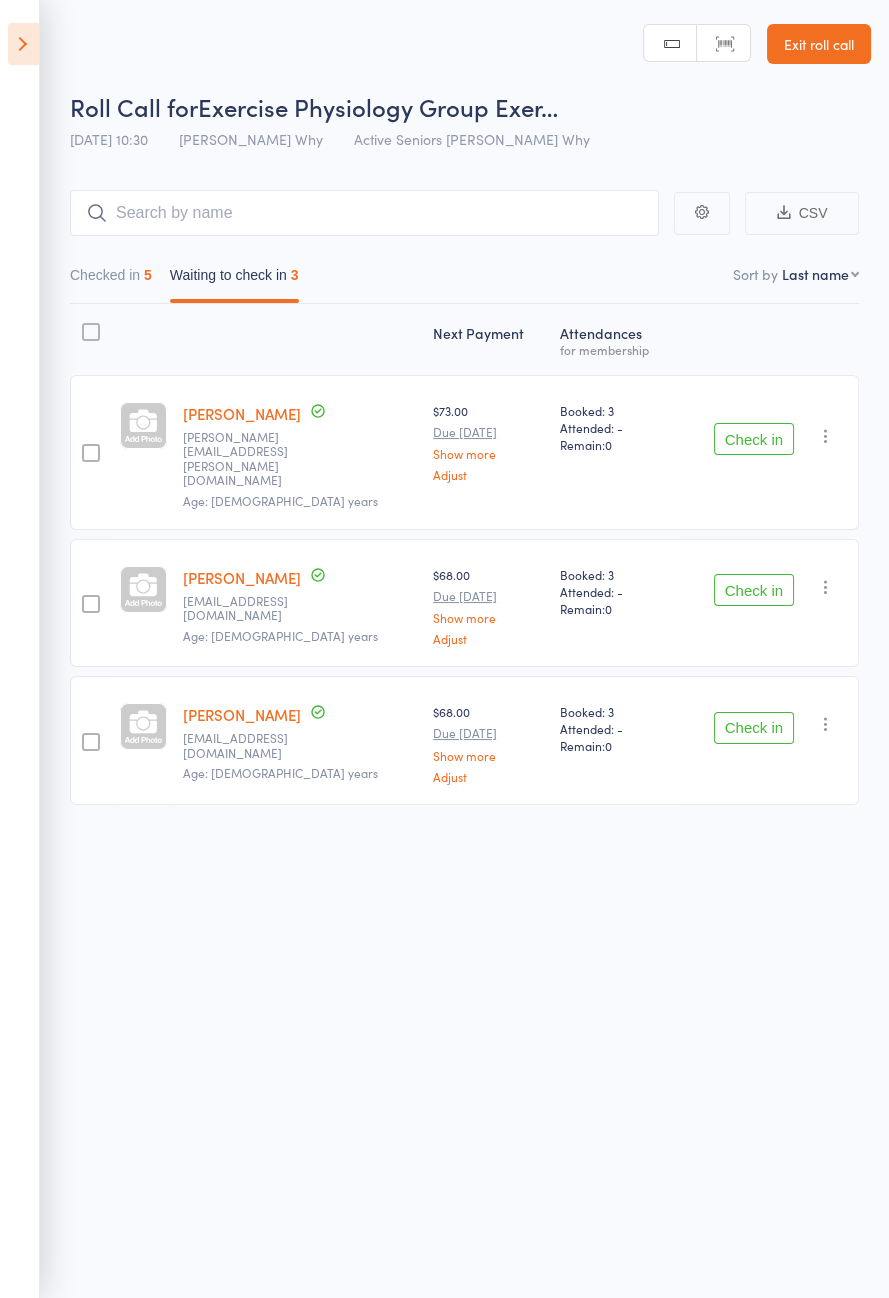click on "Check in" at bounding box center (754, 439) 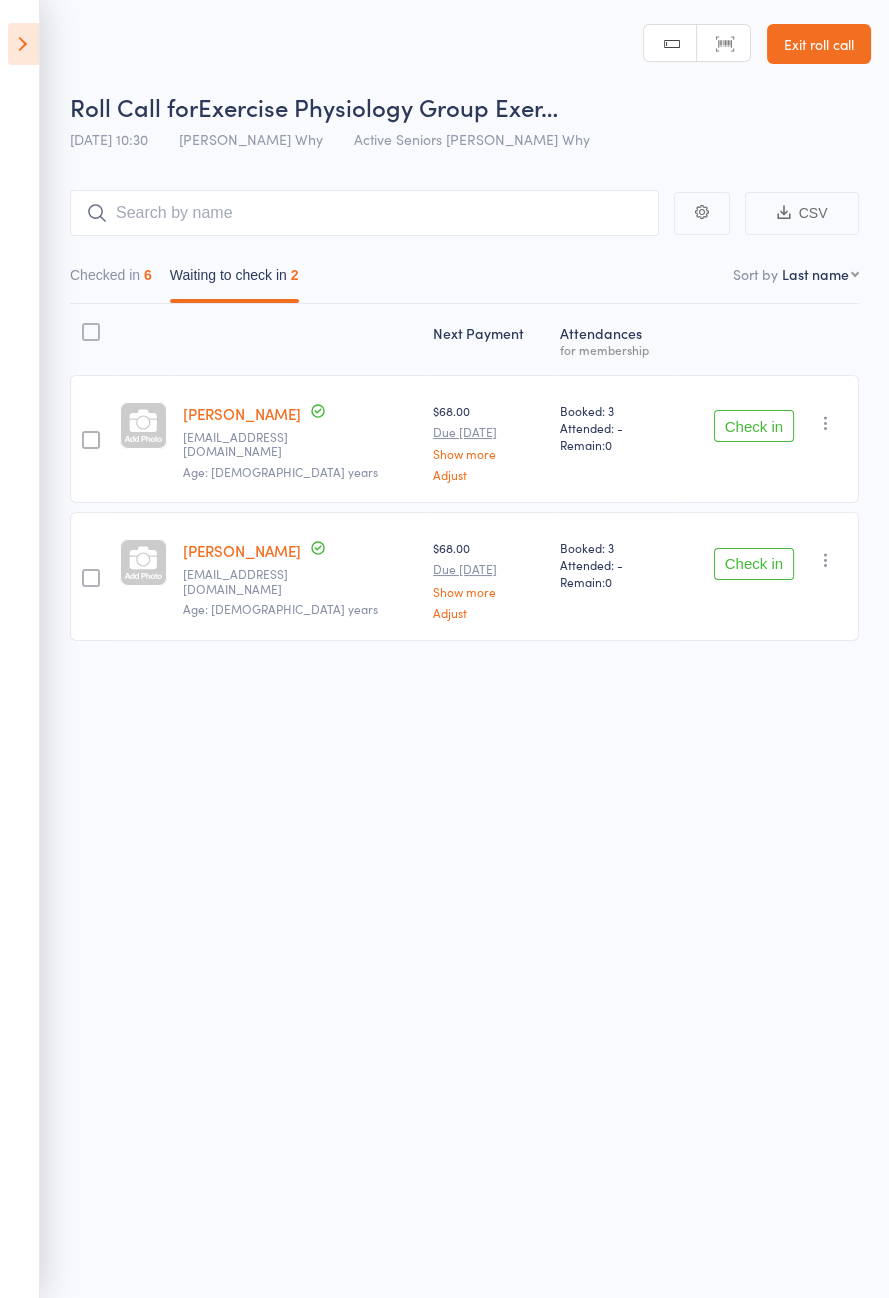 click on "Check in" at bounding box center (754, 564) 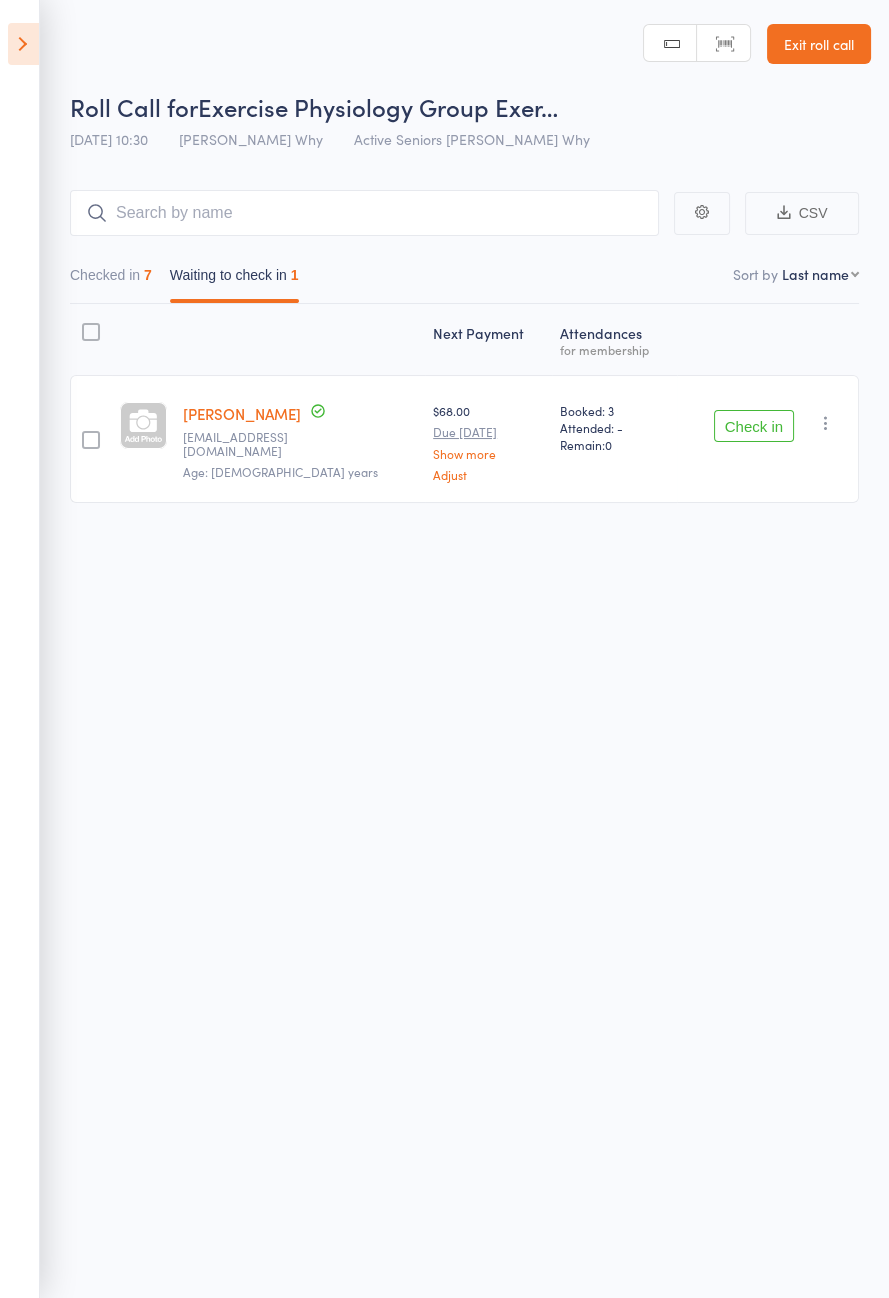 click on "Check in" at bounding box center (754, 426) 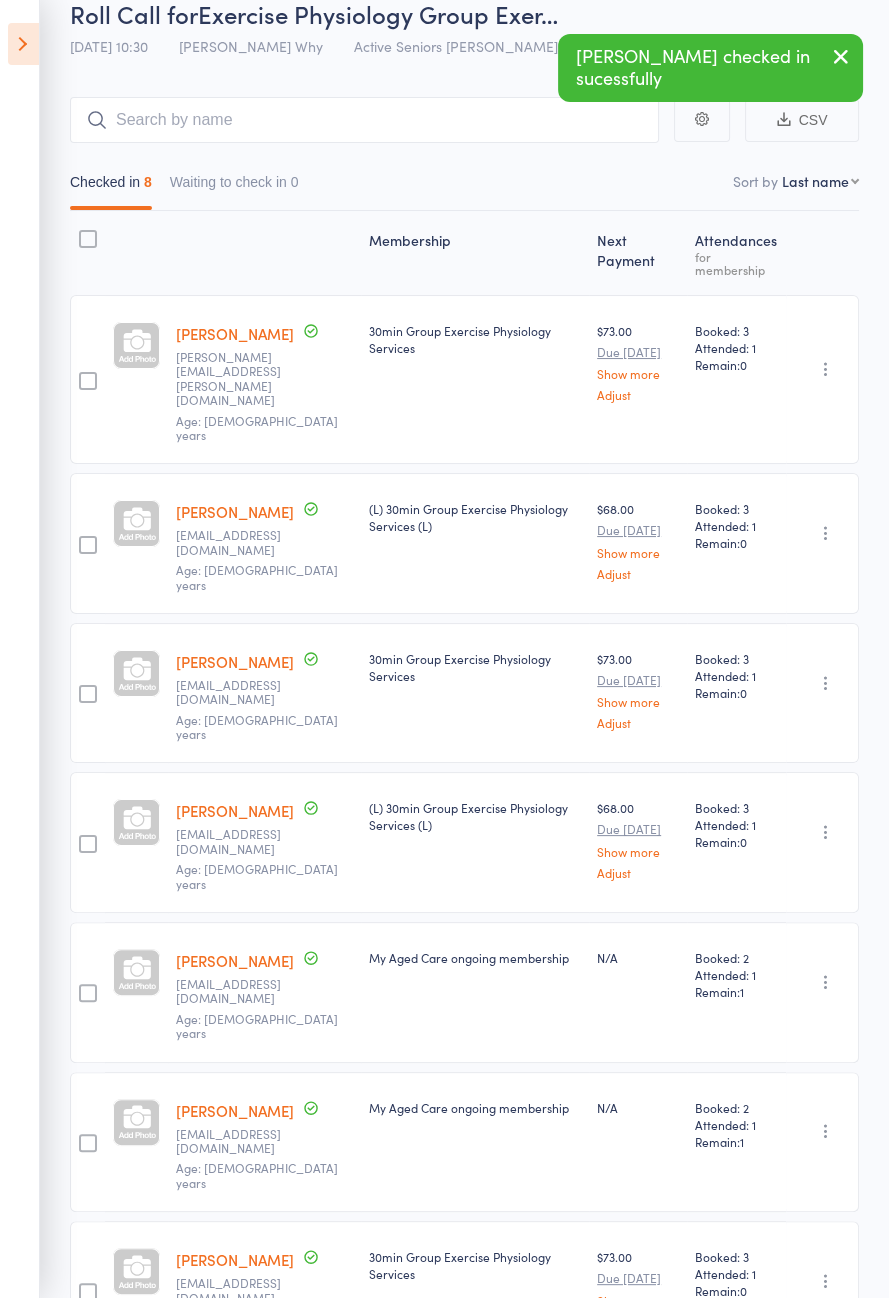 scroll, scrollTop: 128, scrollLeft: 0, axis: vertical 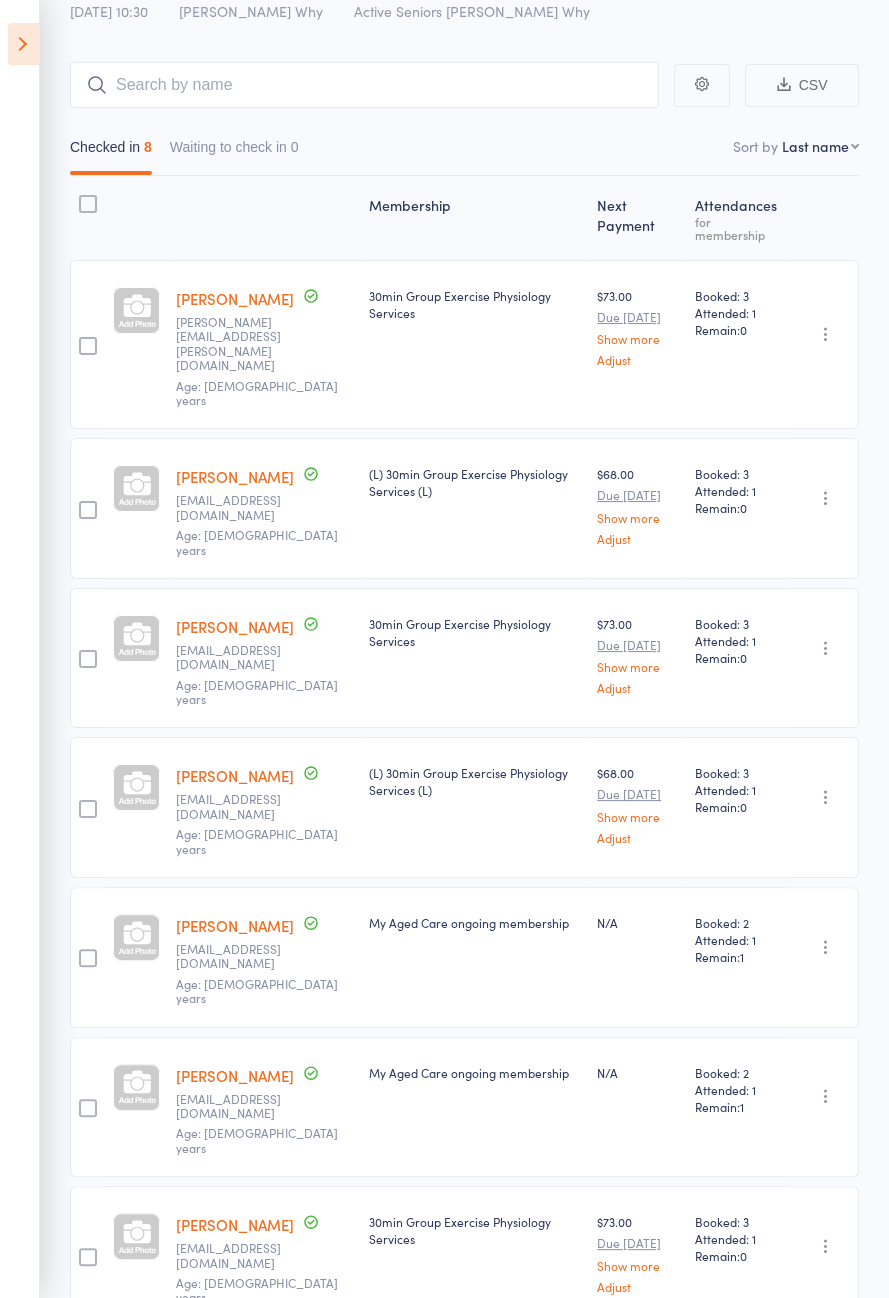 click at bounding box center [23, 44] 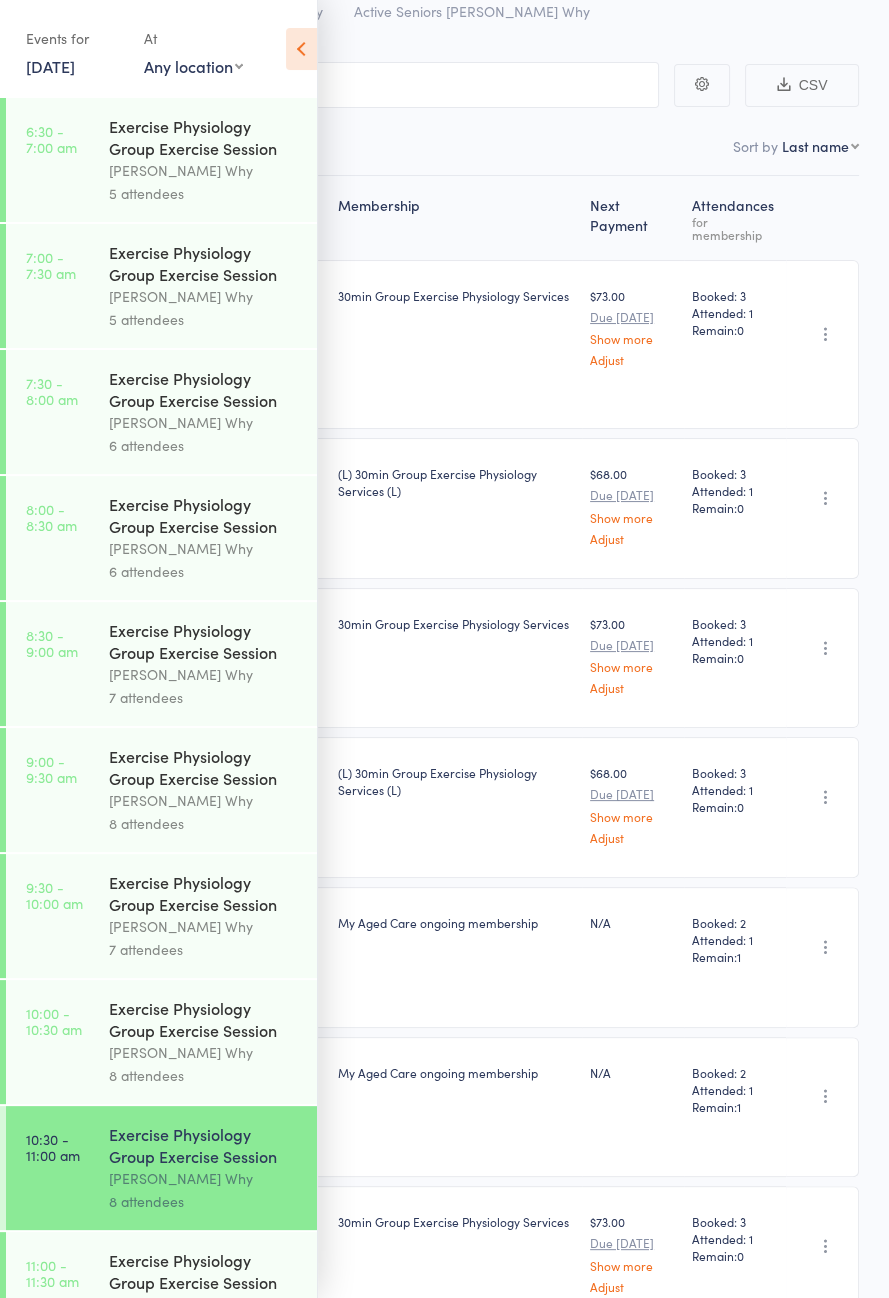 scroll, scrollTop: 109, scrollLeft: 0, axis: vertical 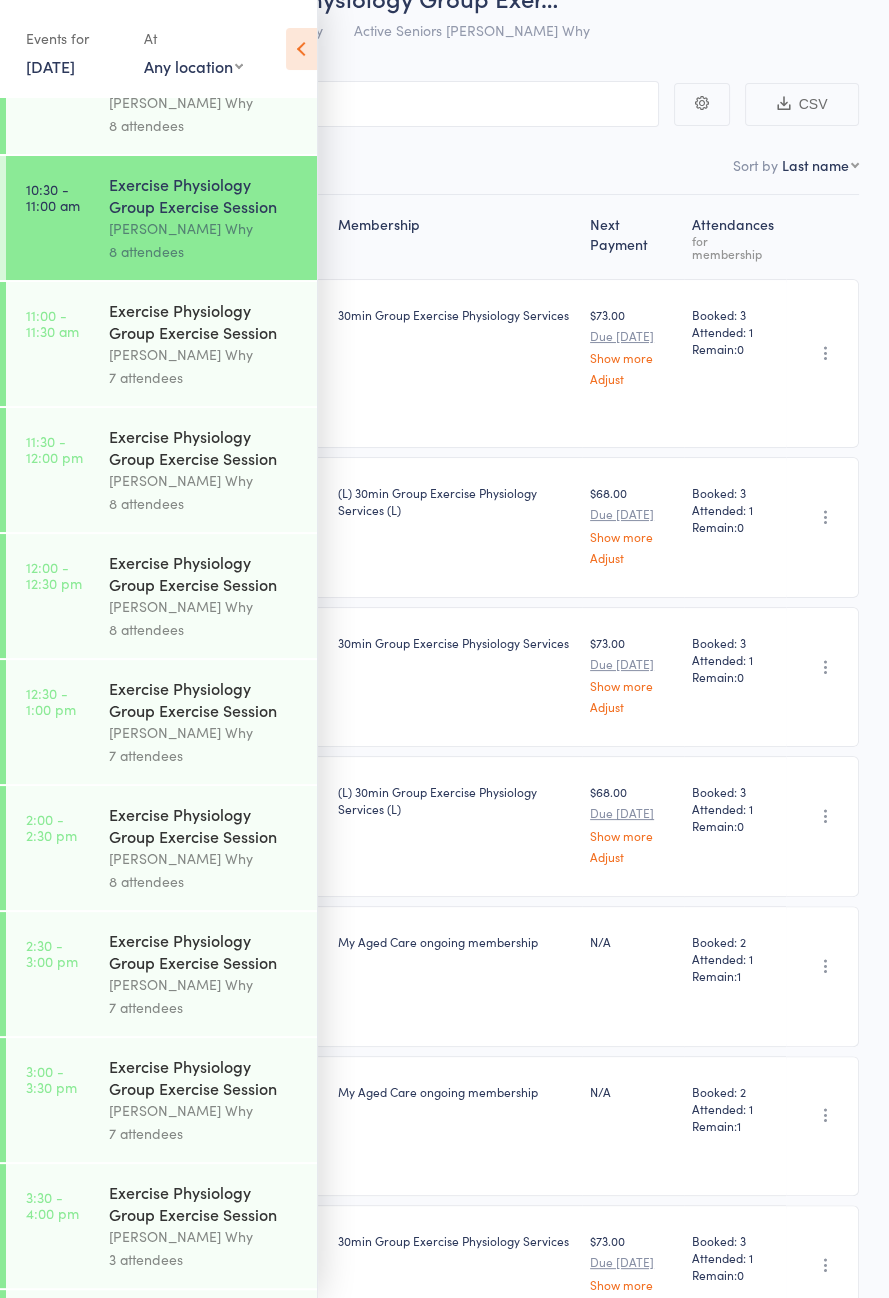 click on "11:00 - 11:30 am Exercise Physiology Group Exercise Session [PERSON_NAME] Why 7 attendees" at bounding box center [161, 344] 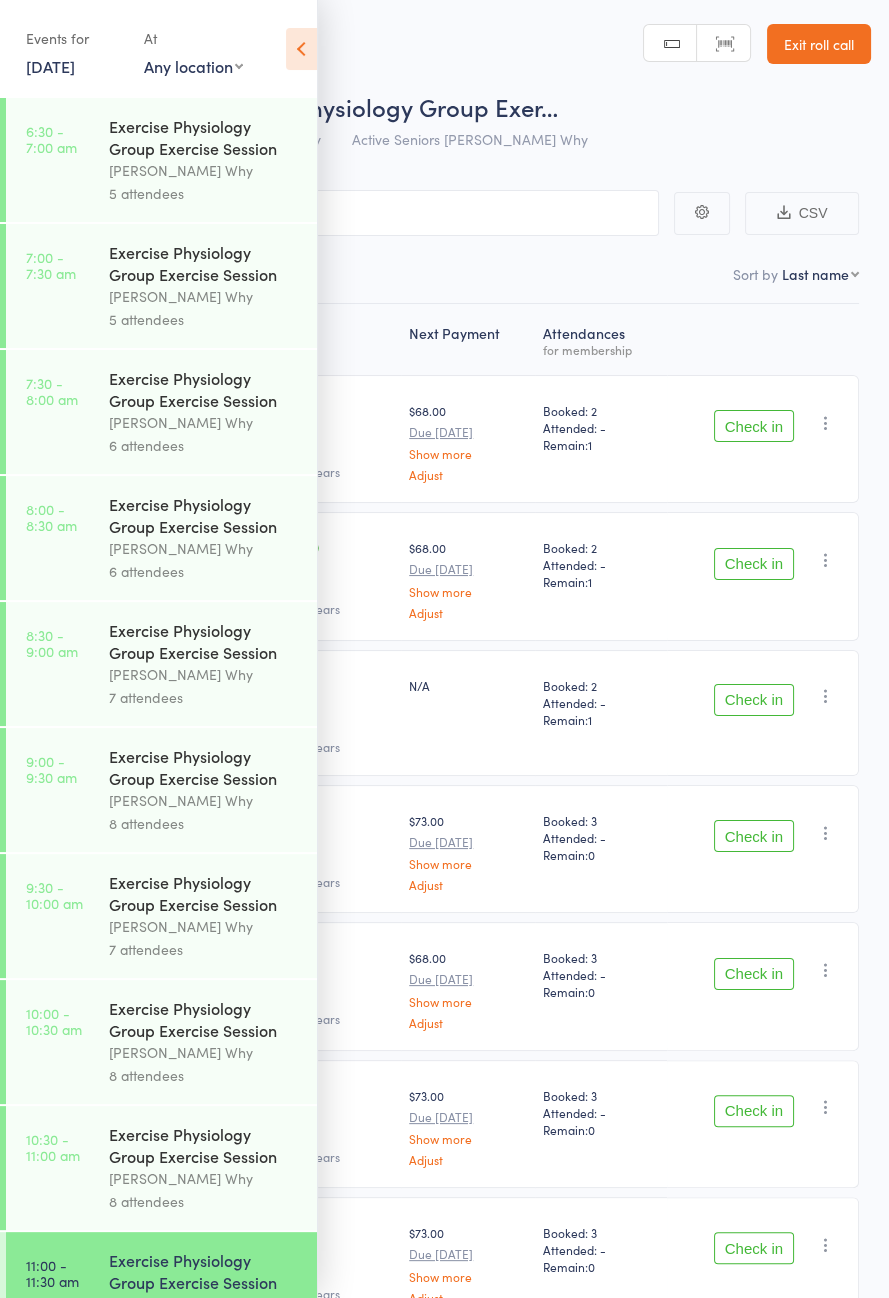 click at bounding box center [301, 49] 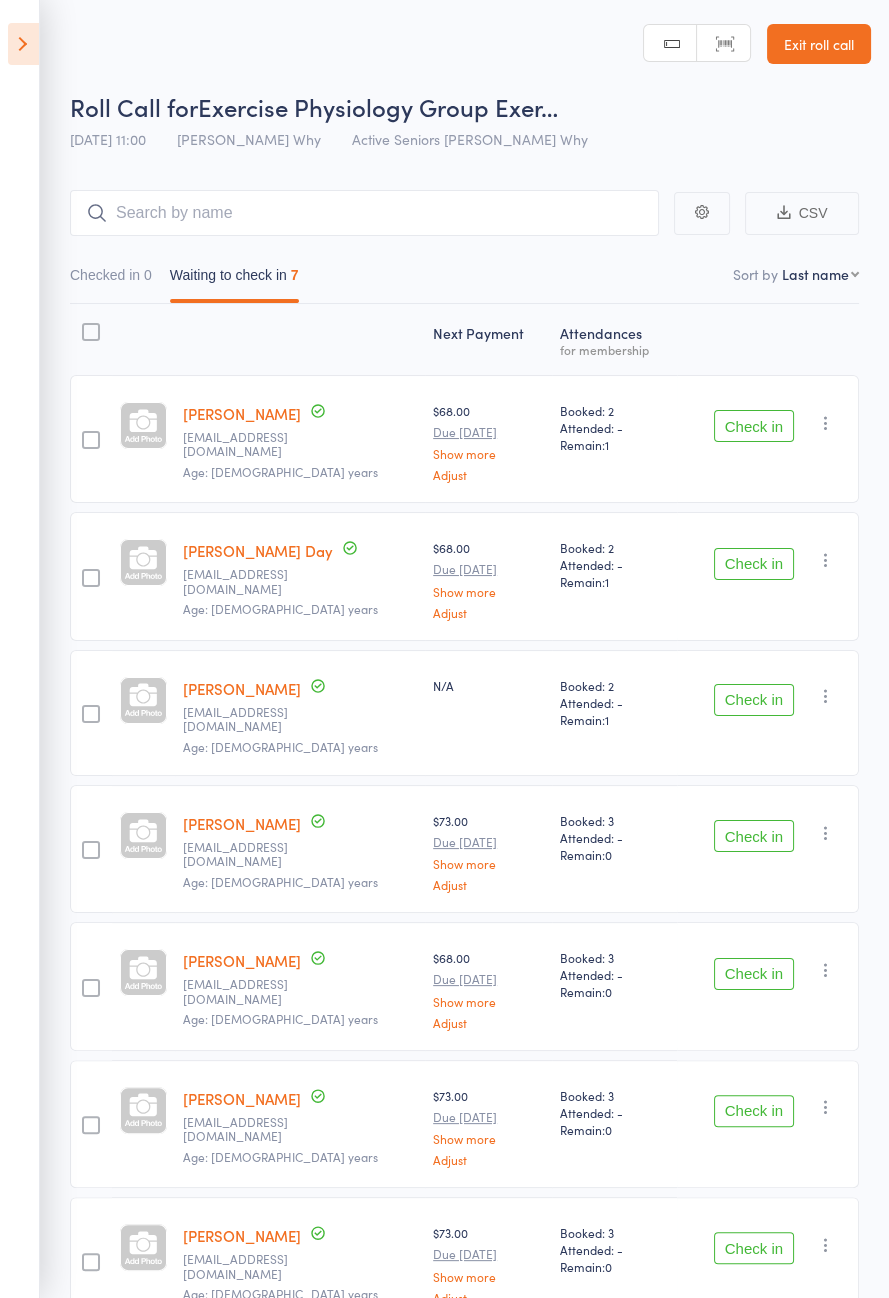 click on "Check in Check in Send message Add Note Add Task Add Flag Remove [PERSON_NAME] absent" at bounding box center (768, 439) 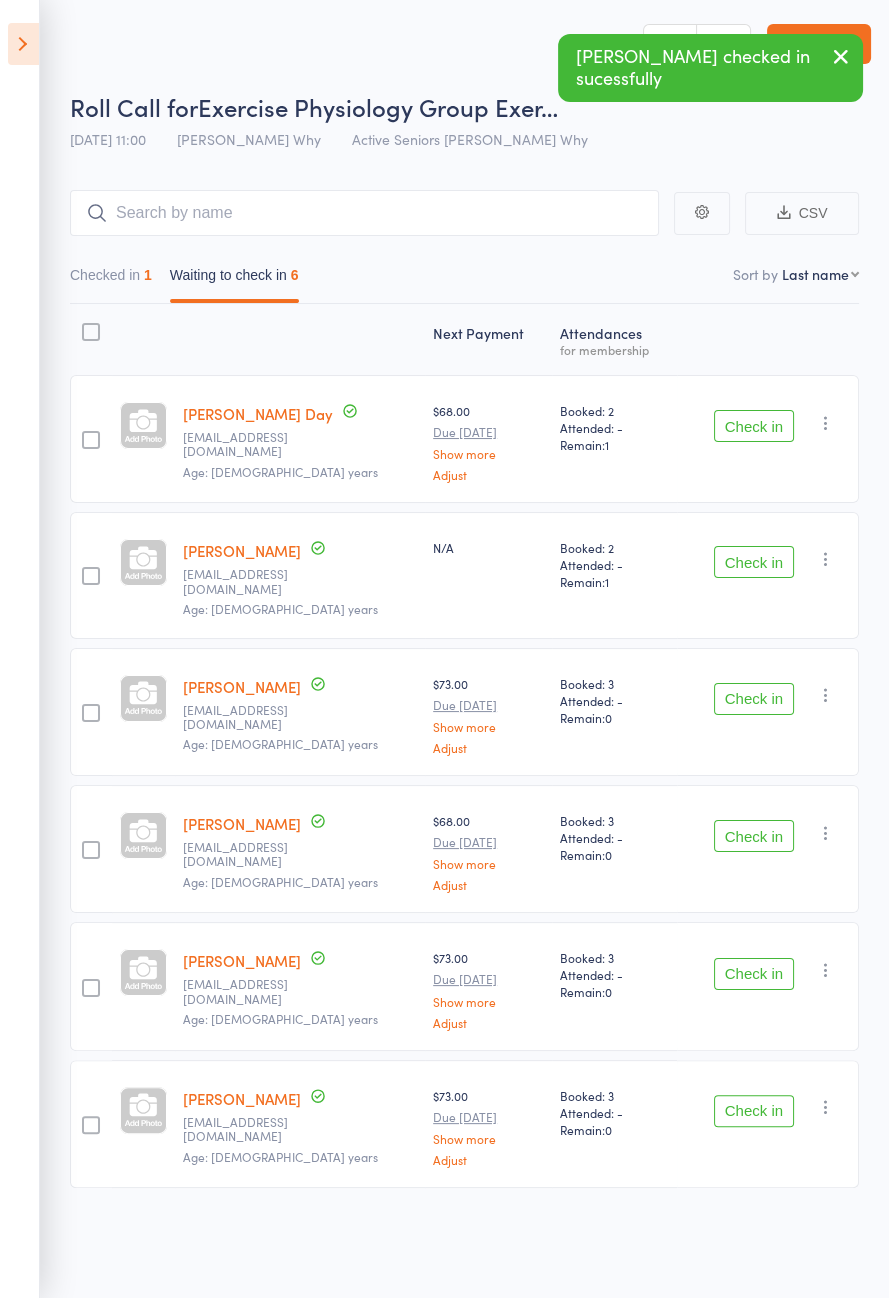 click on "Check in" at bounding box center (754, 699) 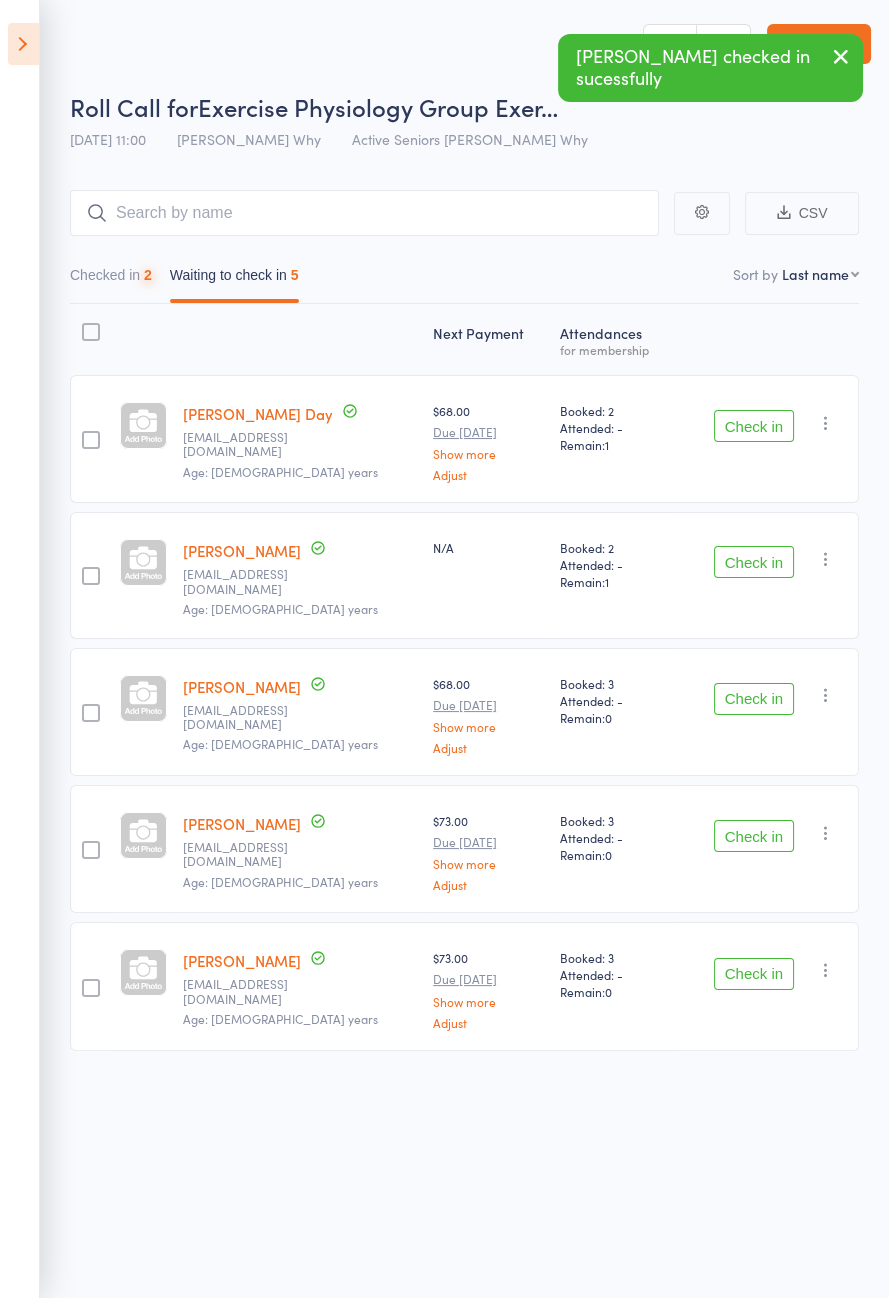 click on "Check in" at bounding box center (754, 699) 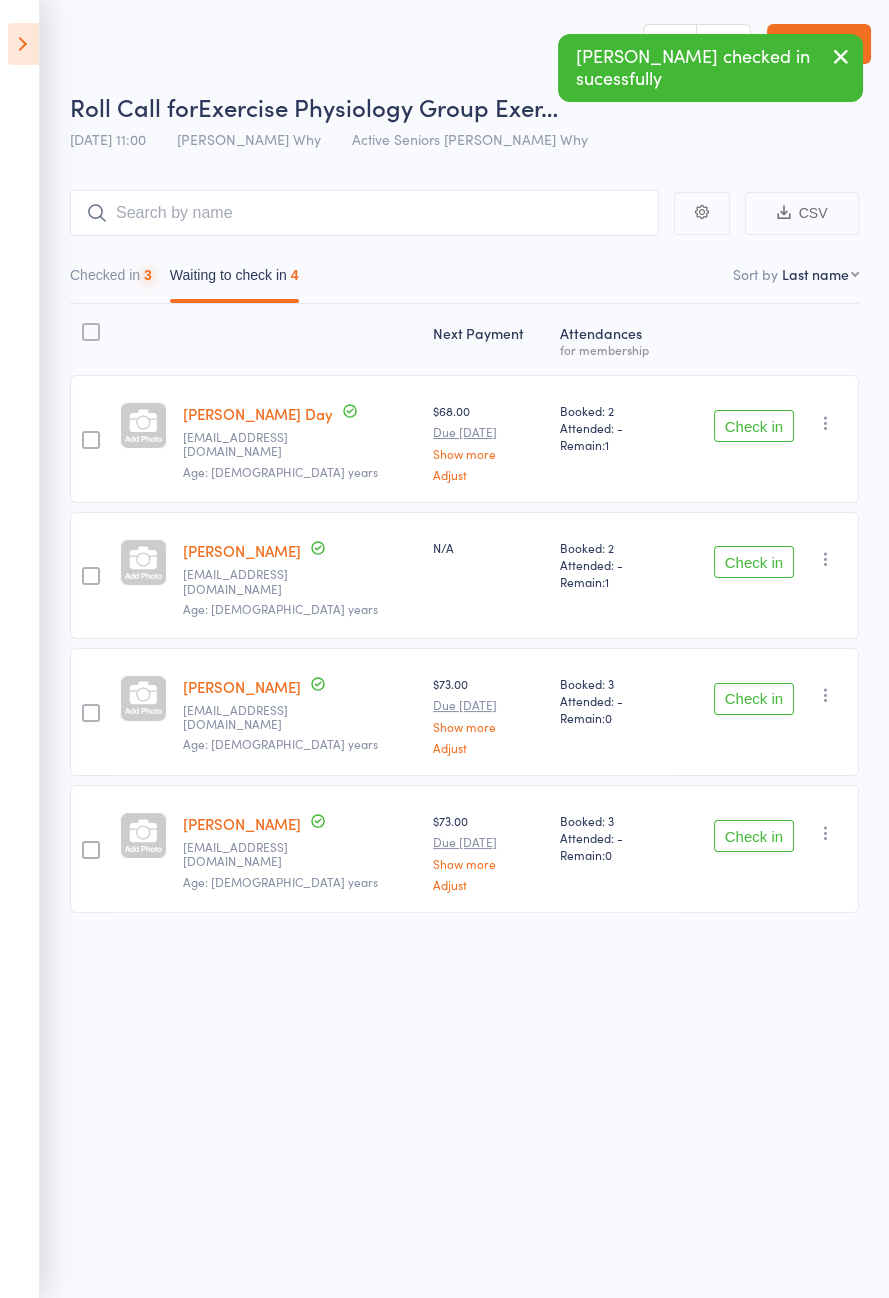 click on "Check in" at bounding box center (754, 836) 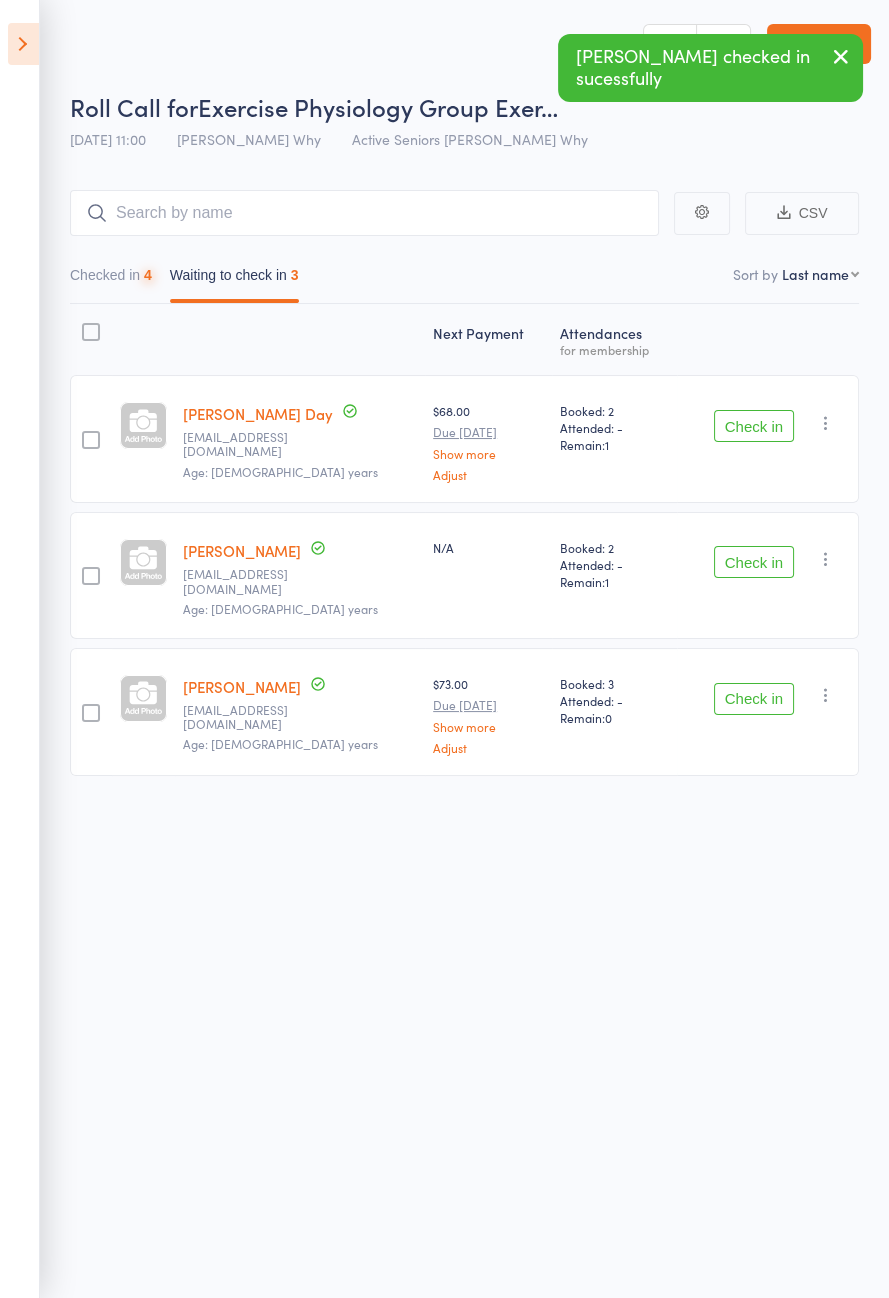 click on "Check in" at bounding box center [754, 699] 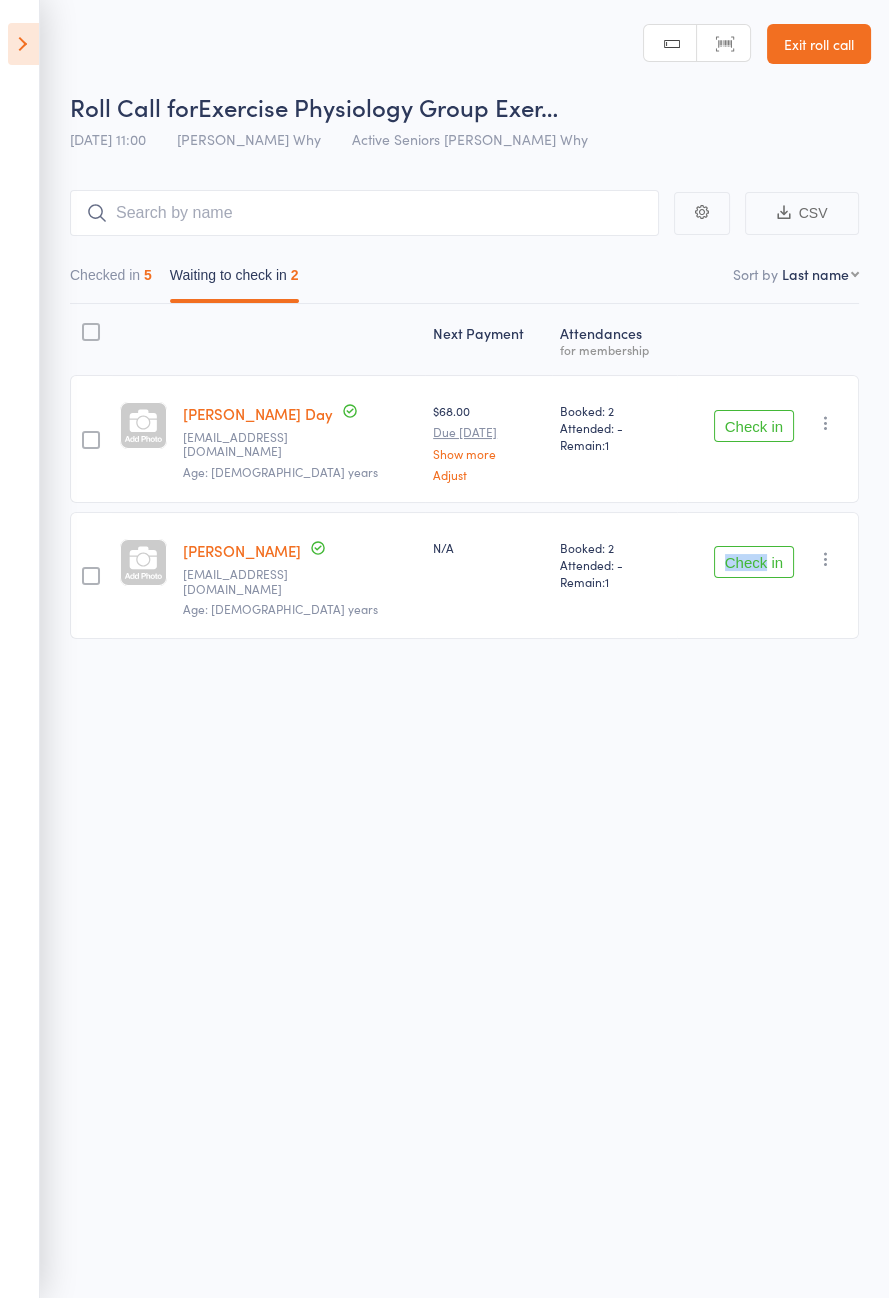 click on "Roll Call for  Exercise Physiology Group Exer… [DATE] 11:00  [PERSON_NAME] Why  Active Seniors Dee Why  Manual search Scanner input Exit roll call Events for [DATE] [DATE]
[DATE]
Sun Mon Tue Wed Thu Fri Sat
27
29
30
01
02
03
04
05
28
06
07
08
09
10
11
12
29
13
14
15
16
17
18
19
30
20
21
22
23
24
25
26
31
27" at bounding box center [444, 649] 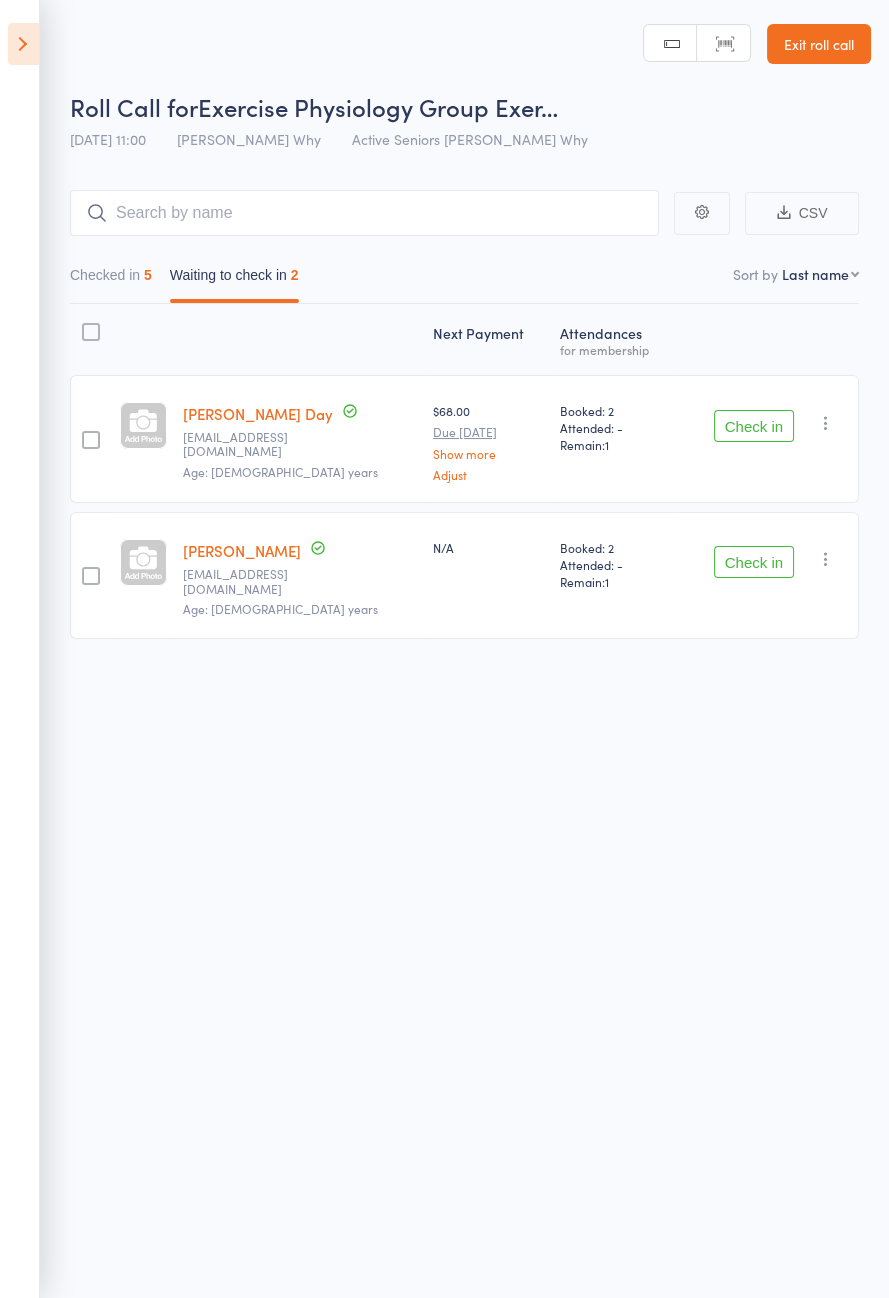 click on "Check in" at bounding box center [754, 562] 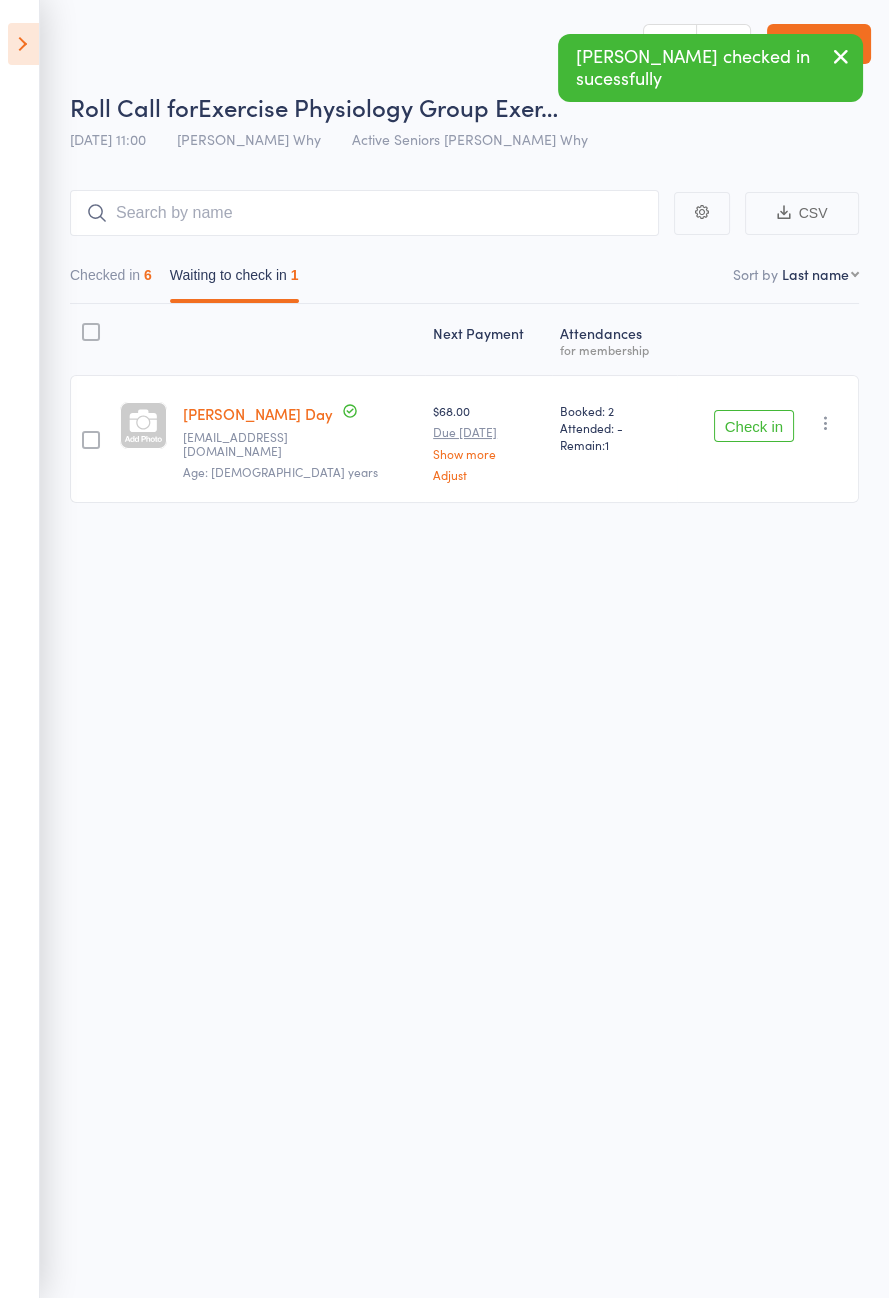 click on "Check in" at bounding box center [754, 426] 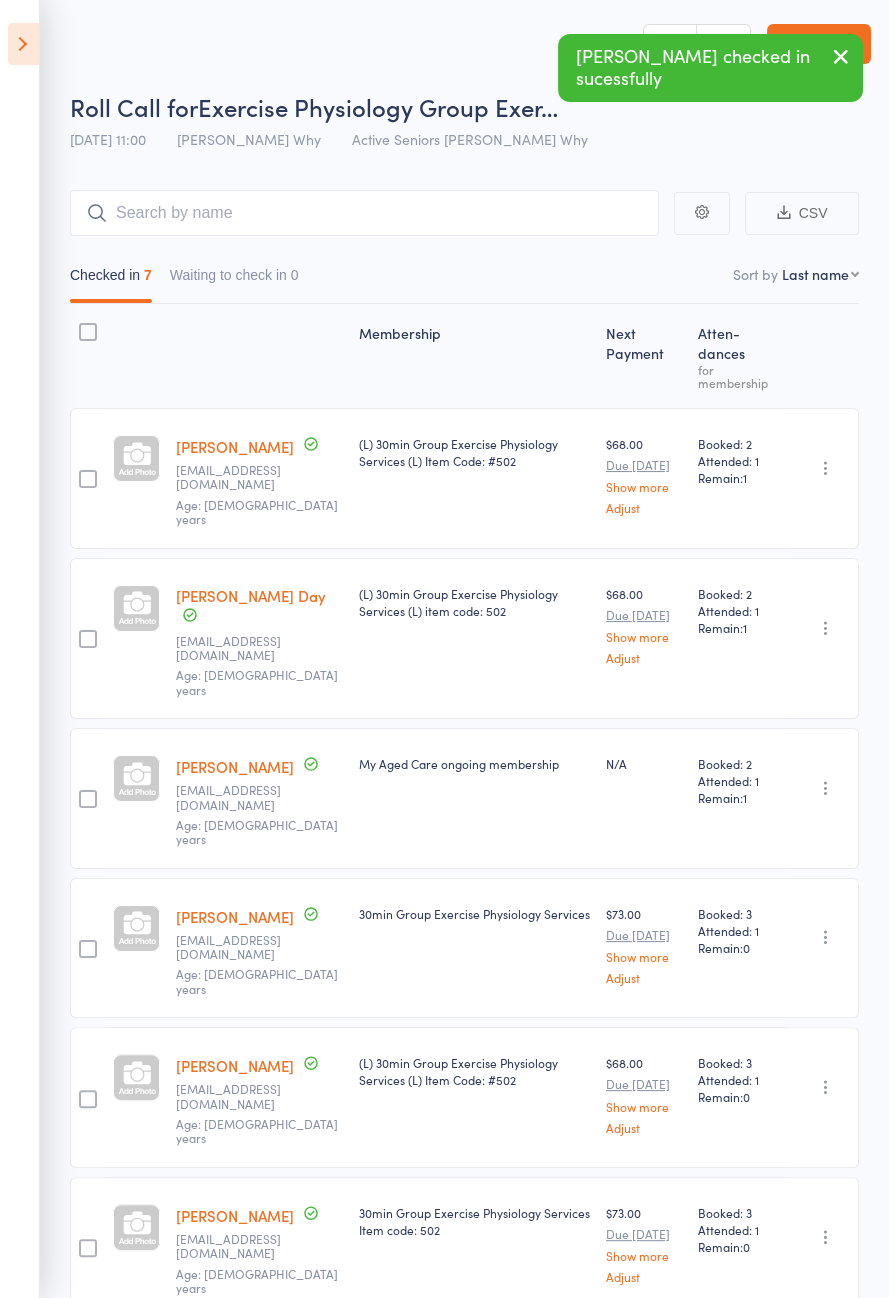 click at bounding box center (23, 44) 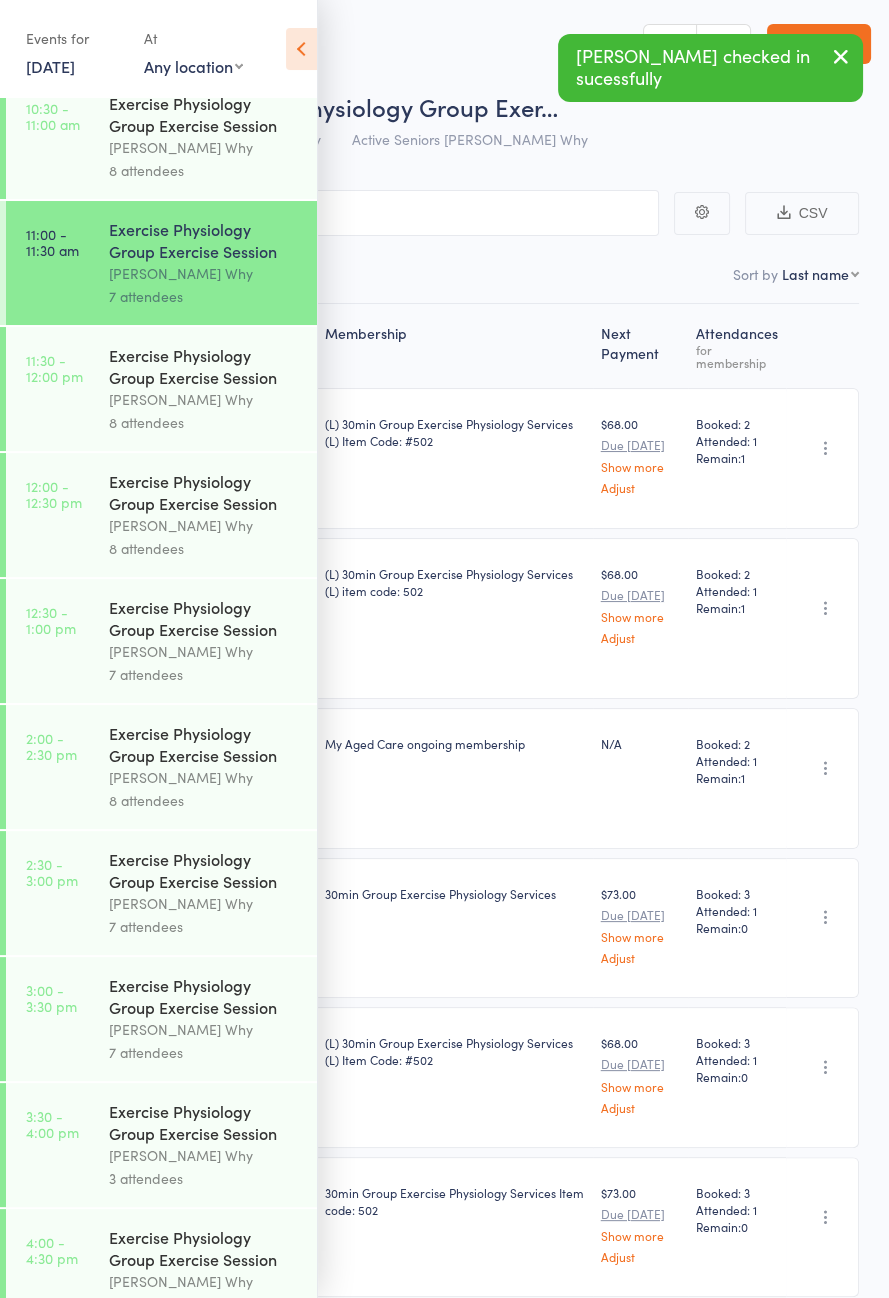 scroll, scrollTop: 1044, scrollLeft: 0, axis: vertical 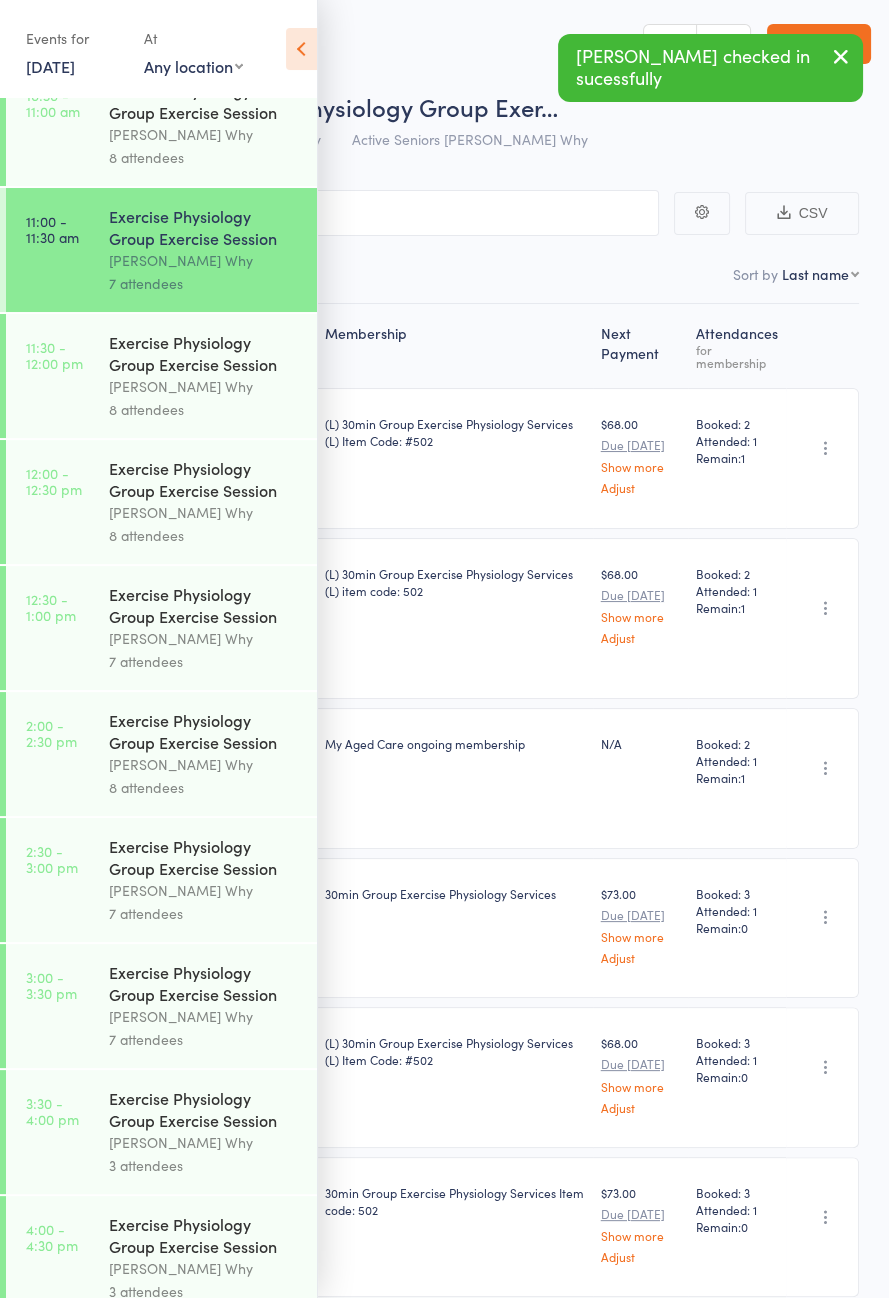 click on "[PERSON_NAME] Why" at bounding box center [204, 386] 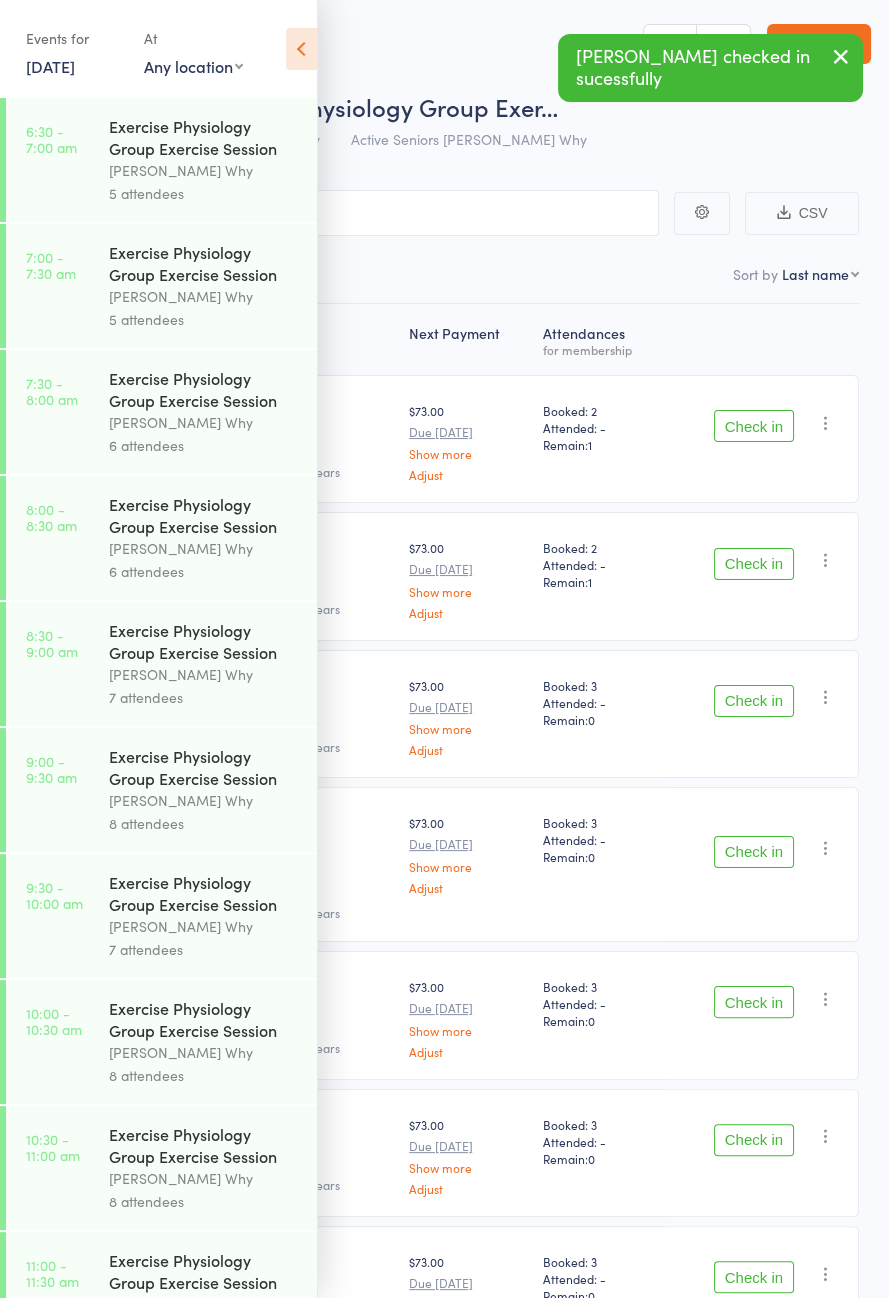 click at bounding box center [301, 49] 